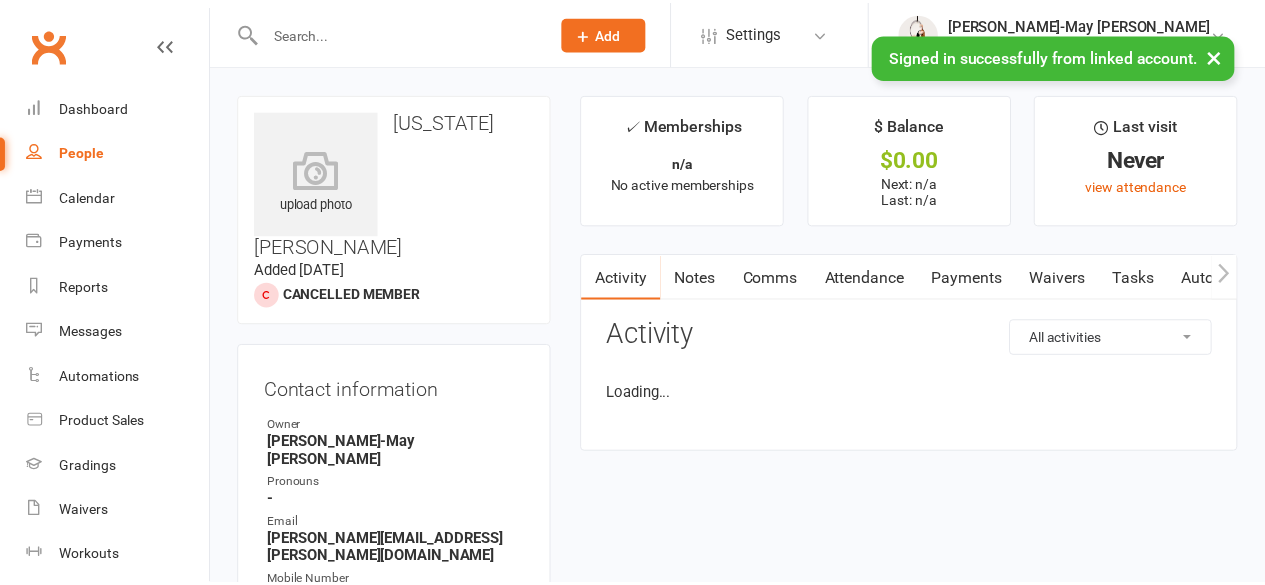scroll, scrollTop: 0, scrollLeft: 0, axis: both 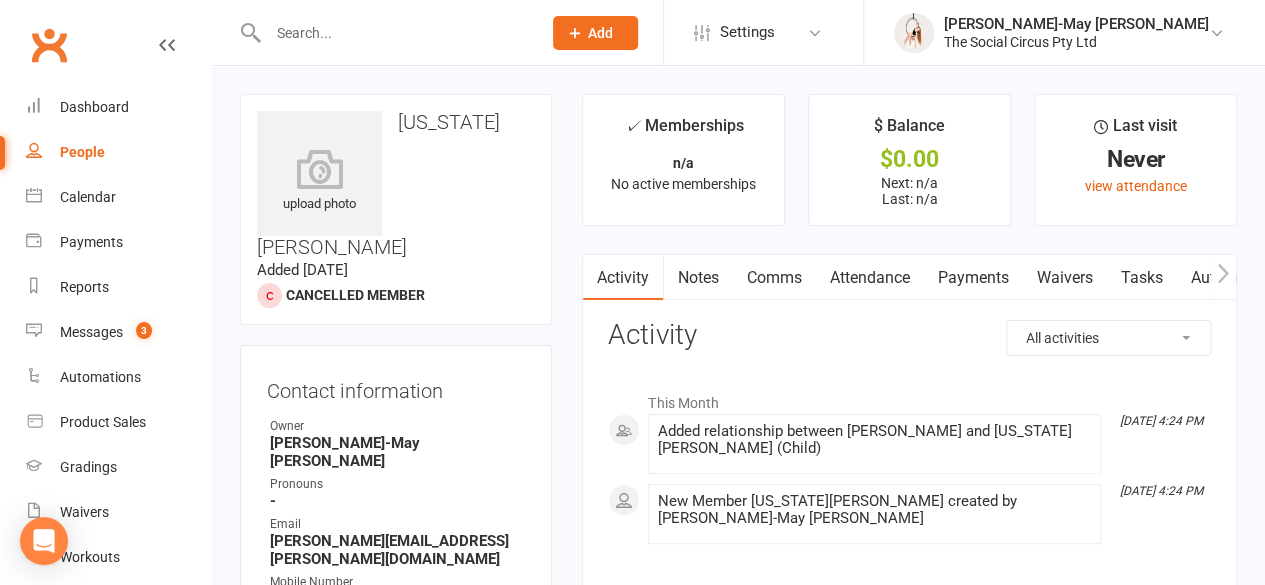 click on "Add" 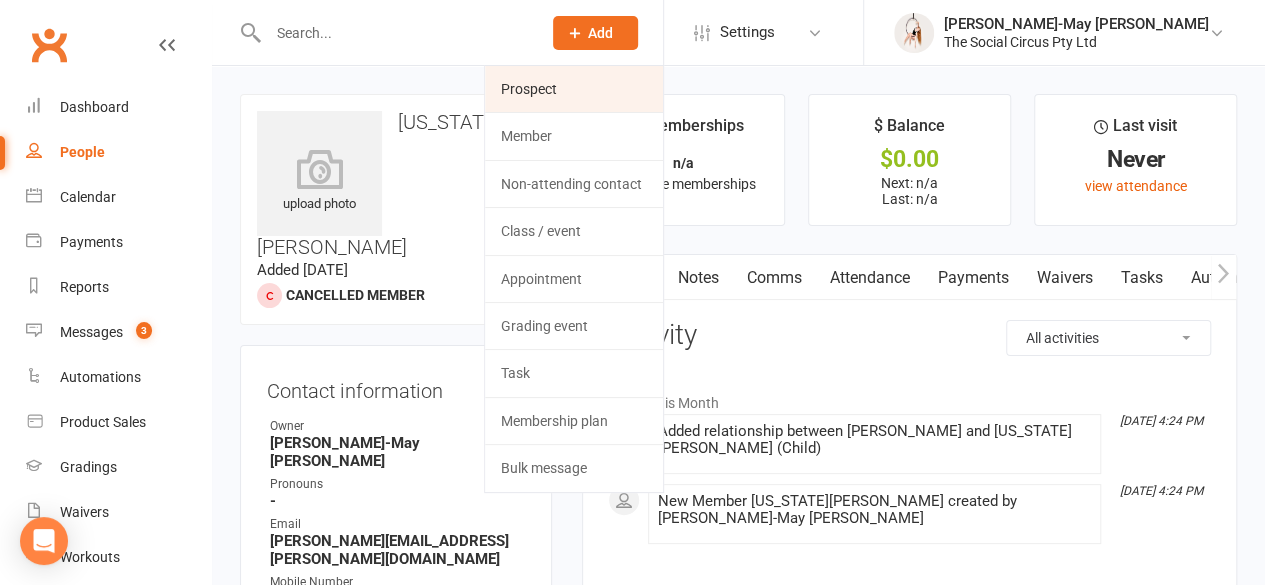 click on "Prospect" 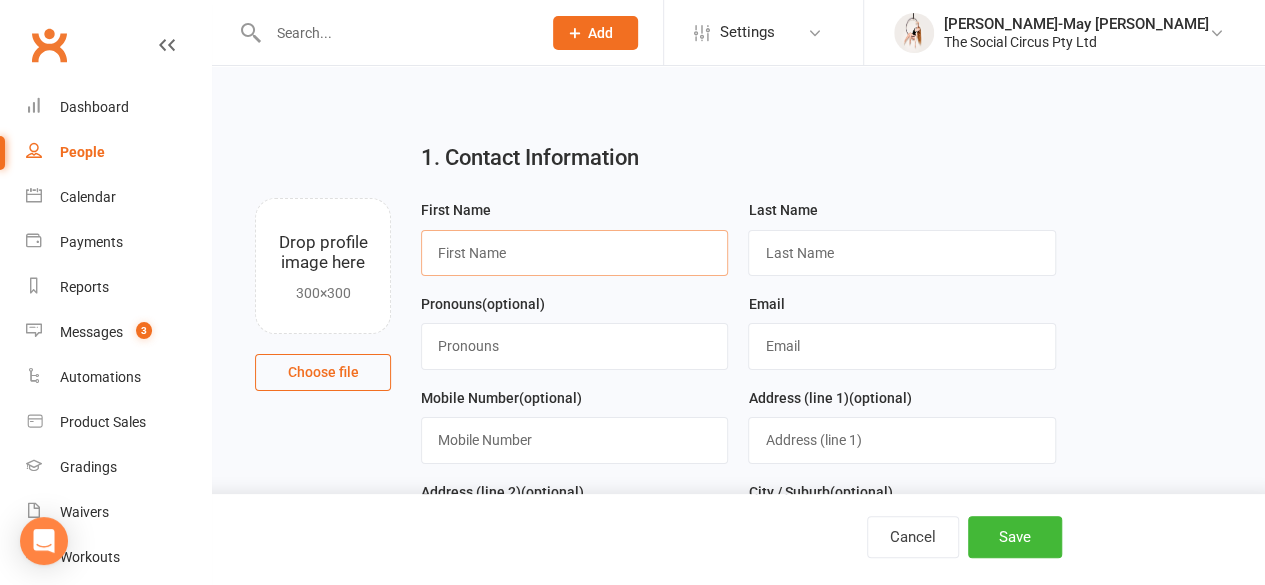 click at bounding box center (574, 253) 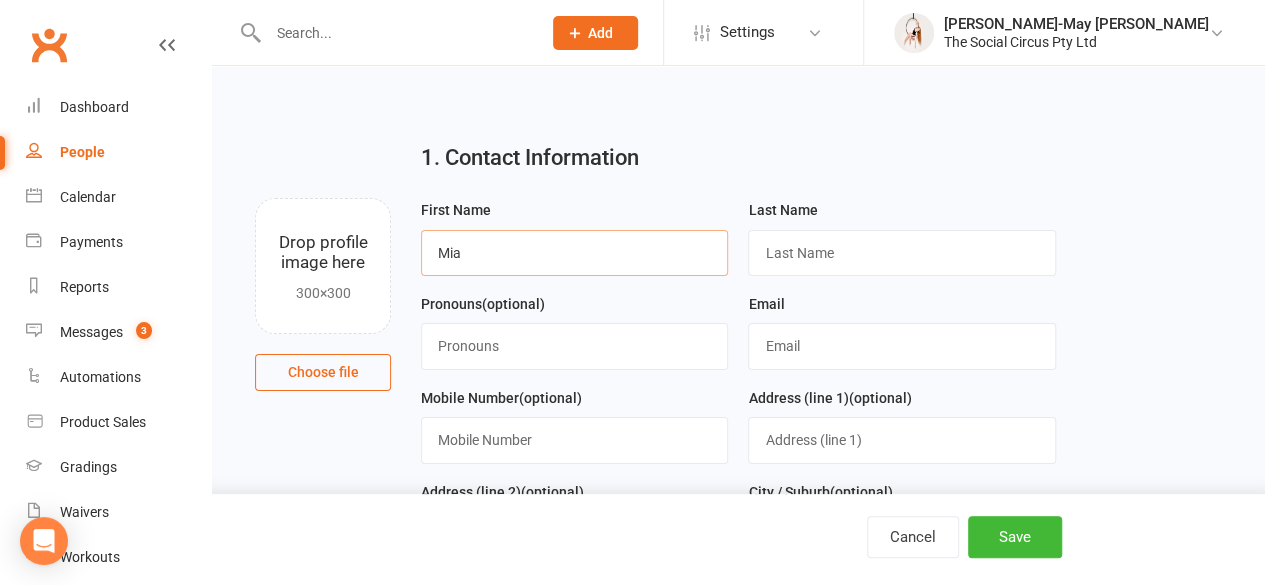 type on "Mia" 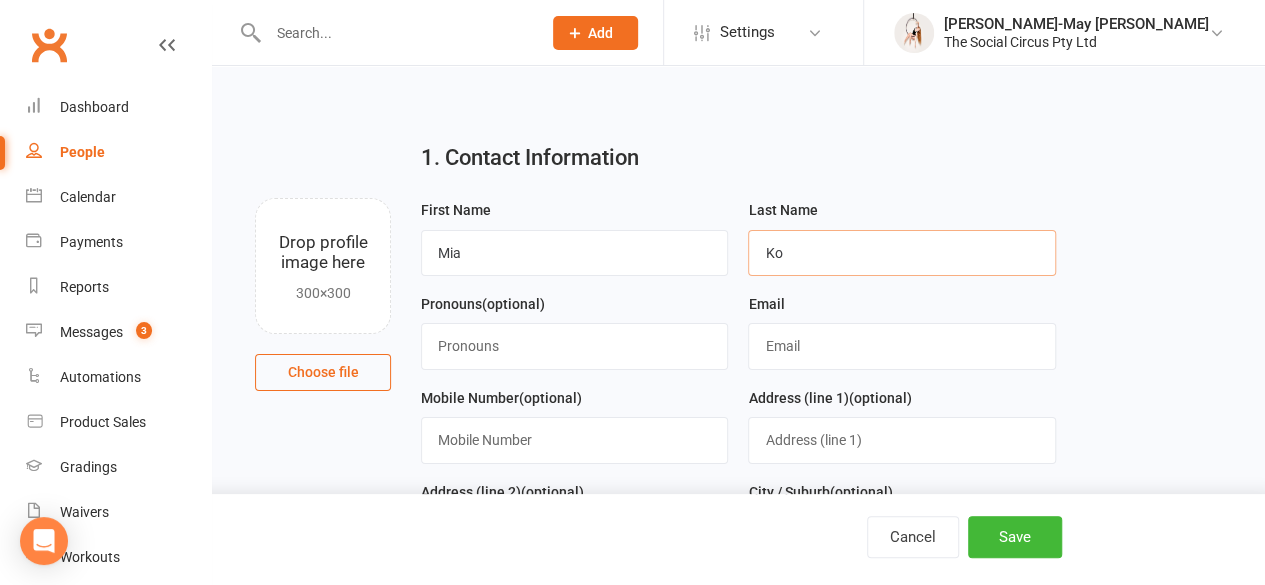 type on "K" 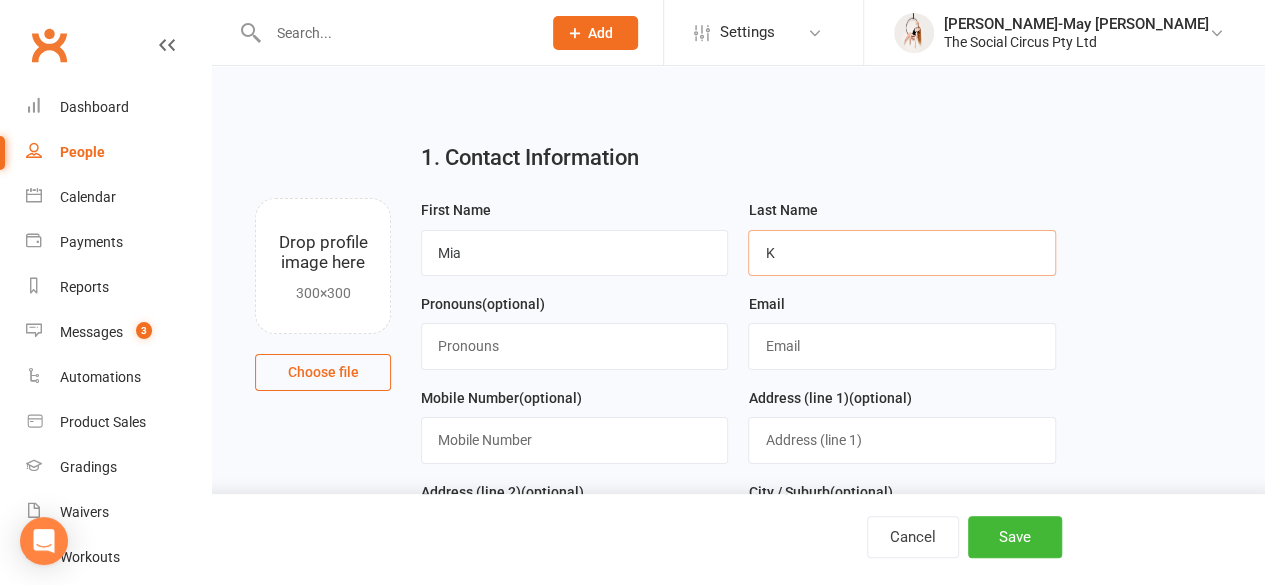 type 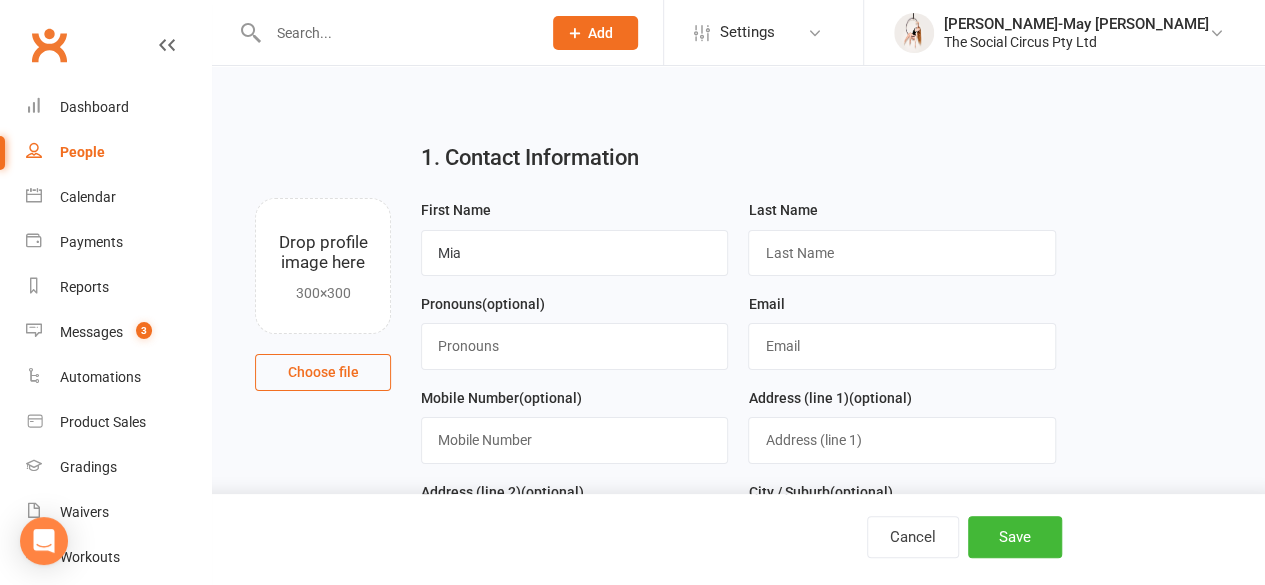 click at bounding box center [394, 33] 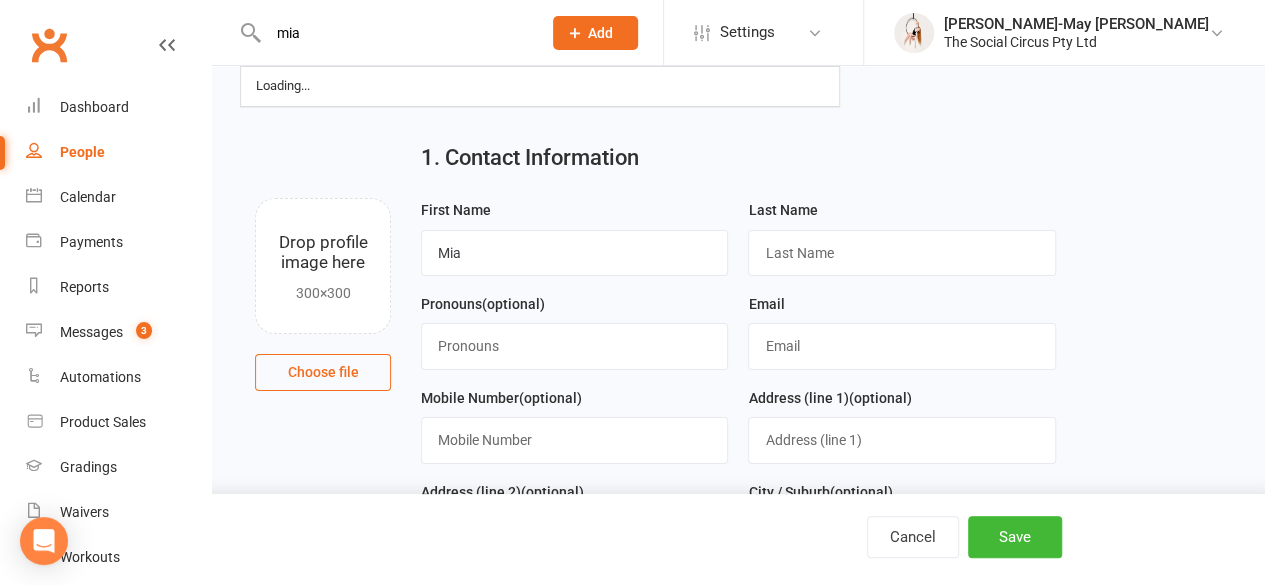type on "mia" 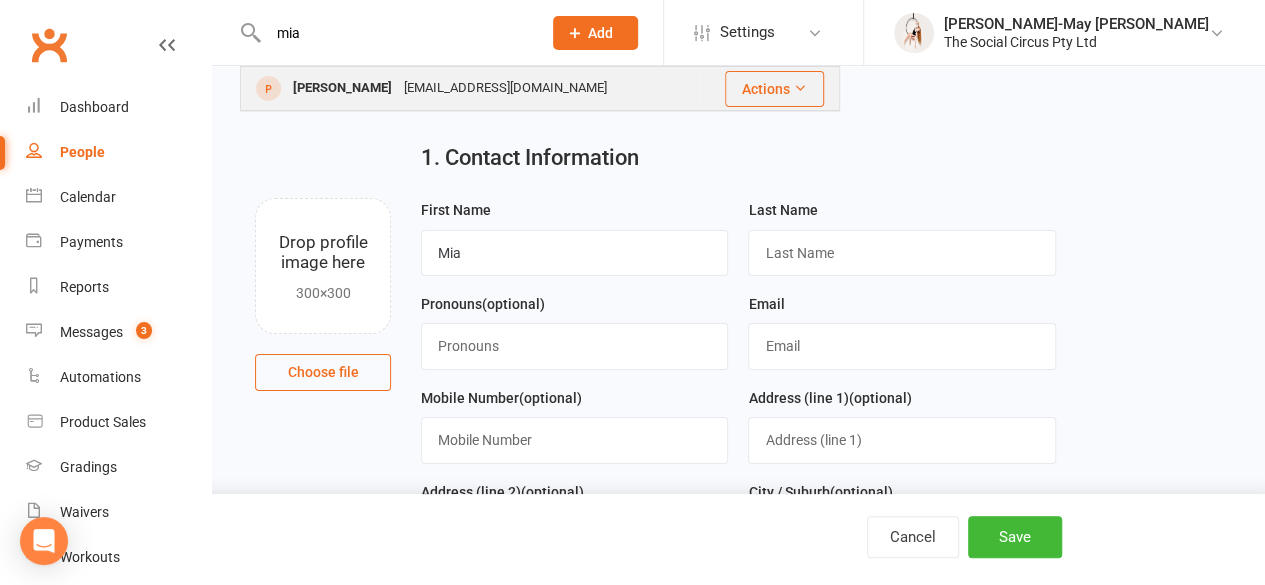 click on "[PERSON_NAME]" at bounding box center [342, 88] 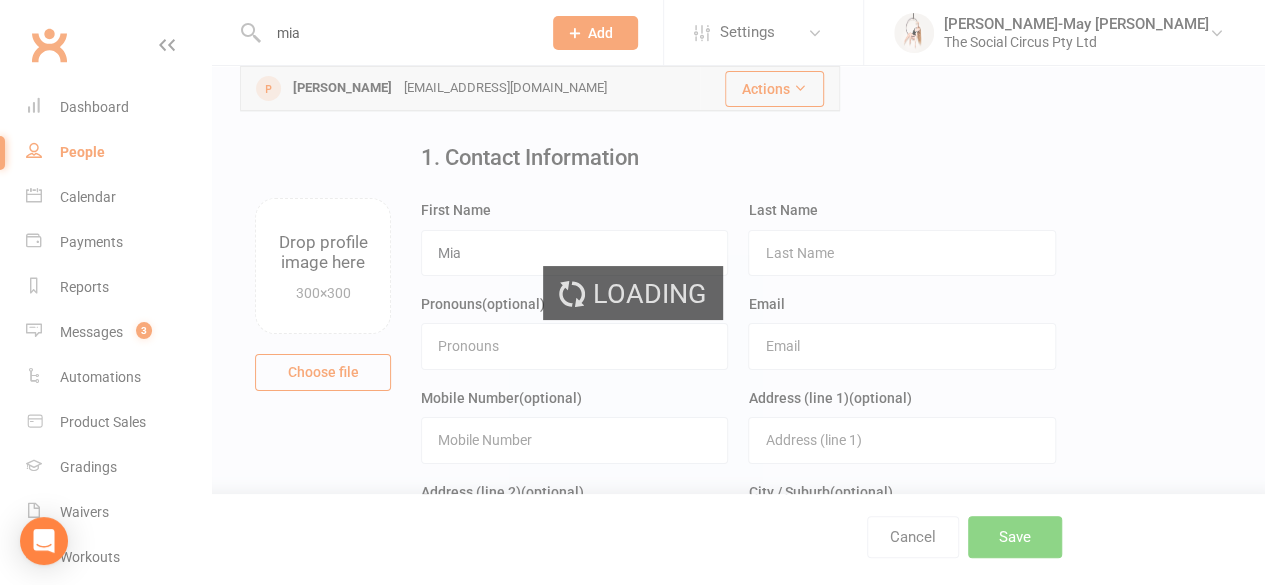 type 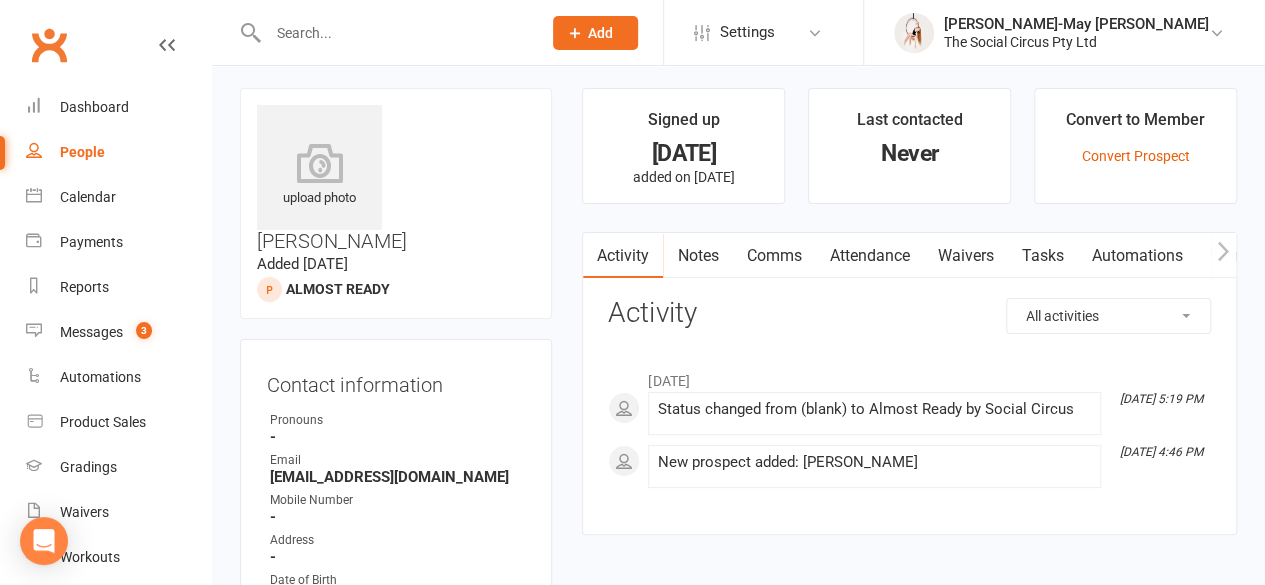 scroll, scrollTop: 0, scrollLeft: 0, axis: both 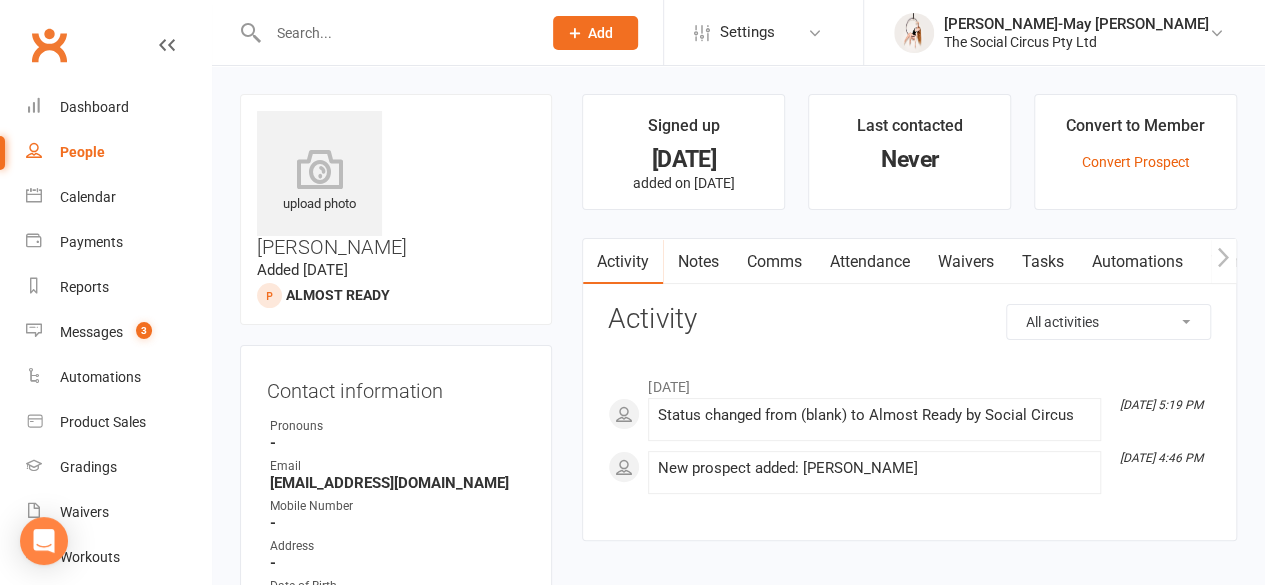 click on "Attendance" at bounding box center (869, 262) 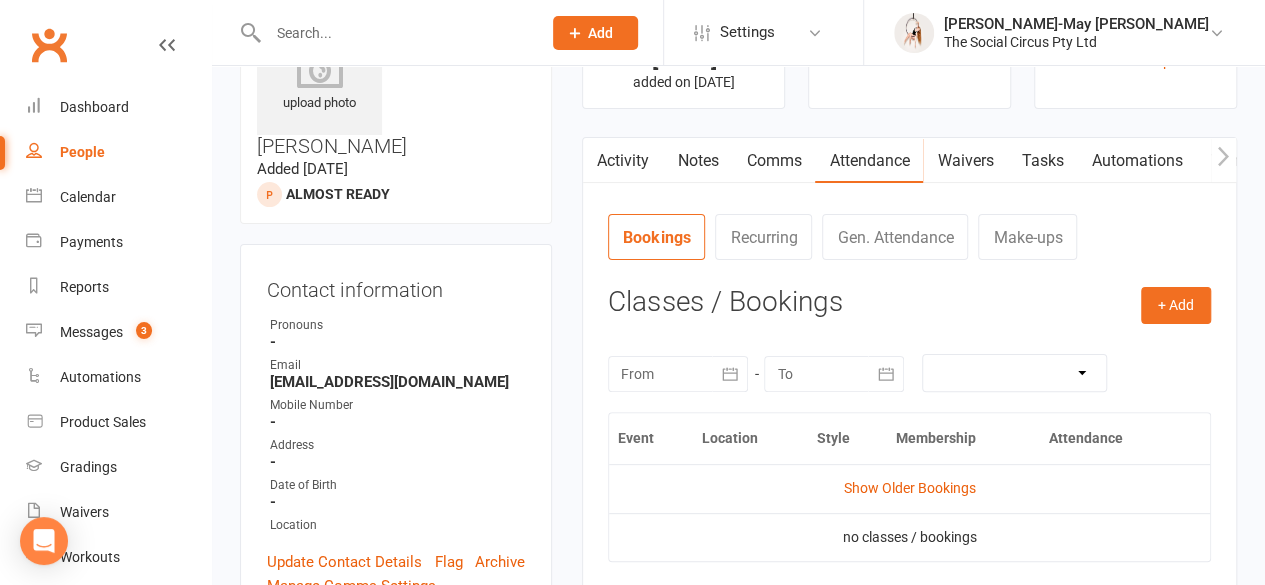 scroll, scrollTop: 200, scrollLeft: 0, axis: vertical 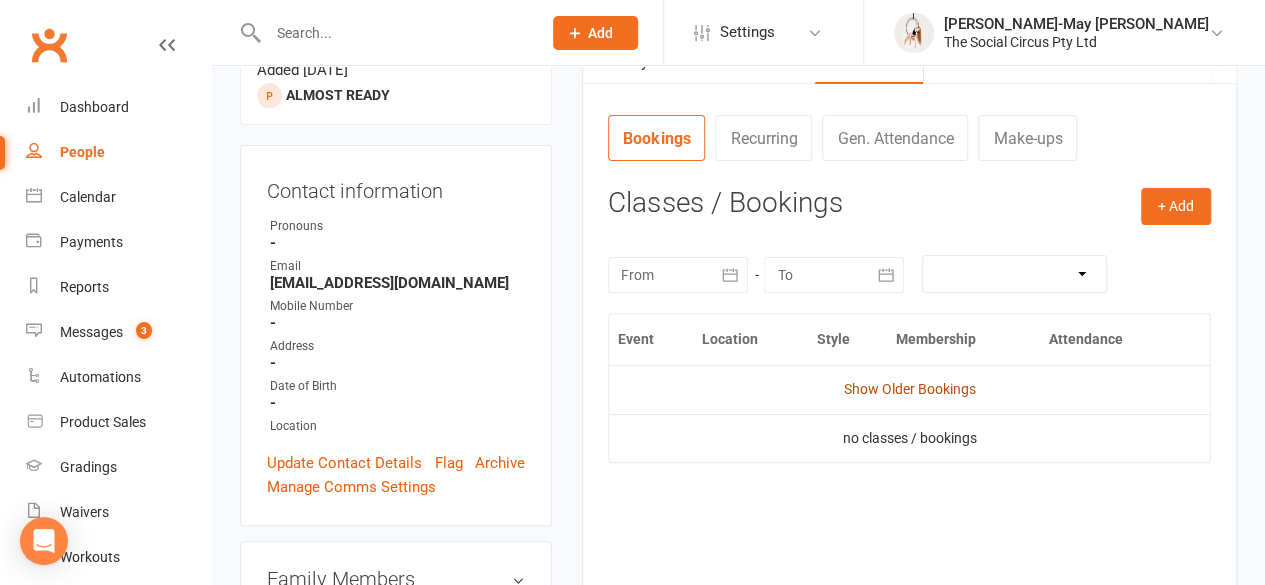 click on "Show Older Bookings" at bounding box center [910, 389] 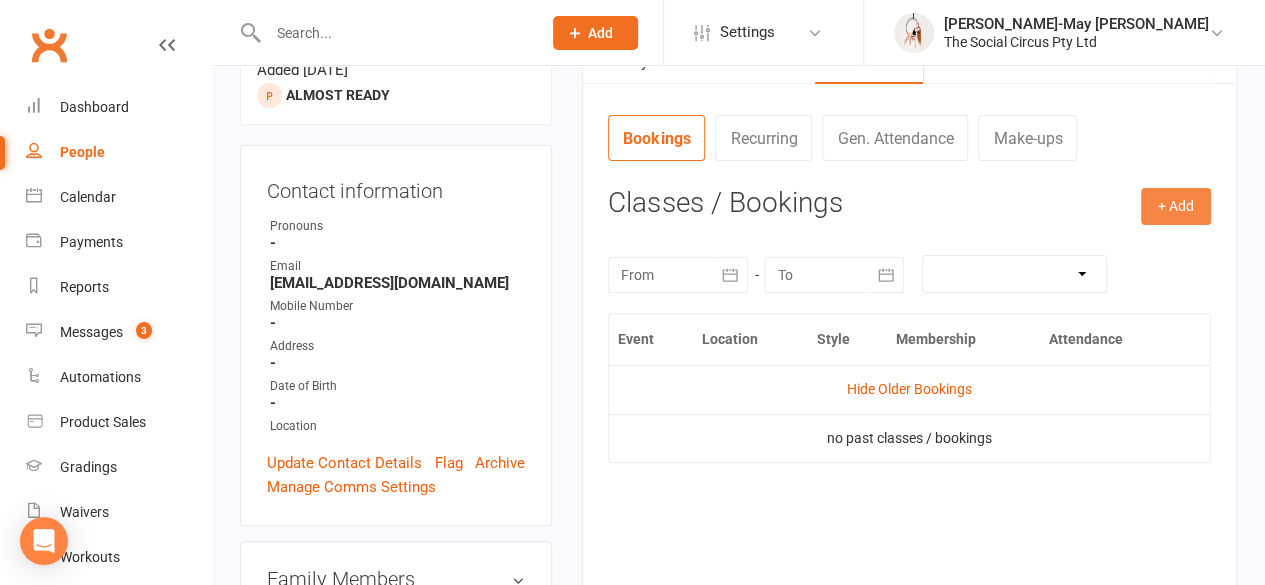 click on "+ Add" at bounding box center [1176, 206] 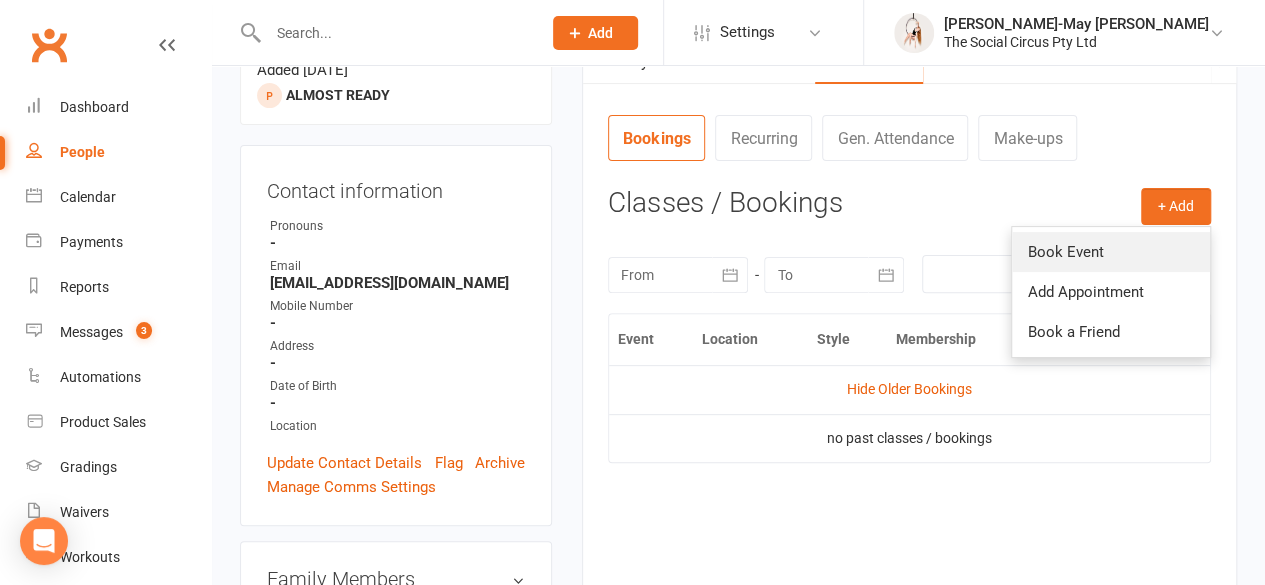 click on "Book Event" at bounding box center [1111, 252] 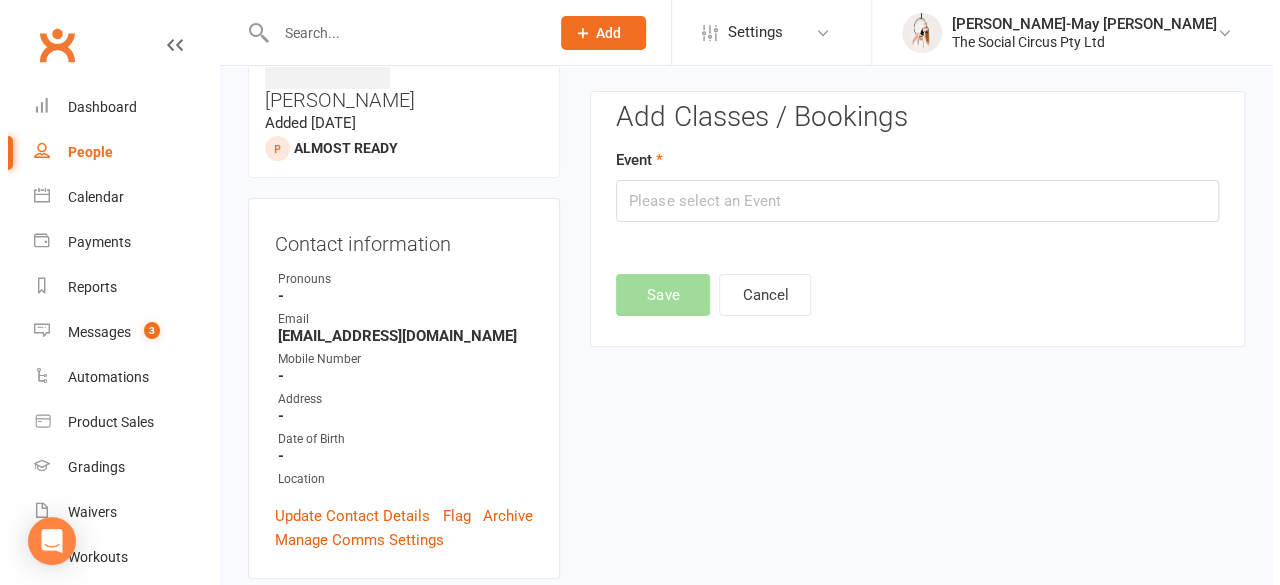scroll, scrollTop: 136, scrollLeft: 0, axis: vertical 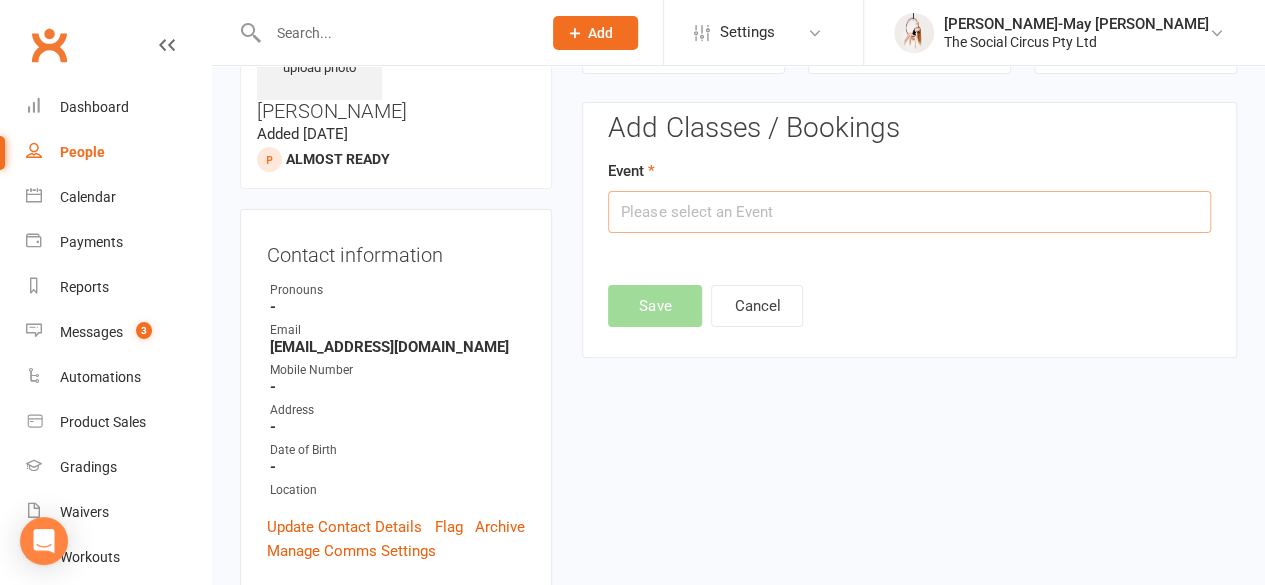 click at bounding box center (909, 212) 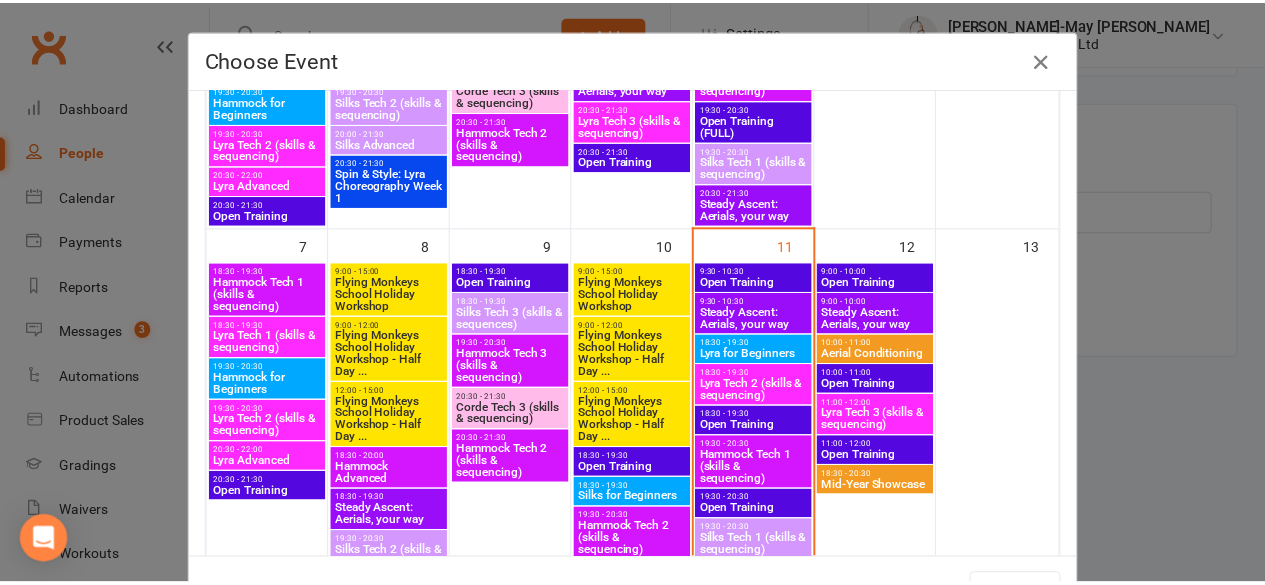 scroll, scrollTop: 500, scrollLeft: 0, axis: vertical 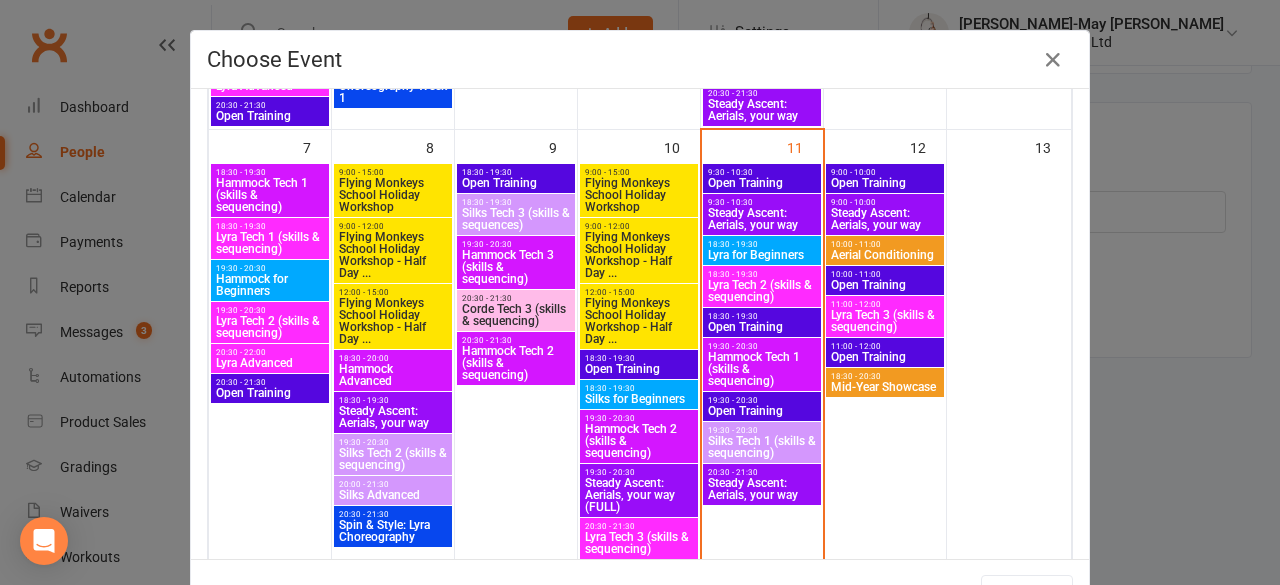 click on "19:30 - 20:30" at bounding box center (762, 400) 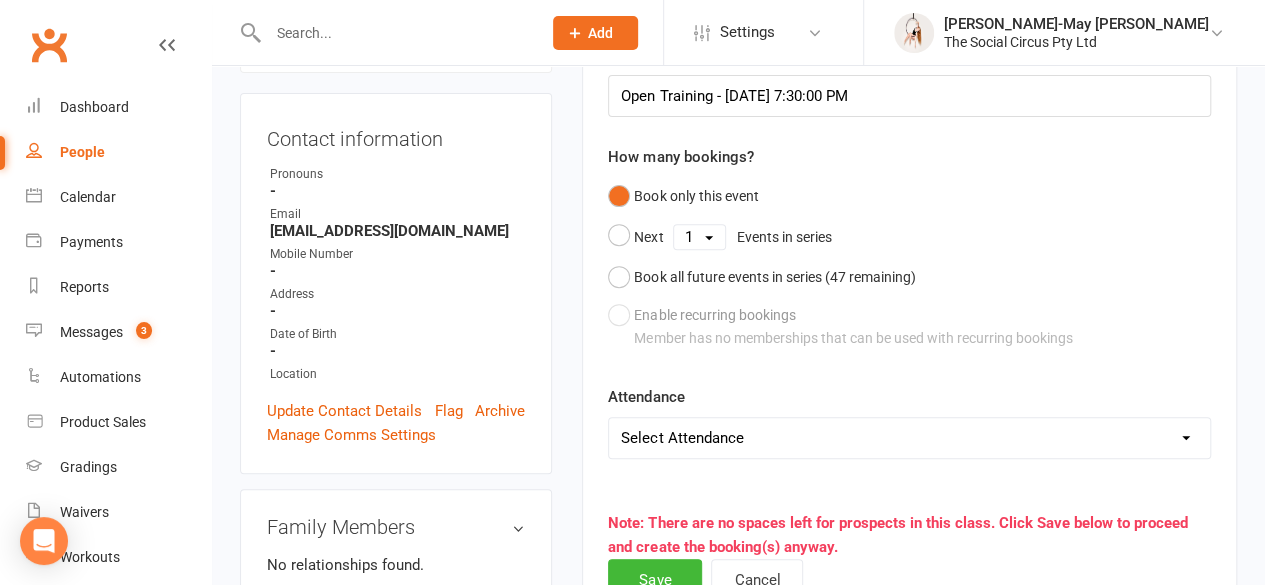 scroll, scrollTop: 436, scrollLeft: 0, axis: vertical 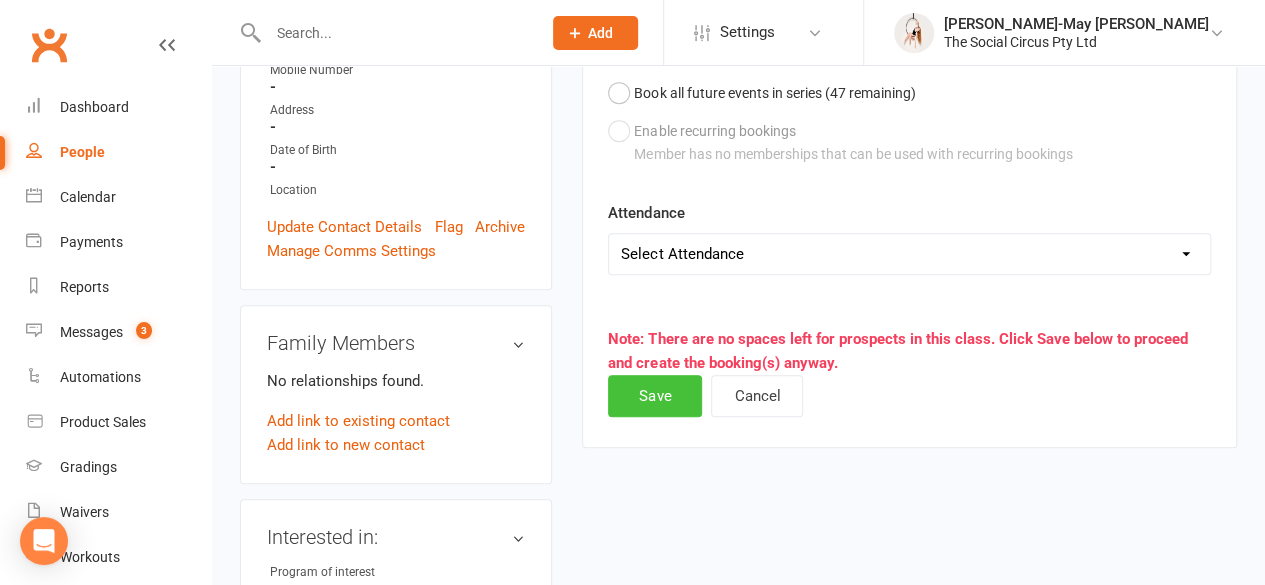 click on "Save" at bounding box center [655, 396] 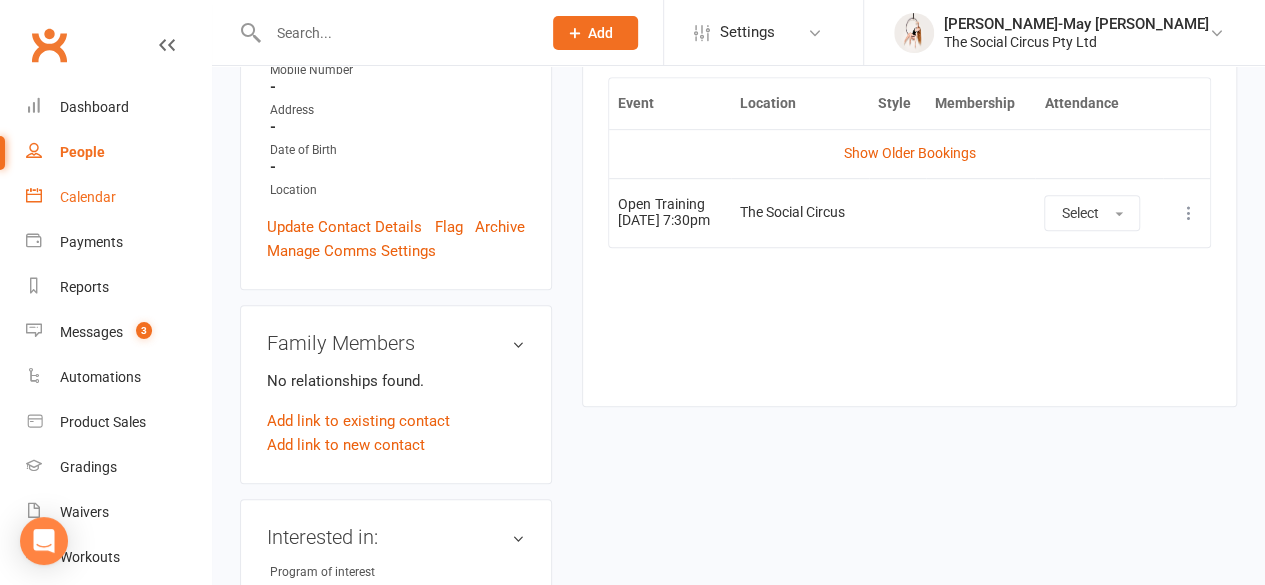 click on "Calendar" at bounding box center [88, 197] 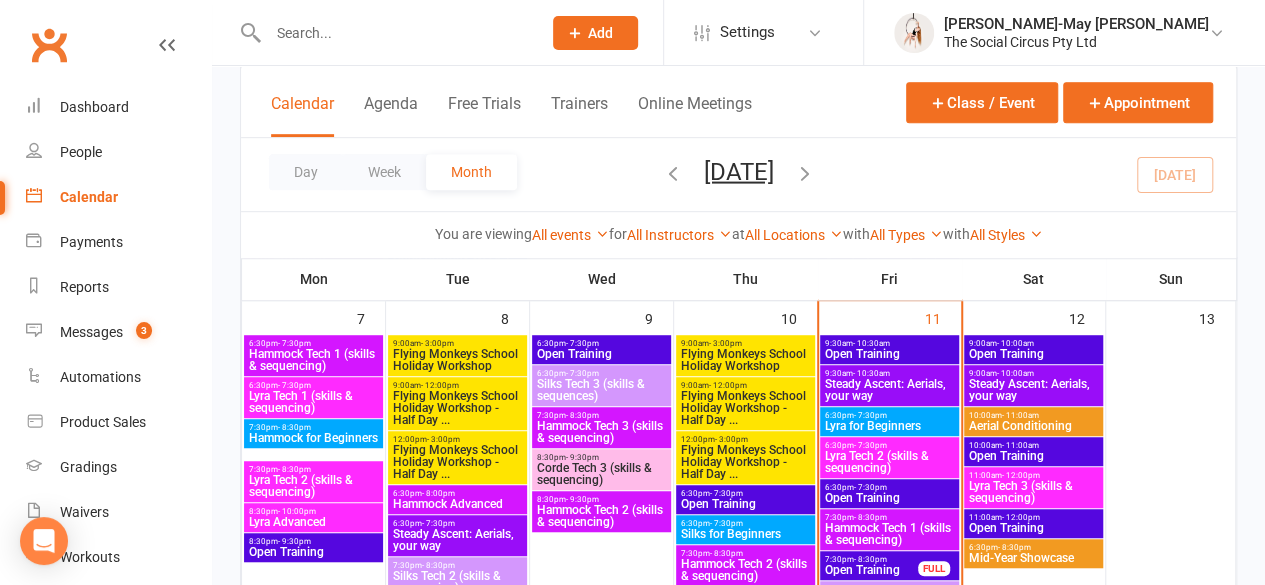 scroll, scrollTop: 500, scrollLeft: 0, axis: vertical 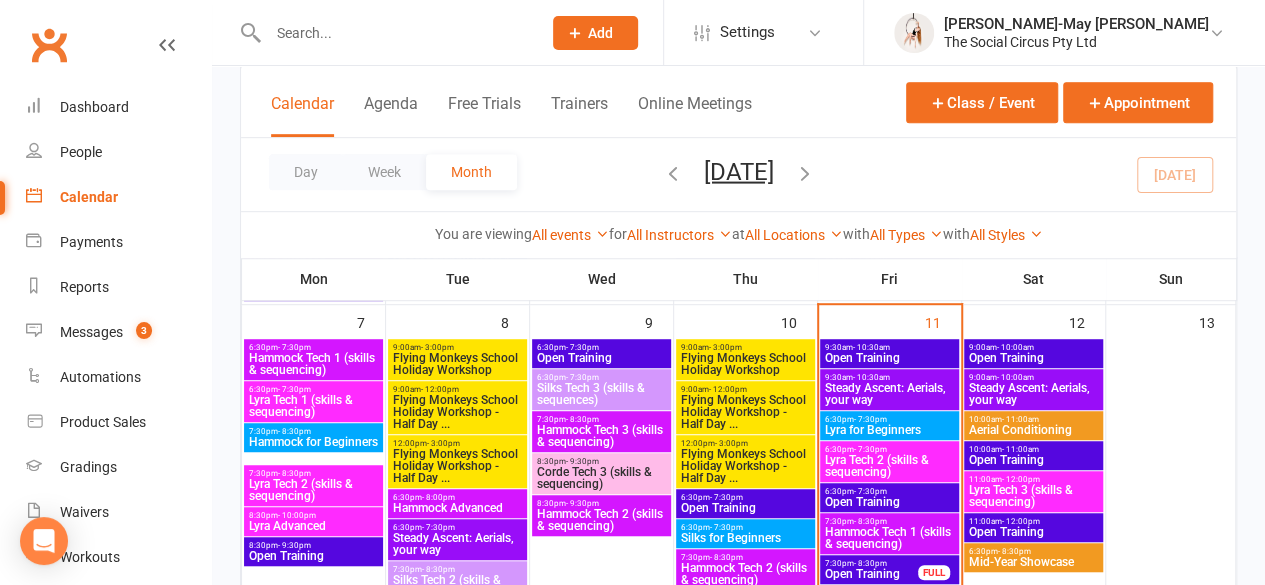 click on "Steady Ascent: Aerials, your way" at bounding box center (889, 394) 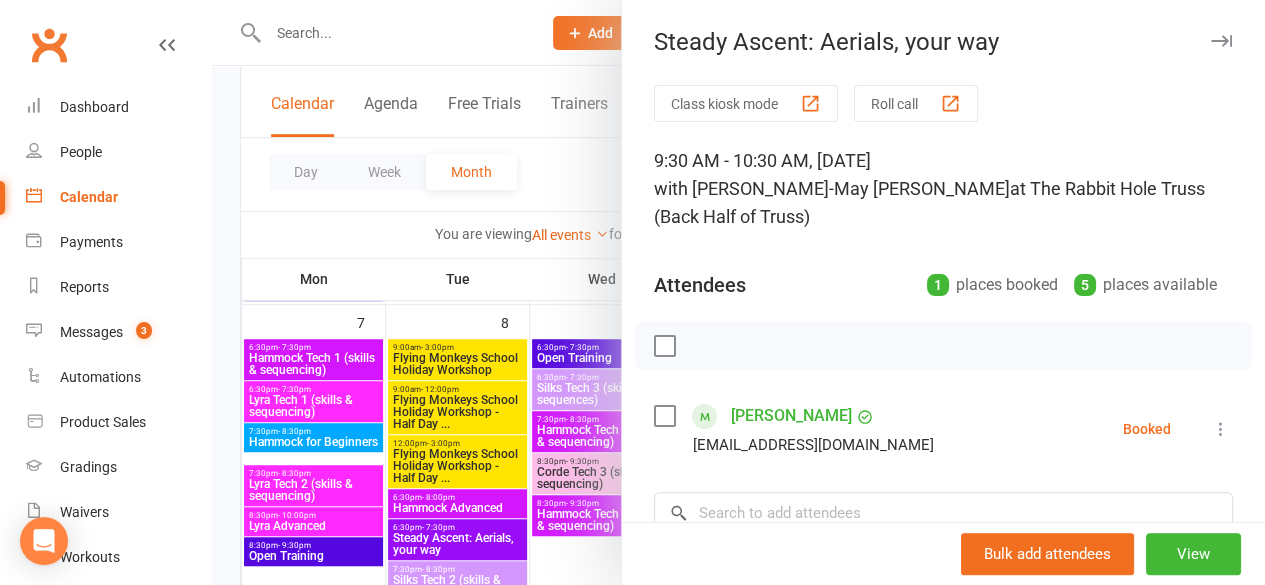click at bounding box center [1221, 429] 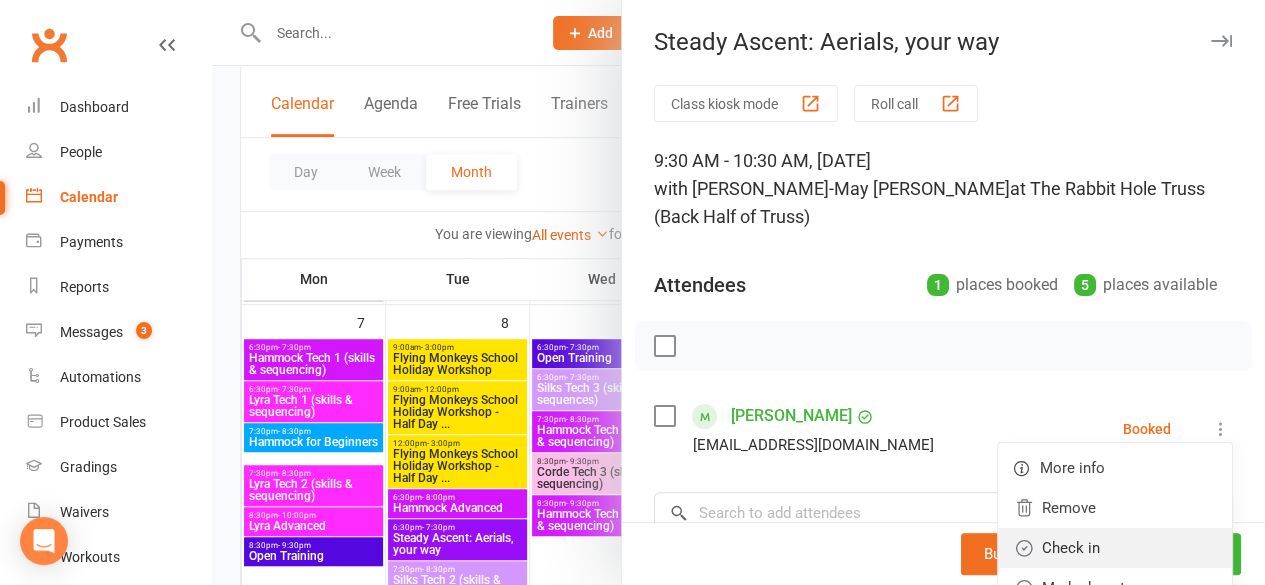 click on "Check in" at bounding box center (1115, 548) 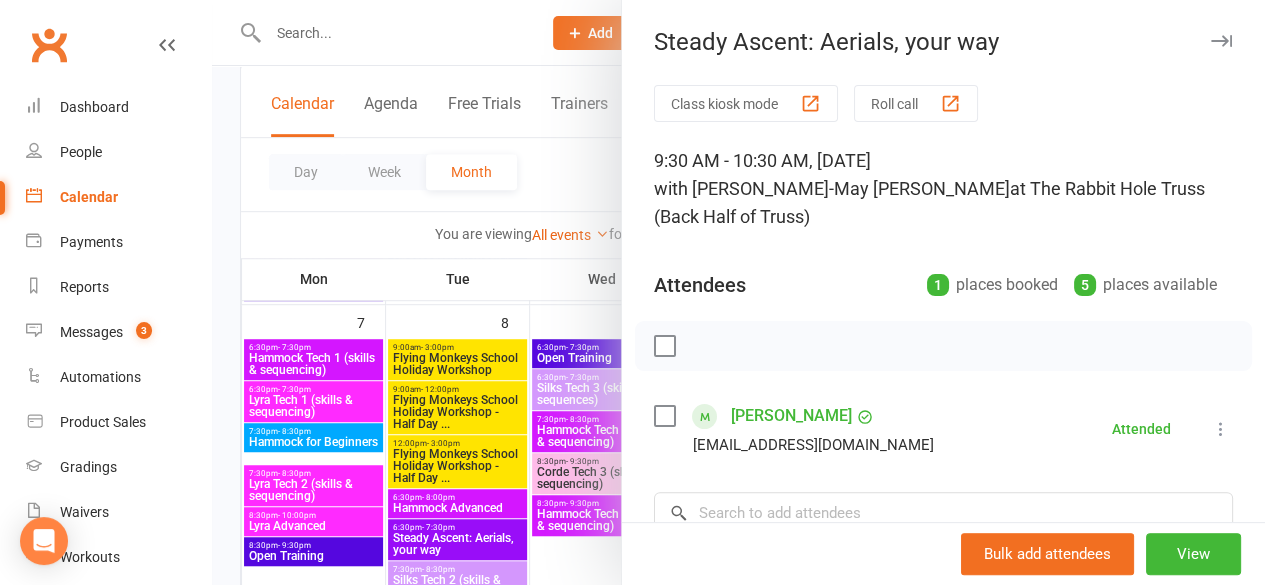 click at bounding box center (1221, 41) 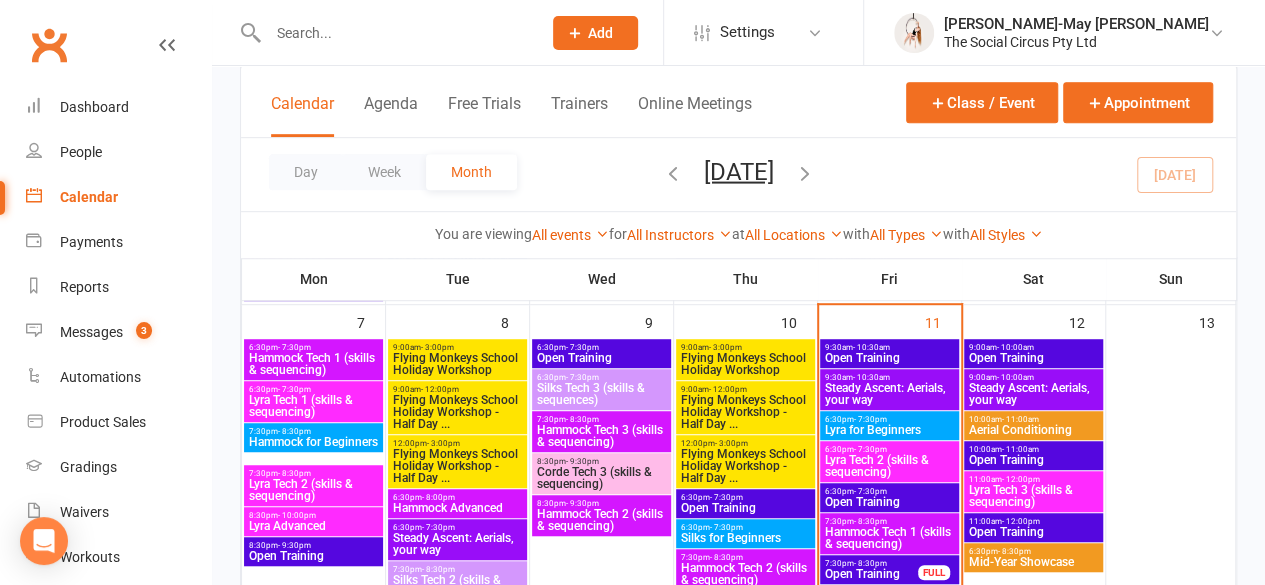 click on "Open Training" at bounding box center (889, 358) 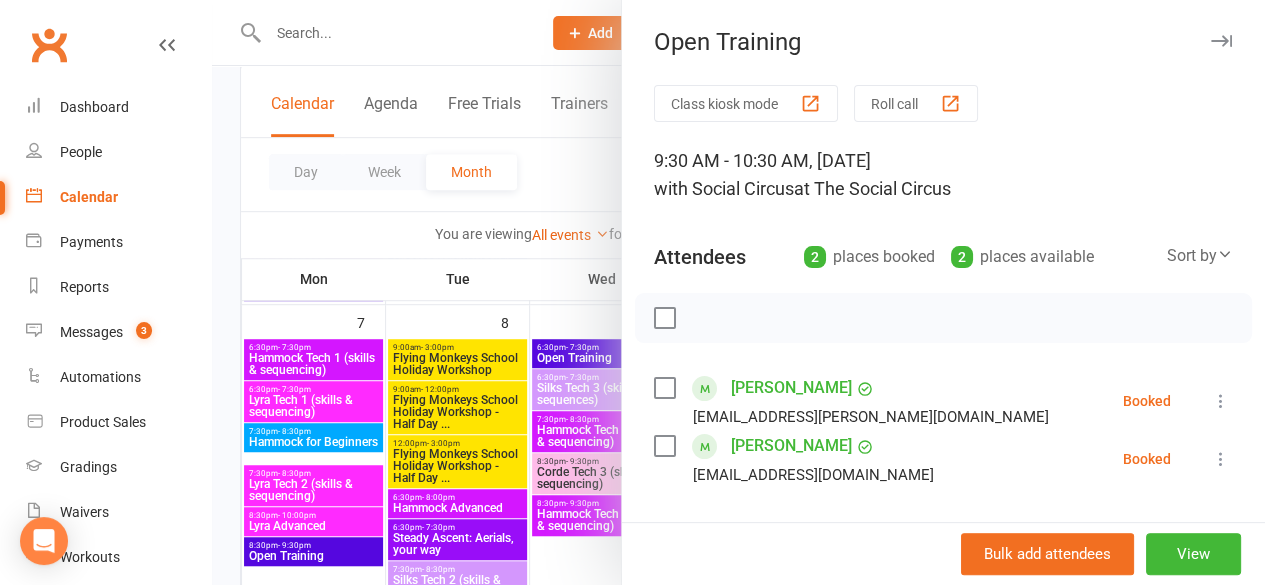 click at bounding box center (1221, 401) 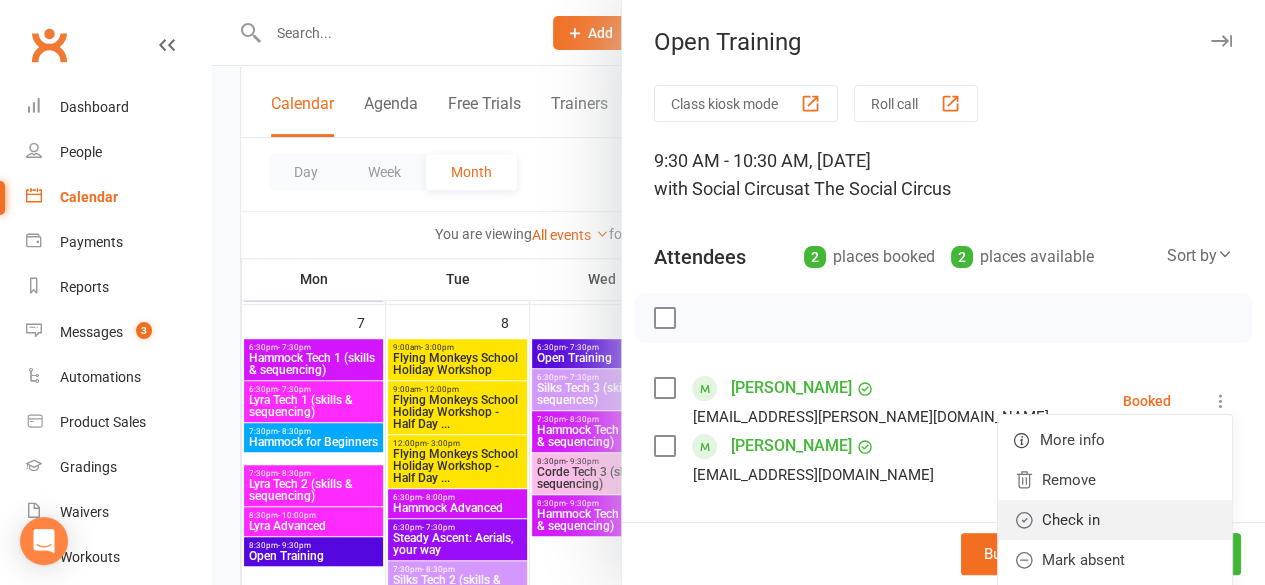 click on "Check in" at bounding box center (1115, 520) 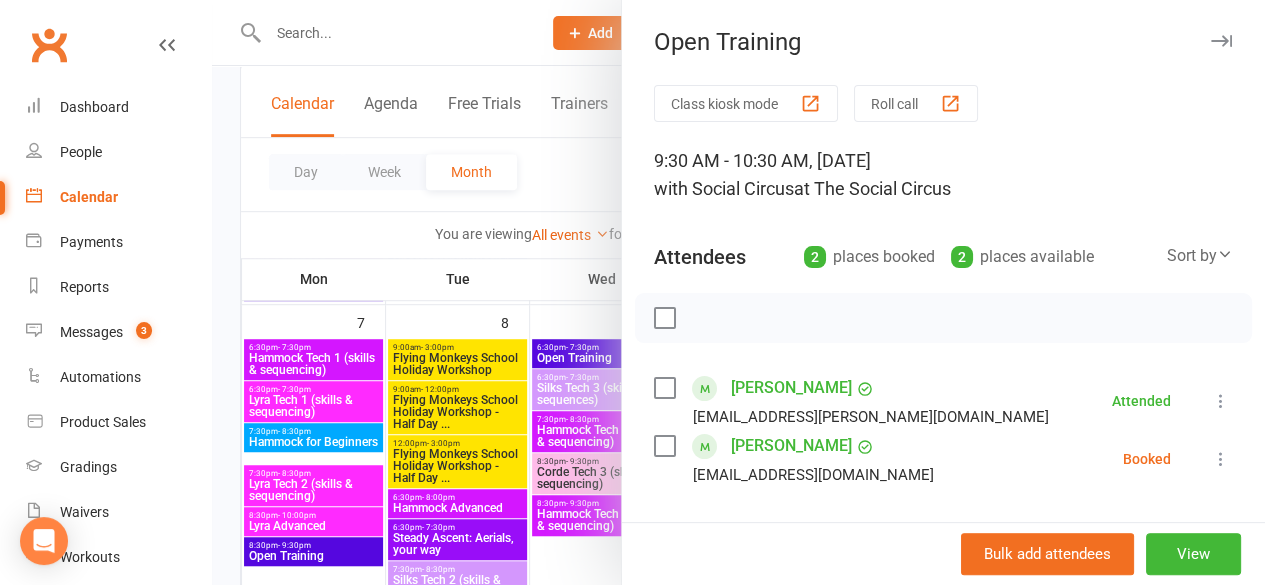 click at bounding box center [1221, 459] 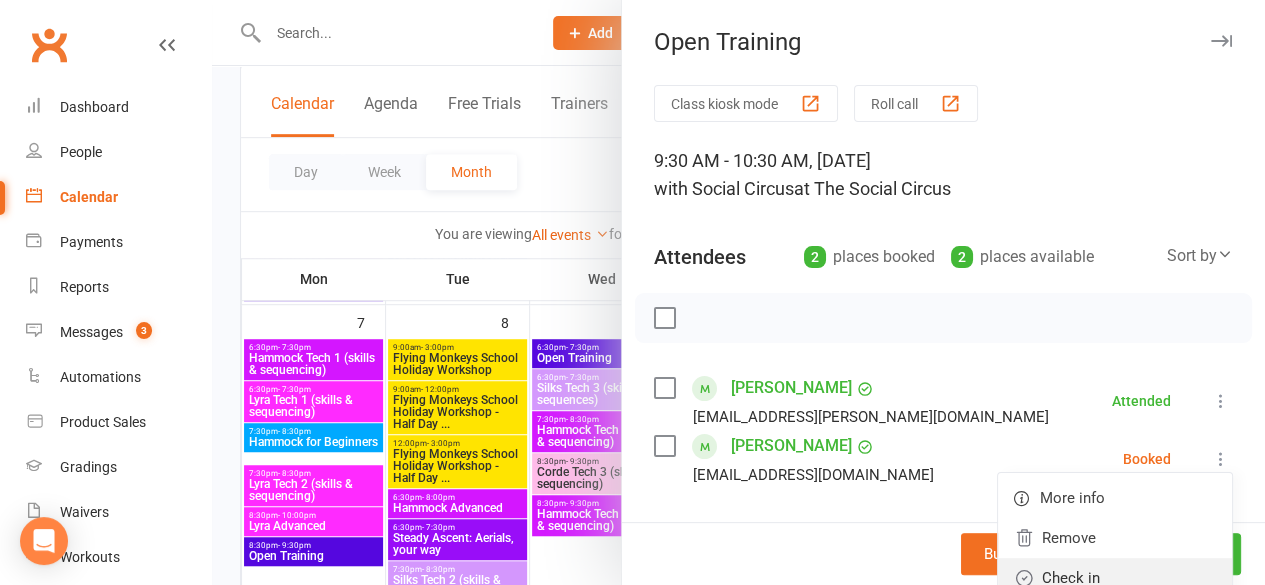 click on "Check in" at bounding box center (1115, 578) 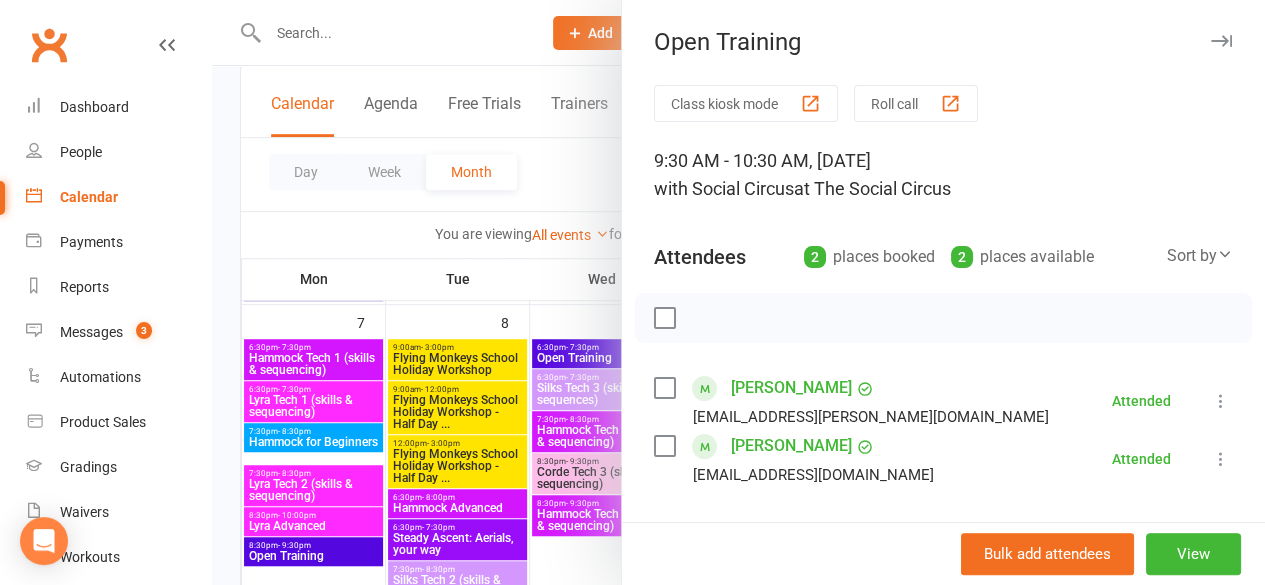 click at bounding box center (1221, 41) 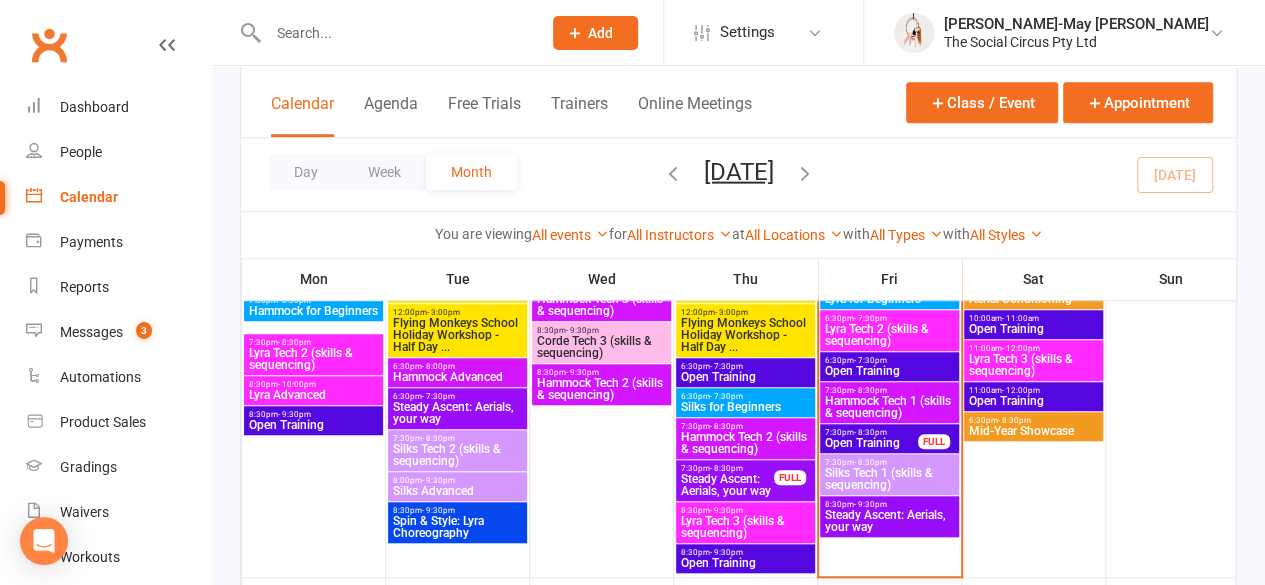 scroll, scrollTop: 600, scrollLeft: 0, axis: vertical 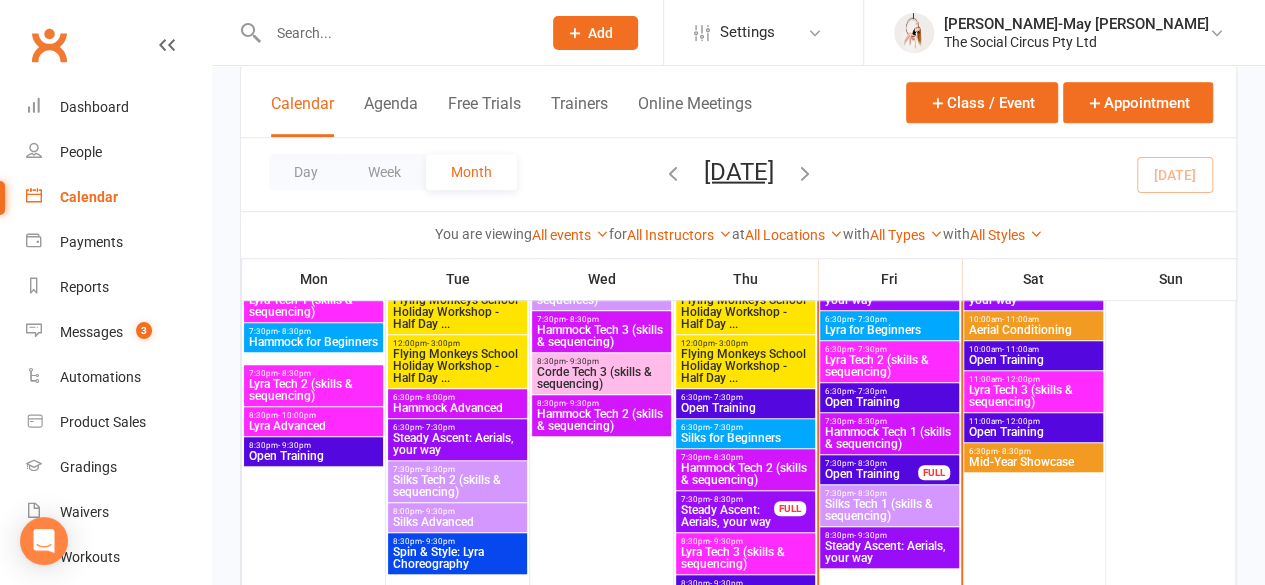 click on "Open Training" at bounding box center [871, 474] 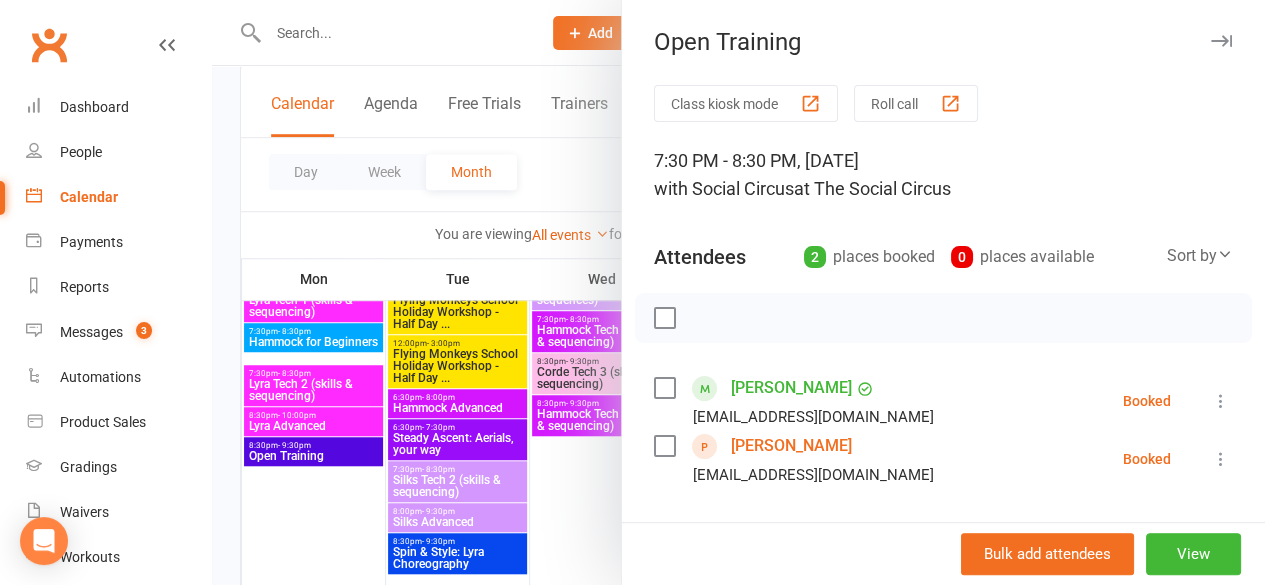 click at bounding box center [1221, 41] 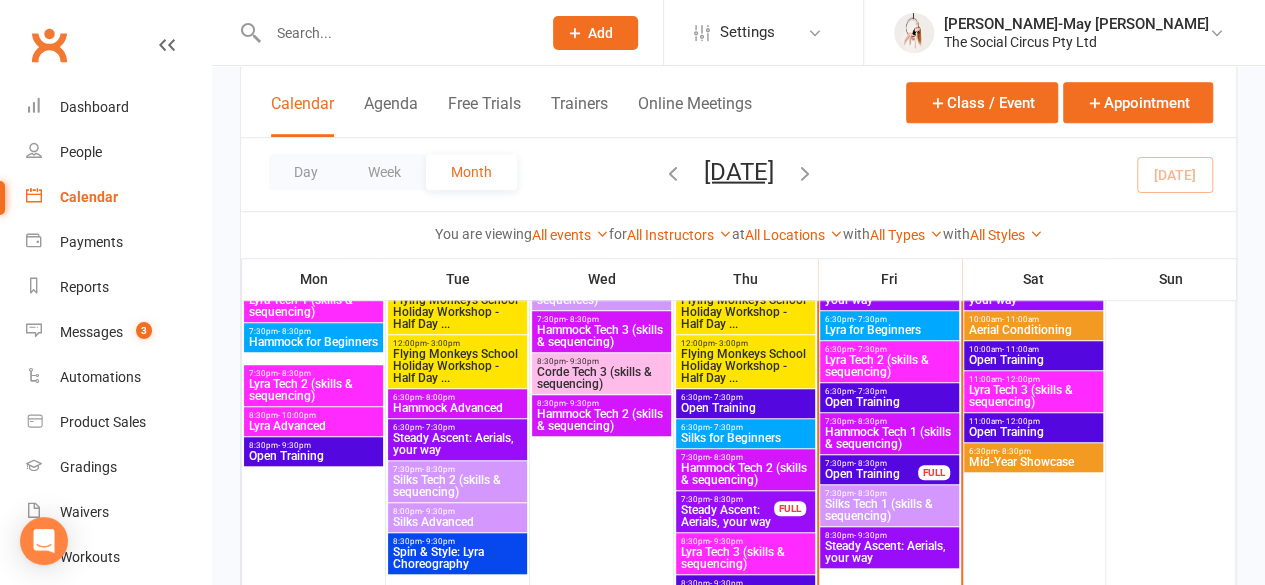 click on "Hammock Tech 1 (skills & sequencing)" at bounding box center (889, 438) 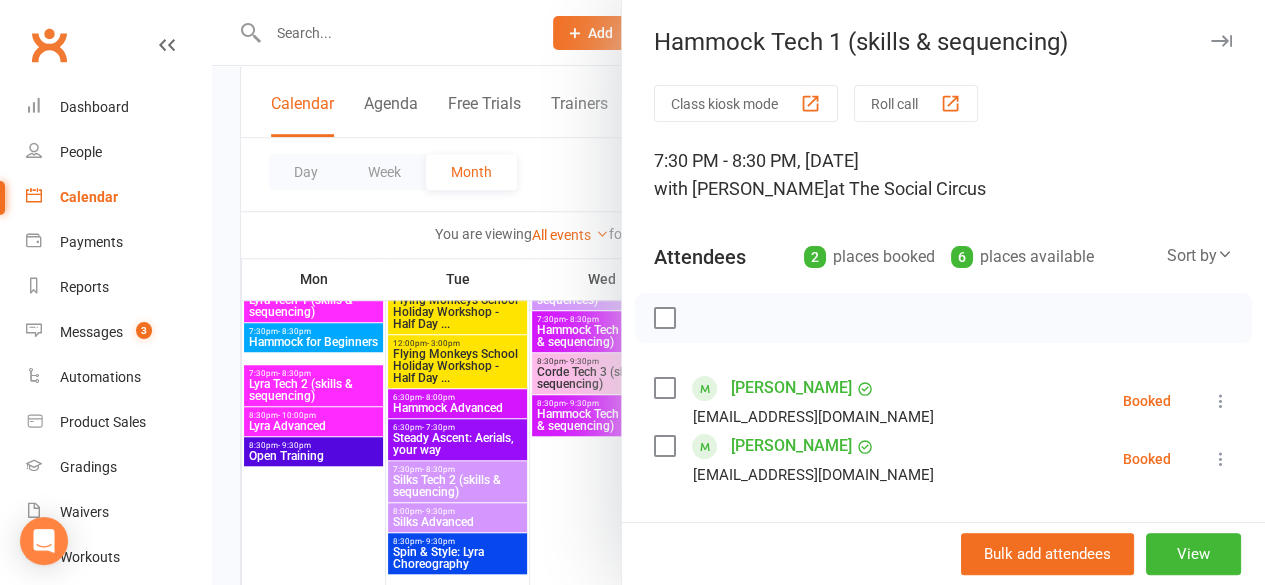 click at bounding box center (1221, 41) 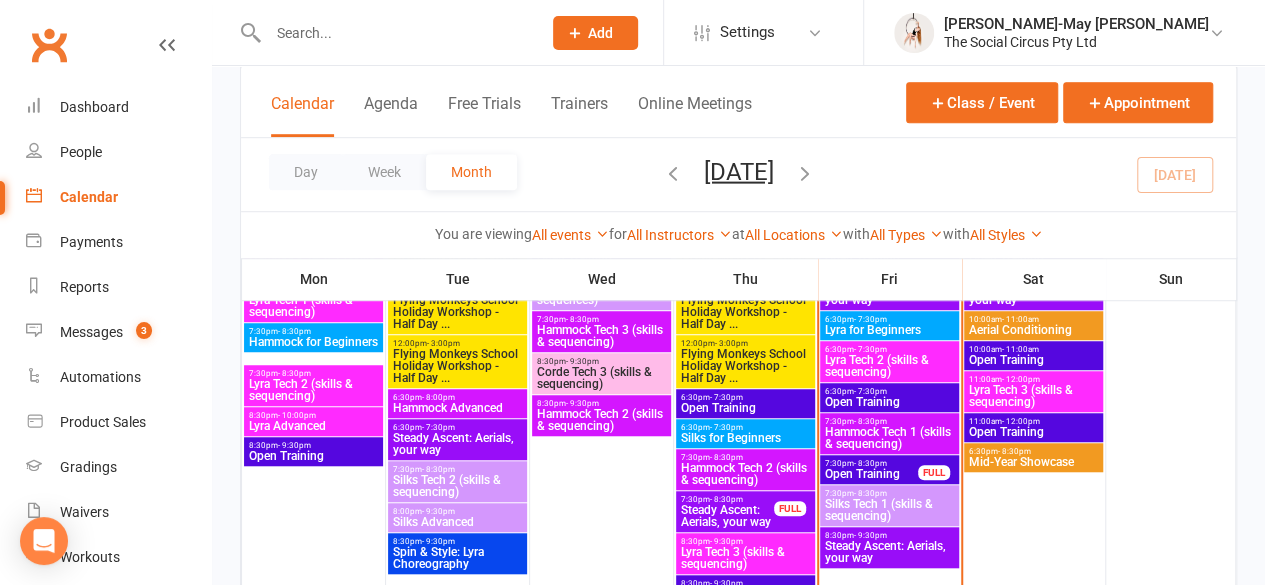 click on "Silks Tech 1 (skills & sequencing)" at bounding box center [889, 510] 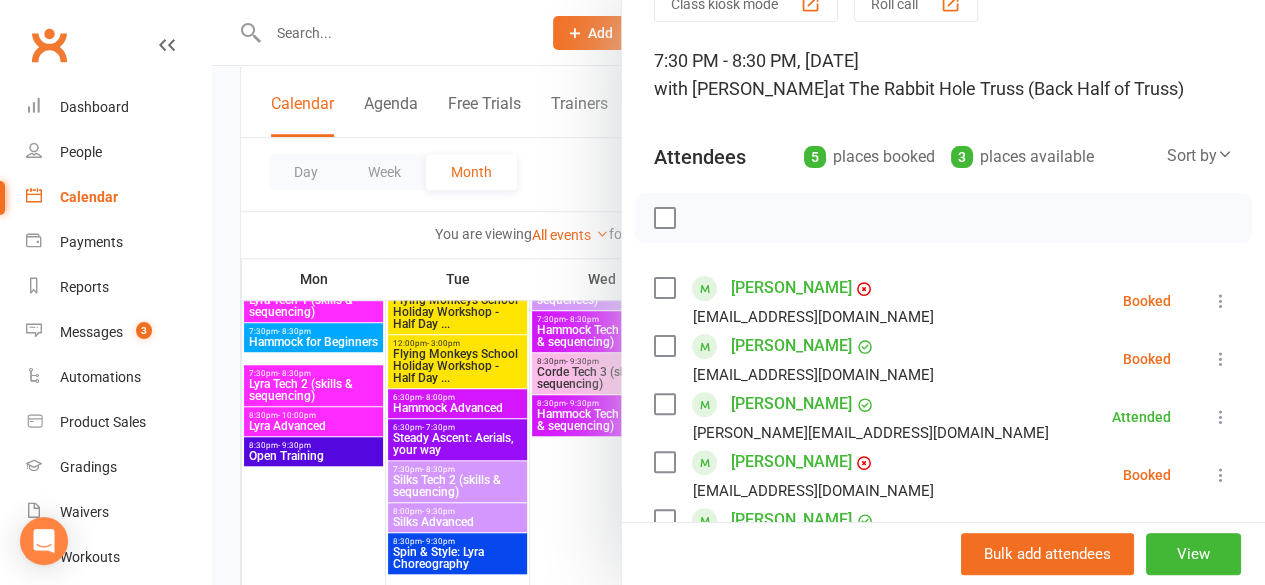 scroll, scrollTop: 0, scrollLeft: 0, axis: both 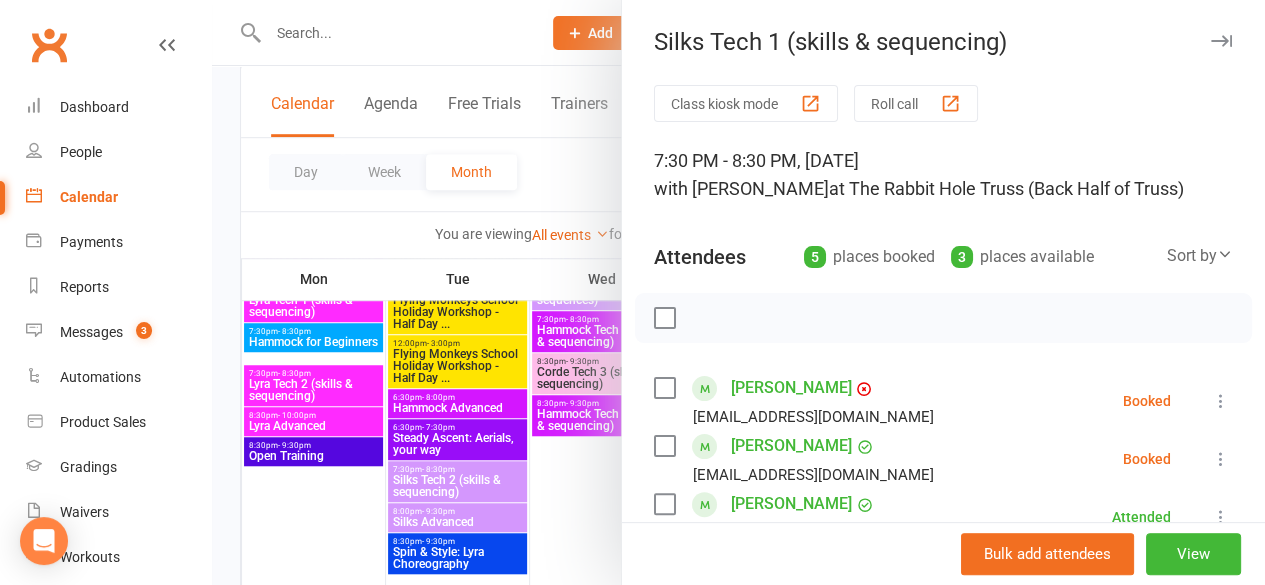 click at bounding box center (1221, 41) 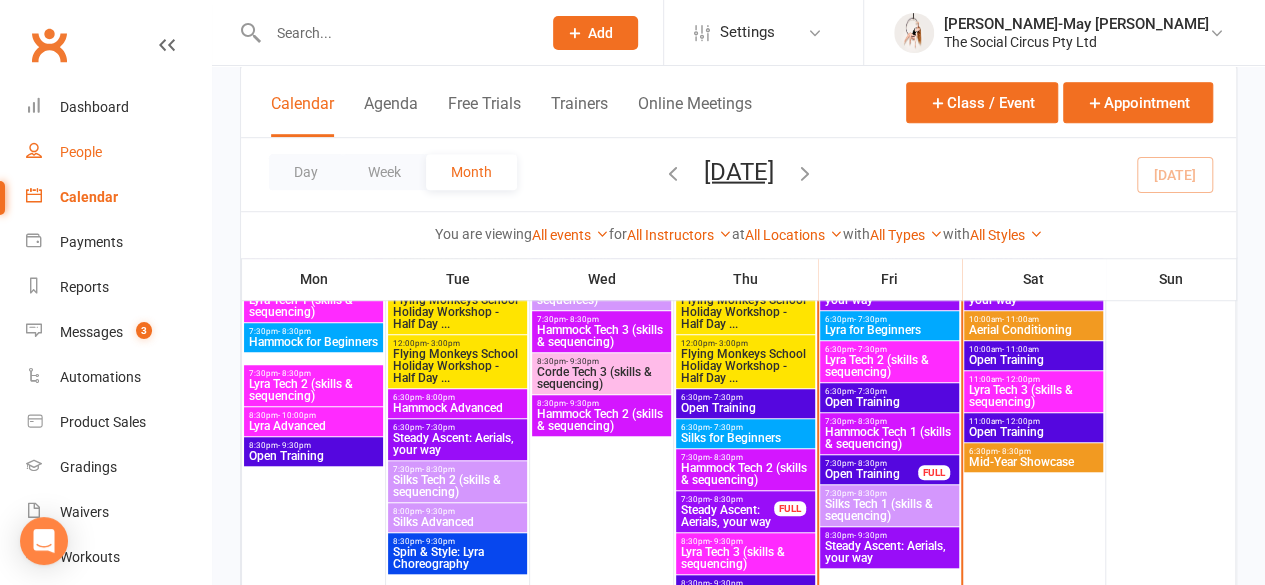 click on "People" at bounding box center [81, 152] 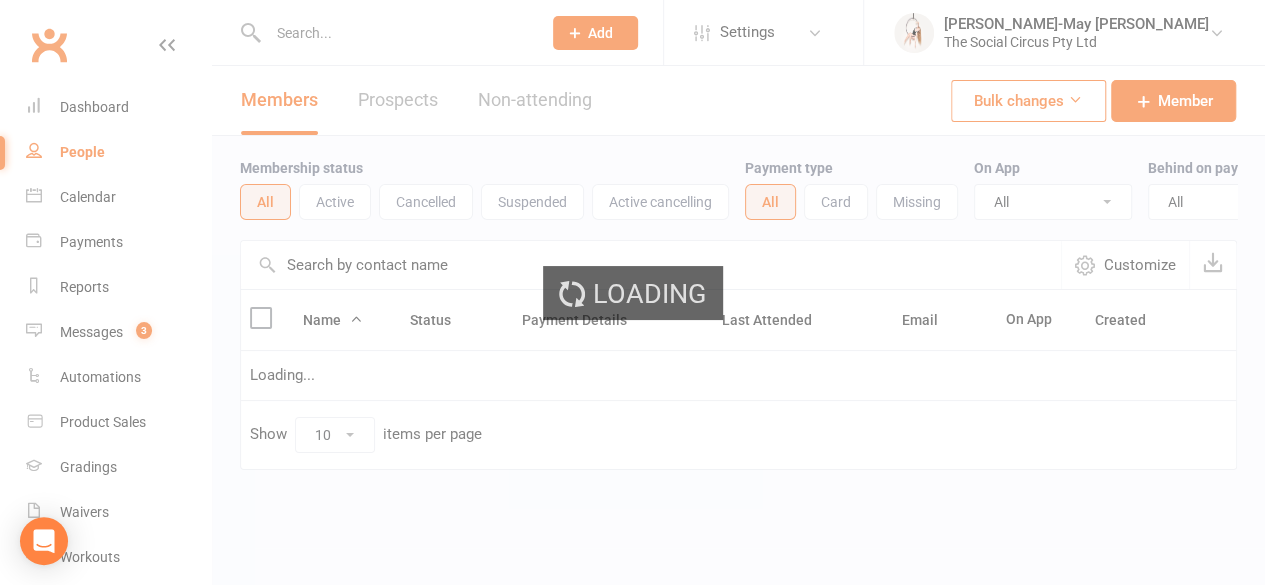 scroll, scrollTop: 0, scrollLeft: 0, axis: both 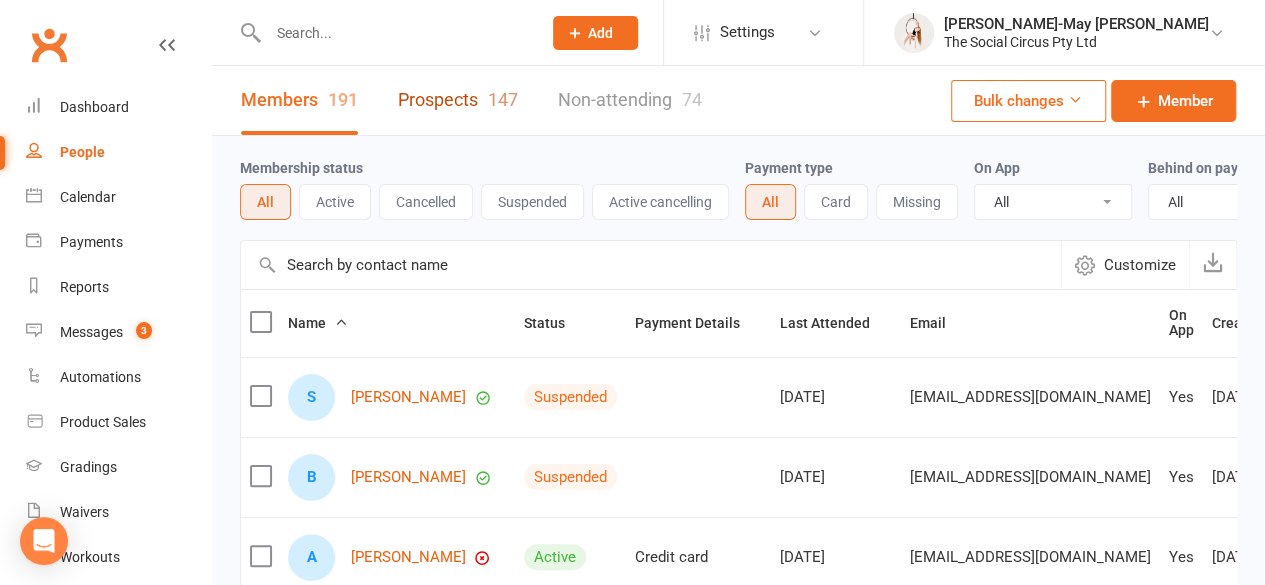 click on "Prospects 147" at bounding box center (458, 100) 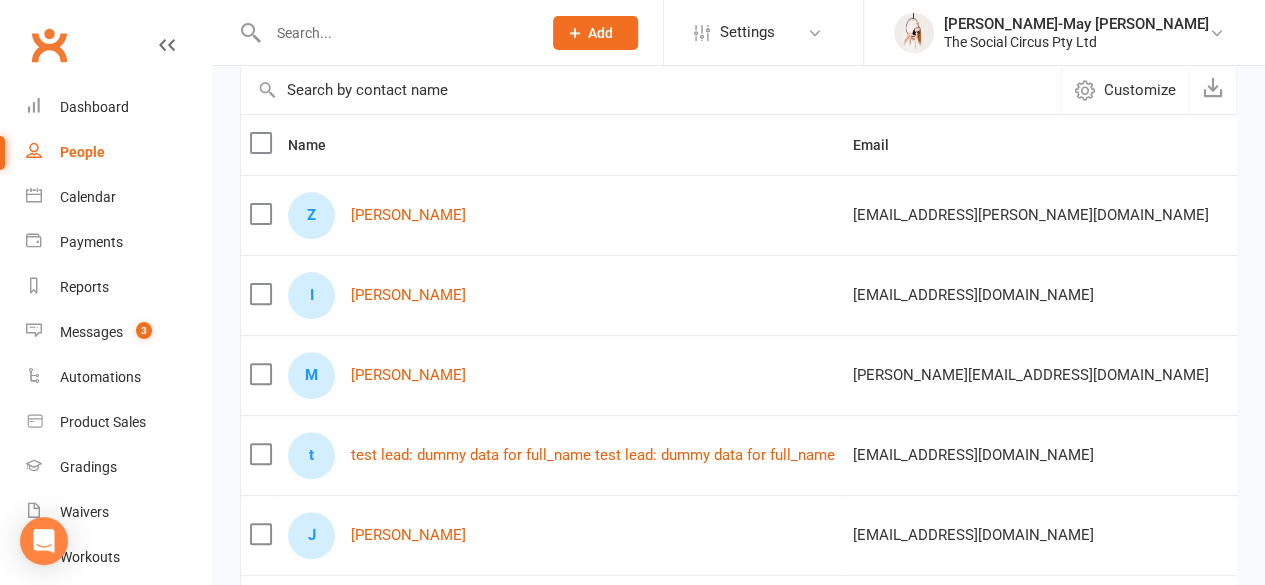 scroll, scrollTop: 300, scrollLeft: 0, axis: vertical 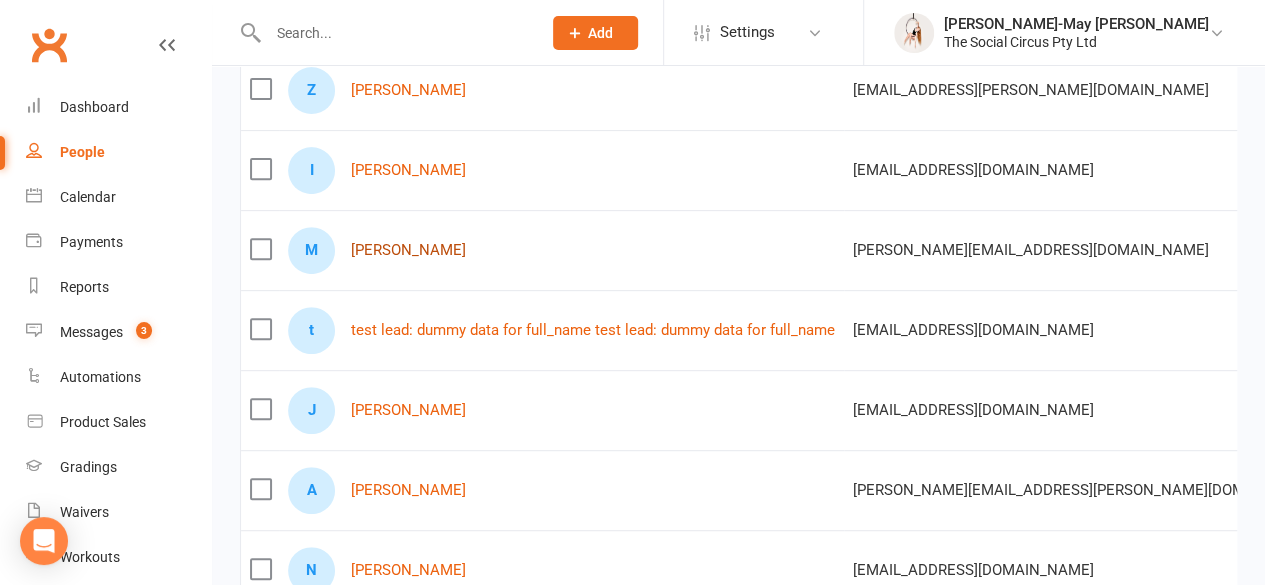 click on "[PERSON_NAME]" at bounding box center [408, 250] 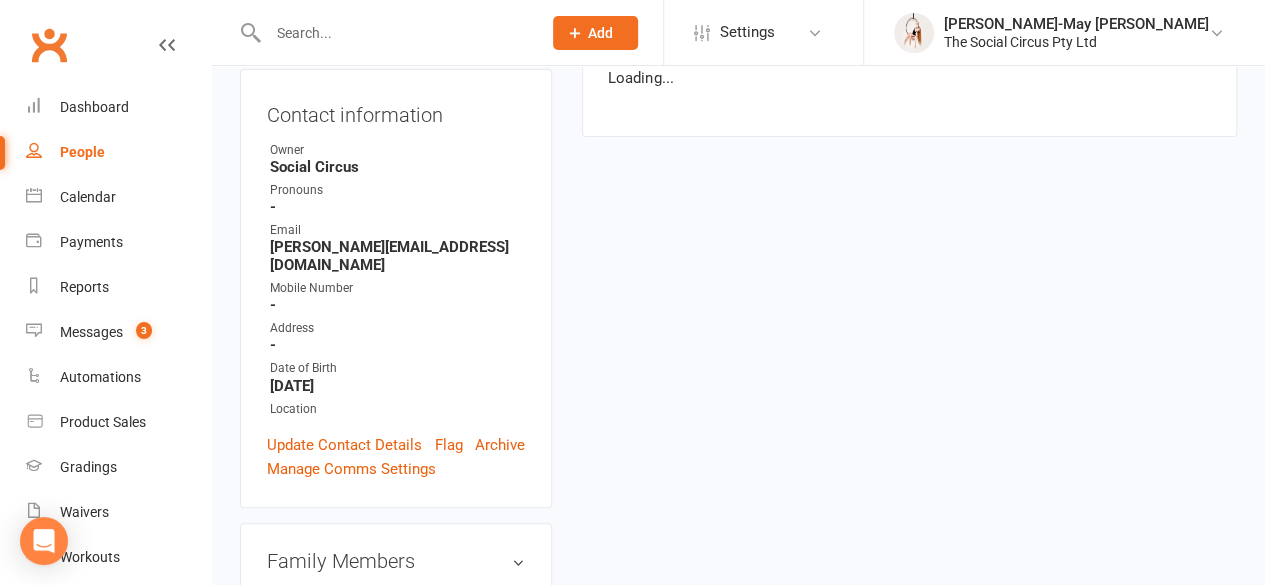 scroll, scrollTop: 0, scrollLeft: 0, axis: both 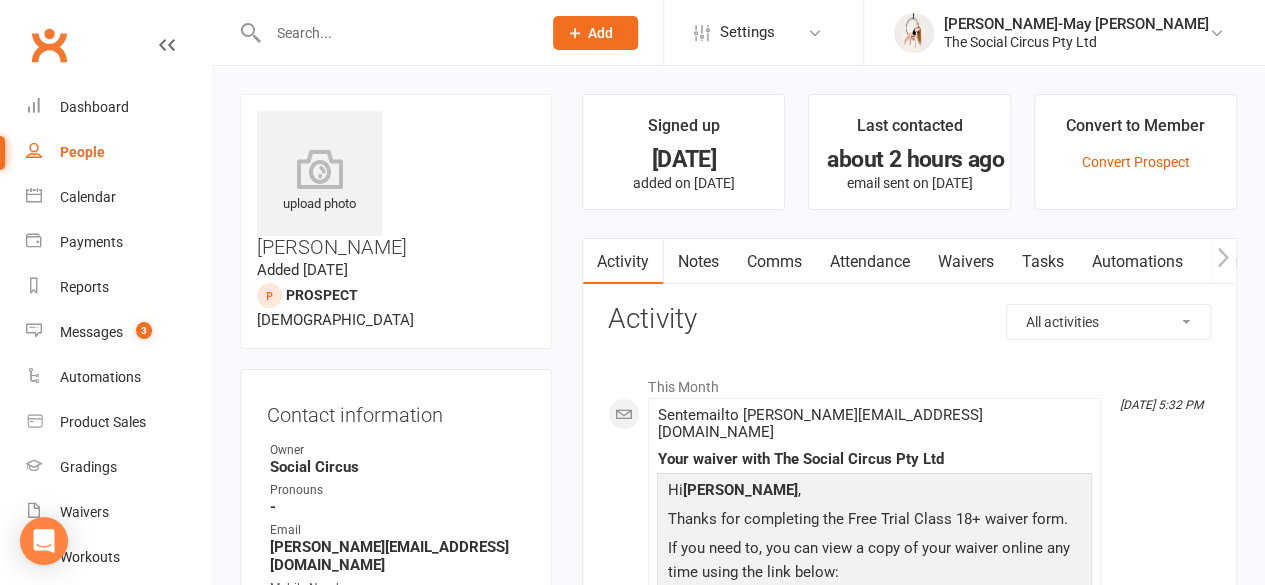 click on "Attendance" at bounding box center (869, 262) 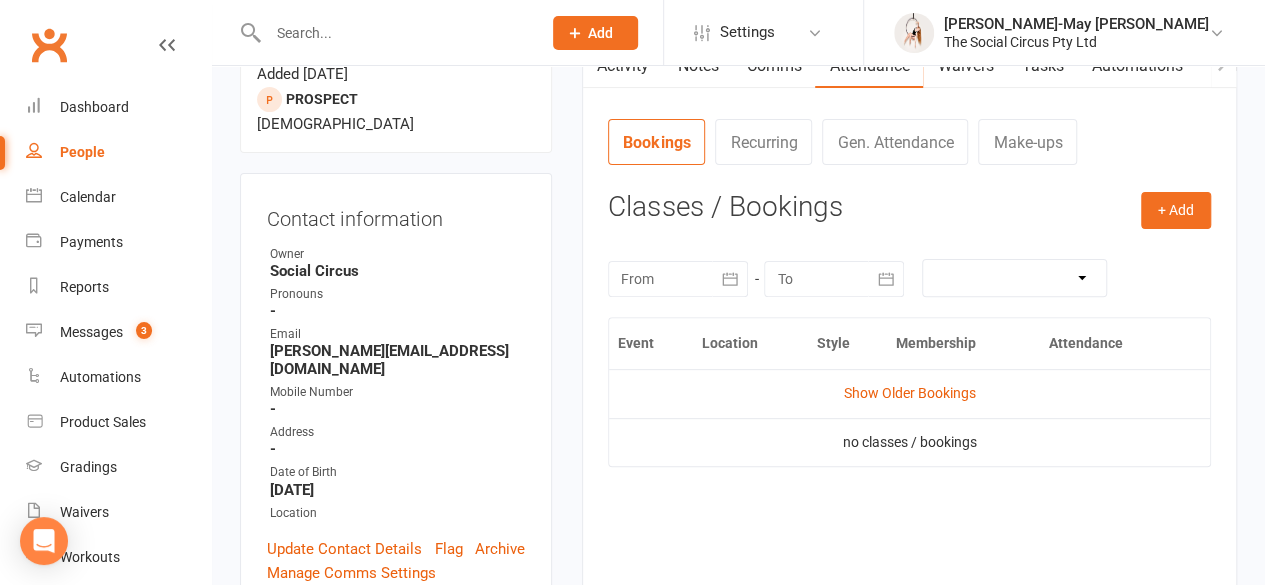 scroll, scrollTop: 200, scrollLeft: 0, axis: vertical 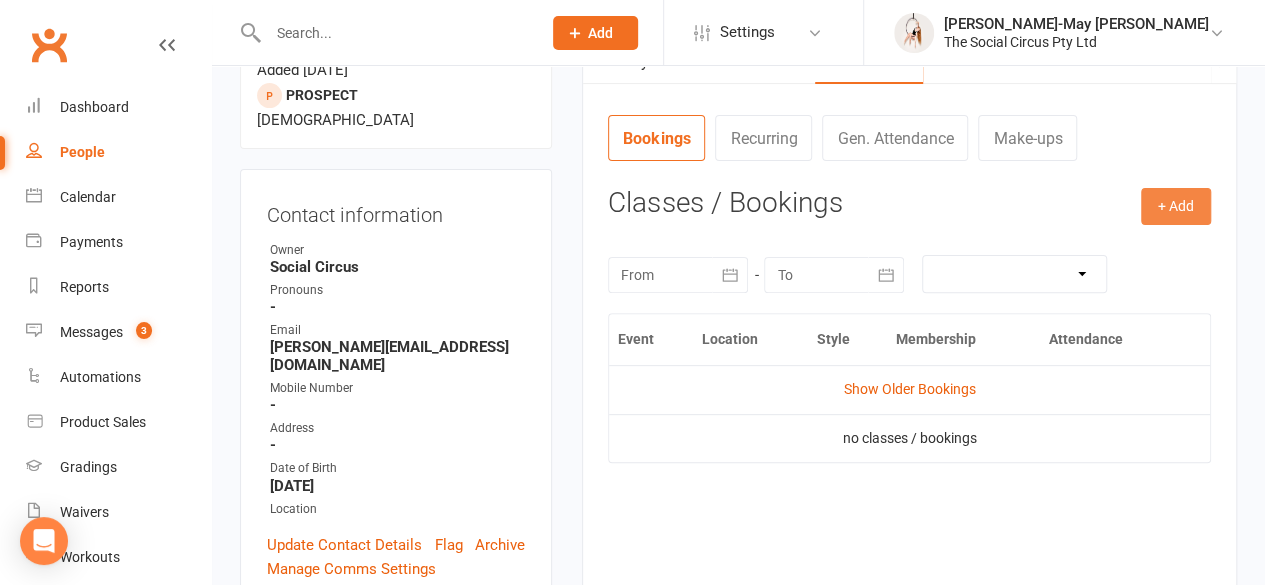 click on "+ Add" at bounding box center (1176, 206) 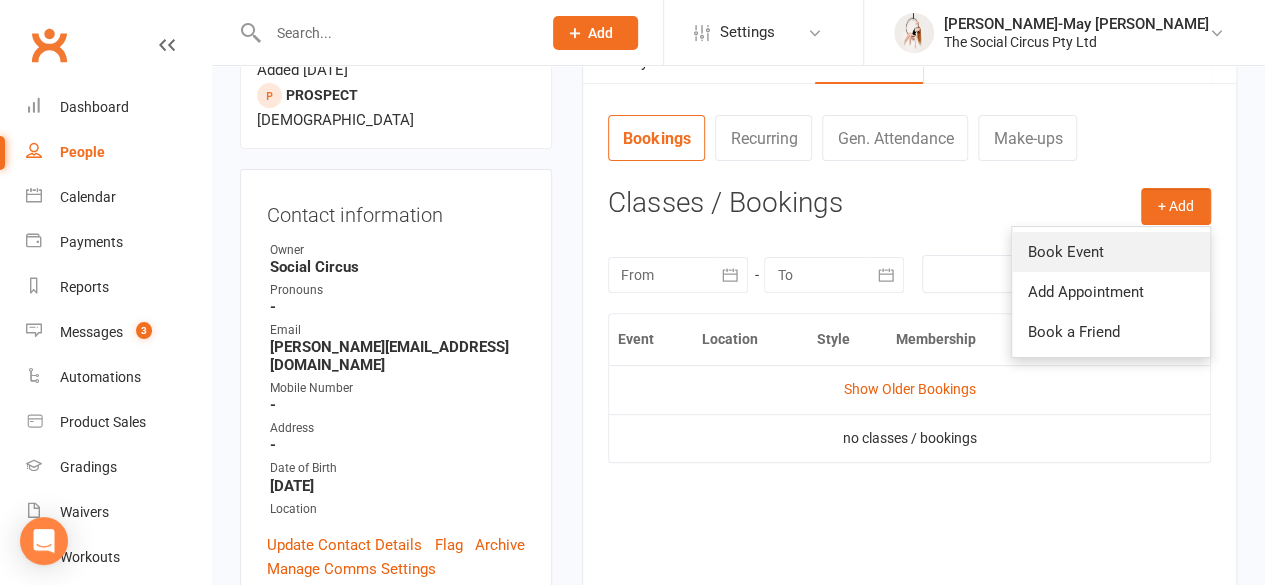 click on "Book Event" at bounding box center [1111, 252] 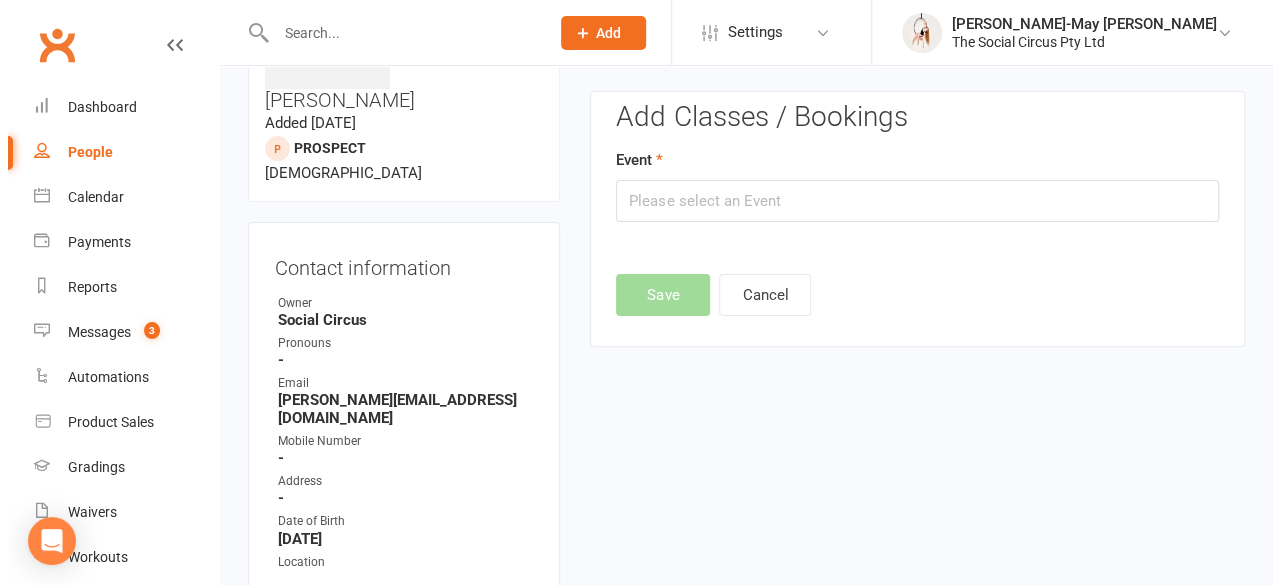 scroll, scrollTop: 136, scrollLeft: 0, axis: vertical 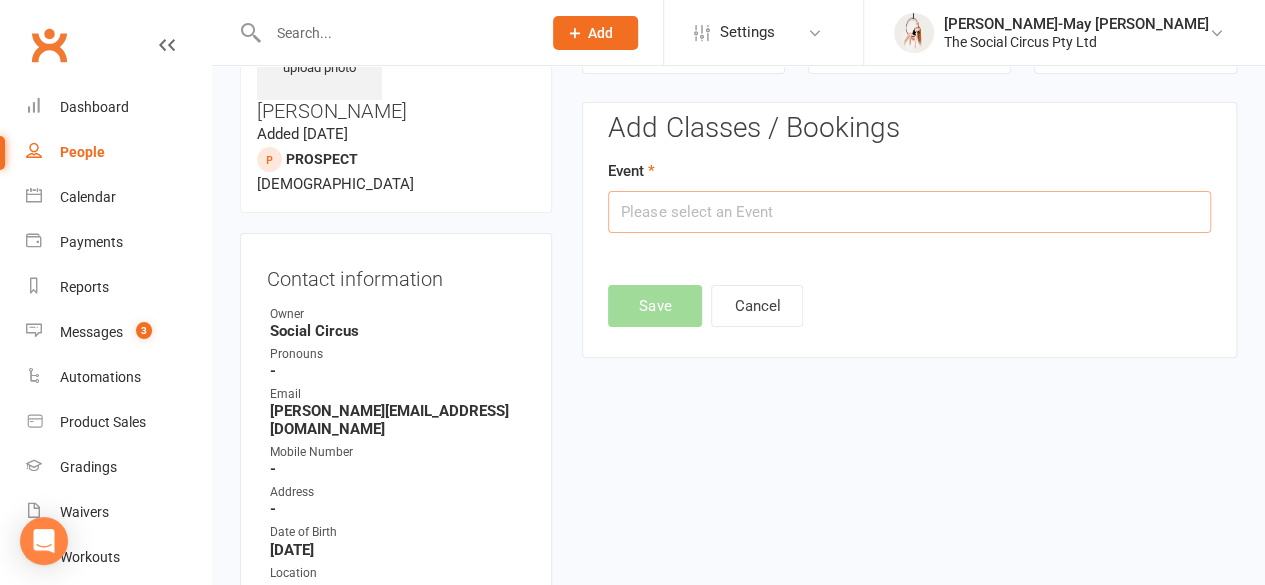 click at bounding box center (909, 212) 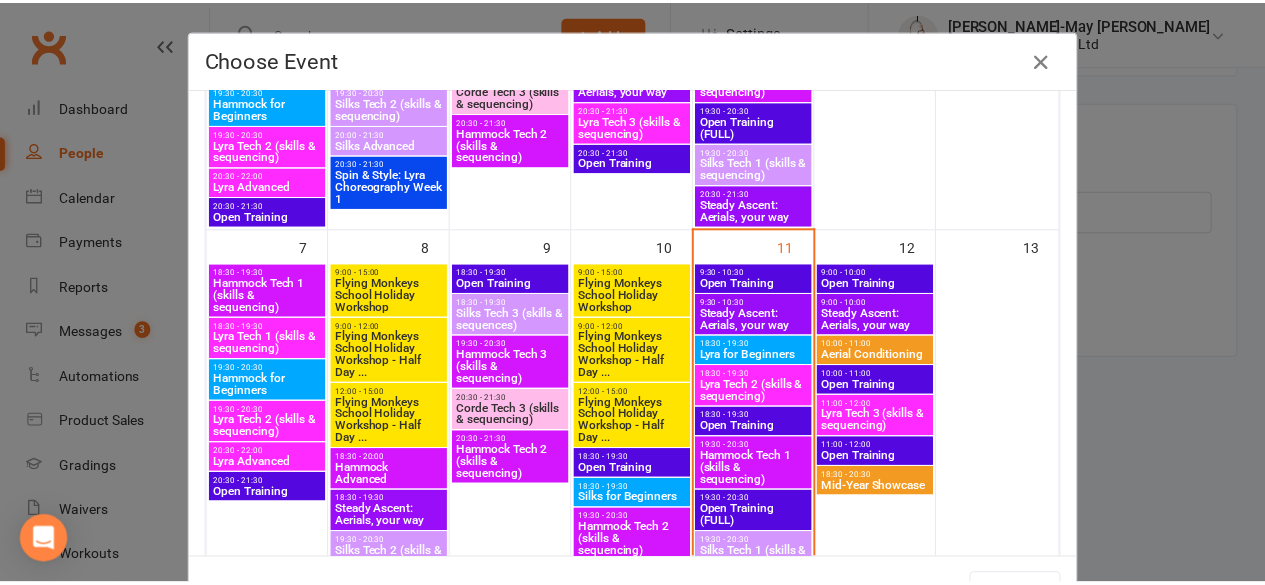 scroll, scrollTop: 500, scrollLeft: 0, axis: vertical 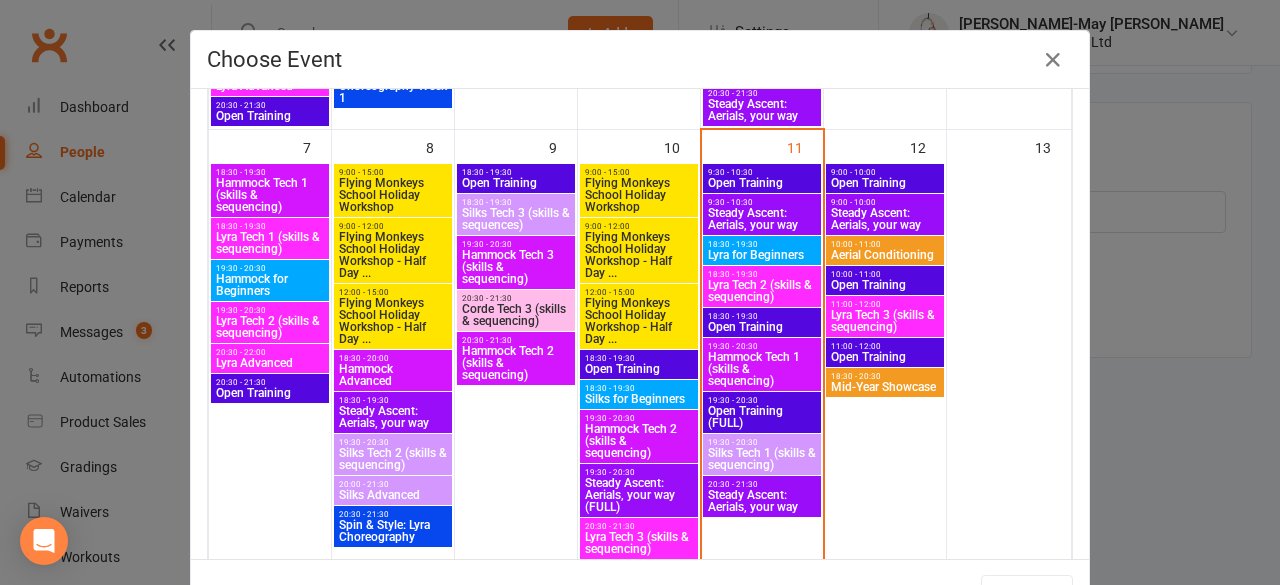 click on "19:30 - 20:30" at bounding box center [762, 442] 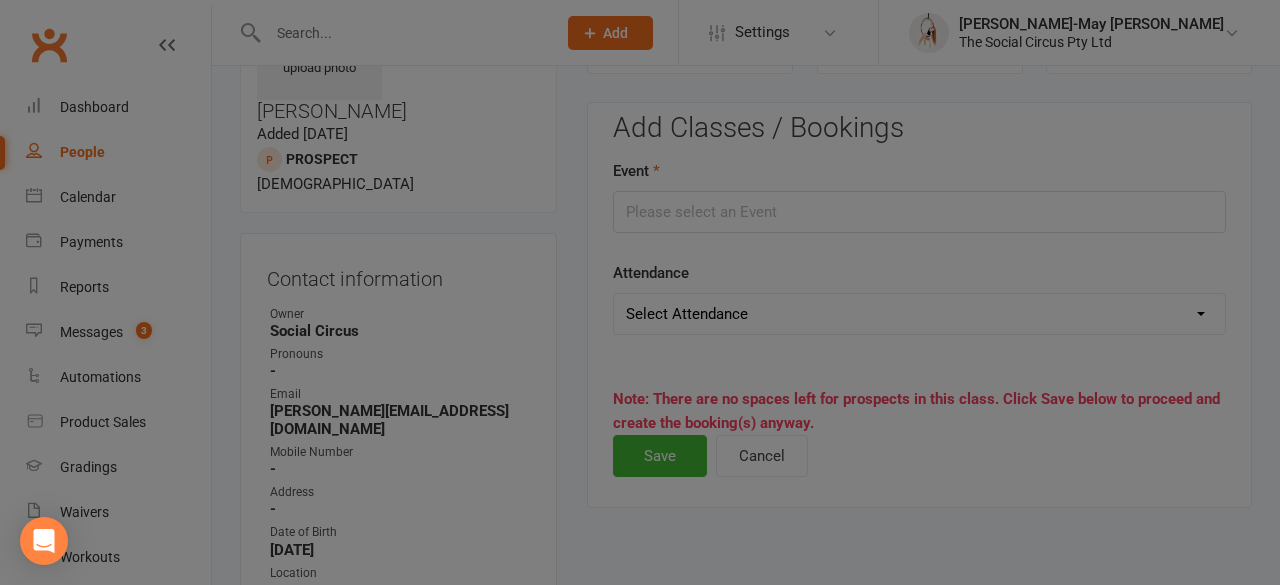 type on "Silks Tech 1 (skills & sequencing) - [DATE] 7:30:00 PM" 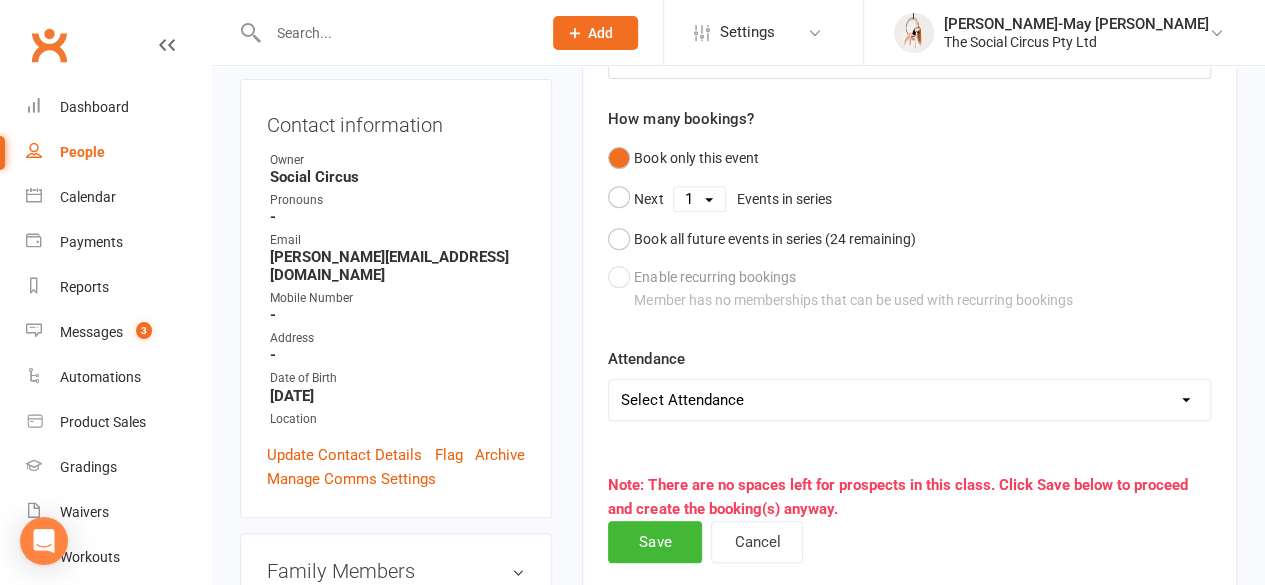 scroll, scrollTop: 336, scrollLeft: 0, axis: vertical 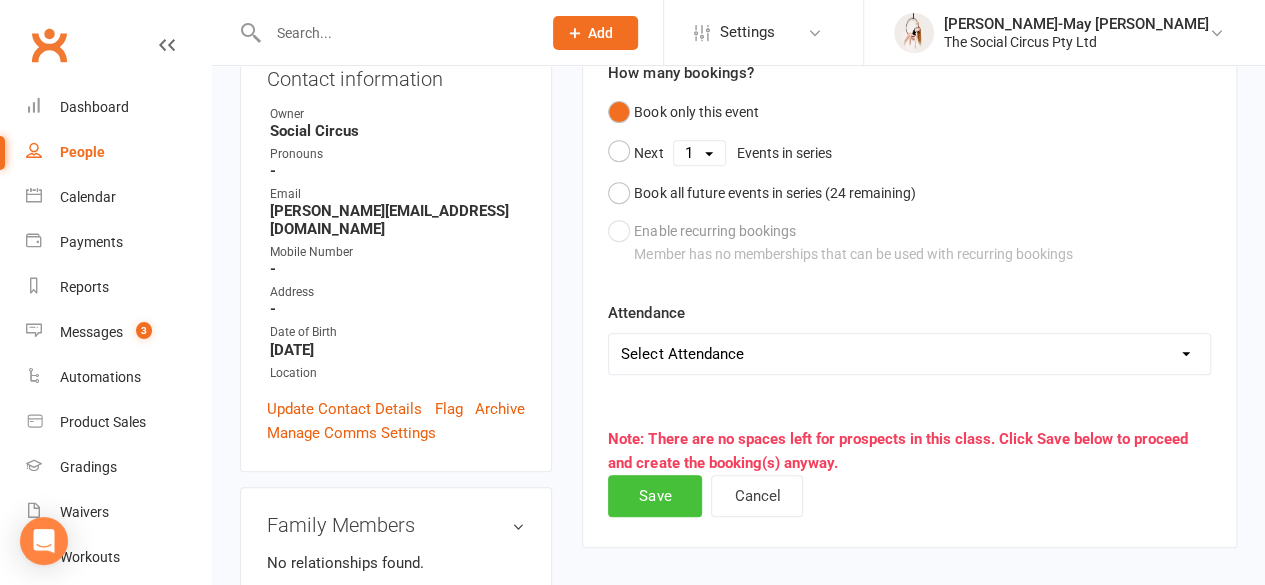 click on "Save" at bounding box center (655, 496) 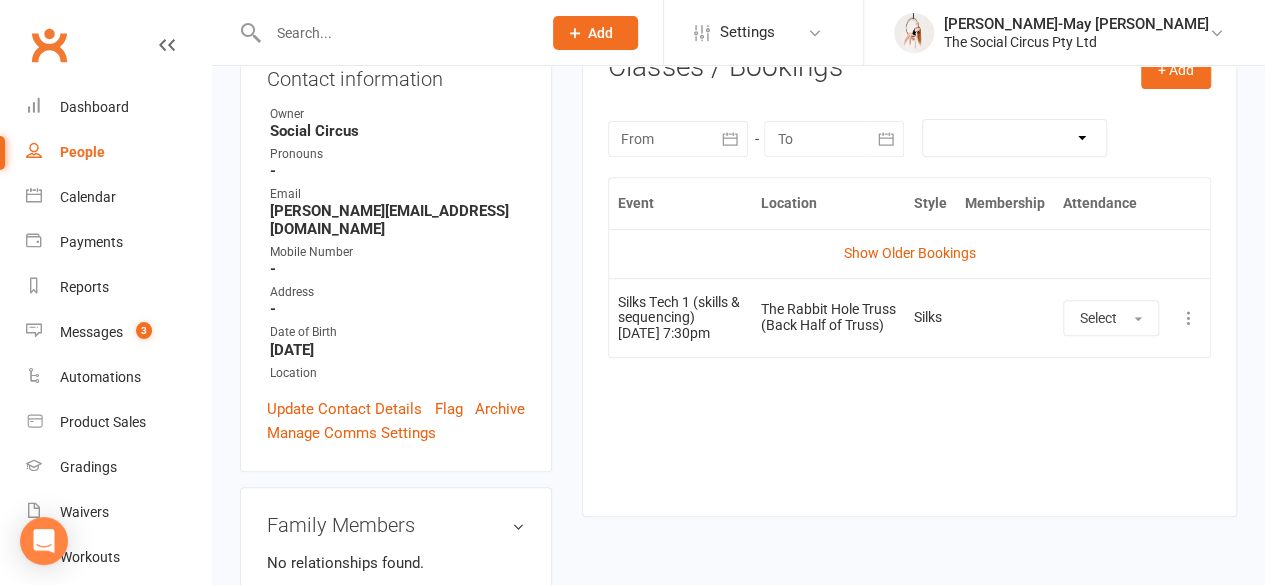 click at bounding box center [394, 33] 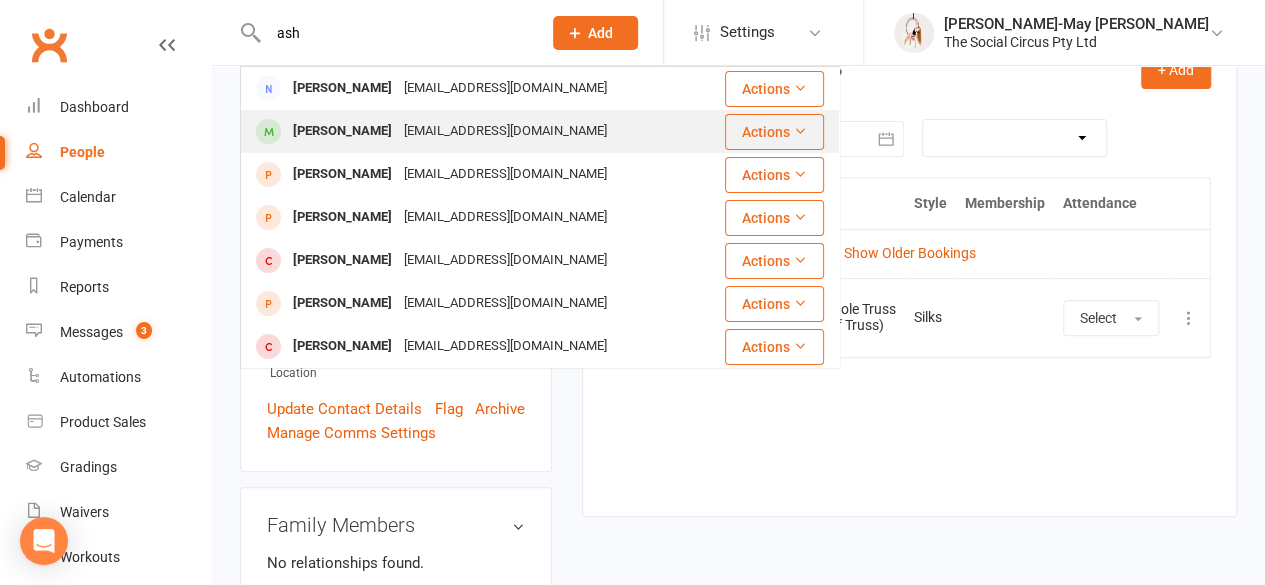 type on "ash" 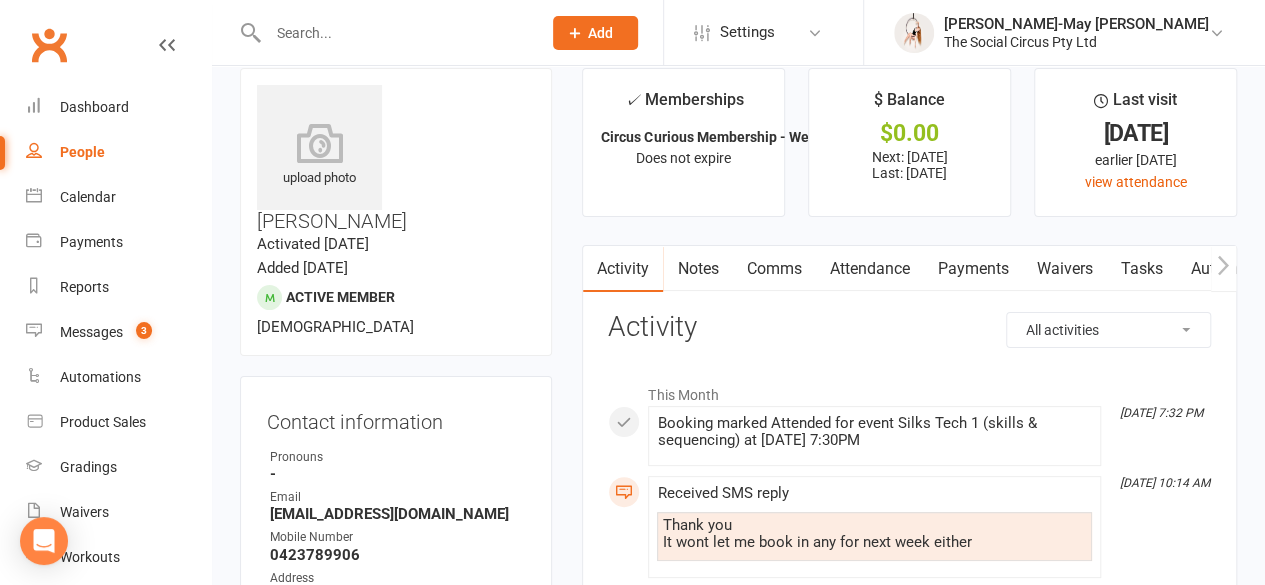 scroll, scrollTop: 0, scrollLeft: 0, axis: both 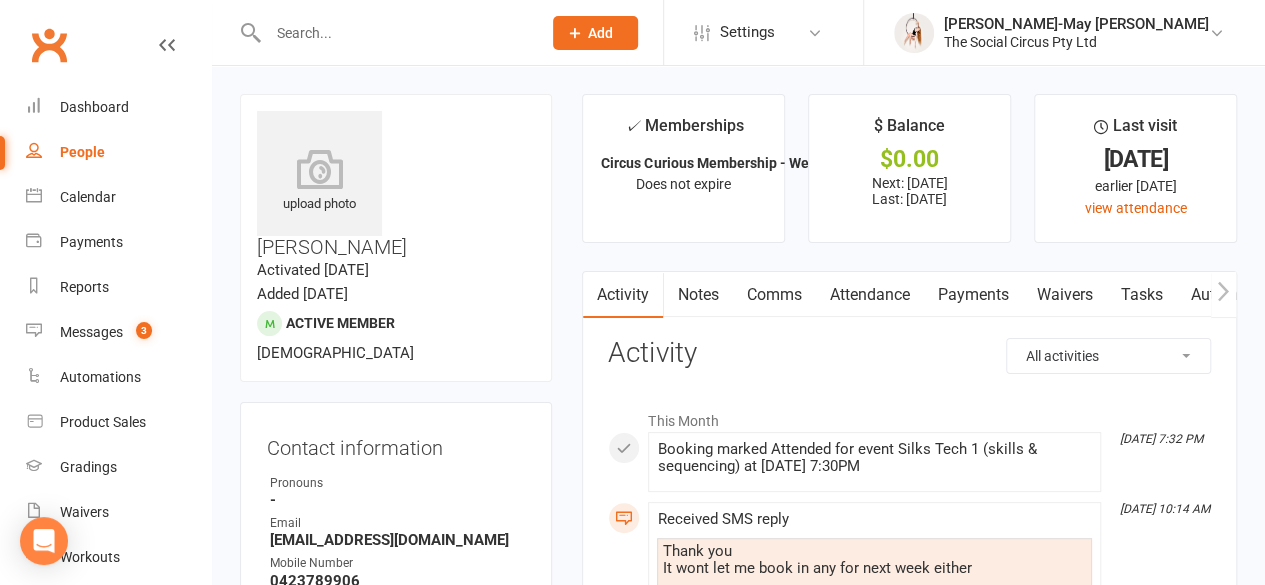 click on "Payments" at bounding box center [972, 295] 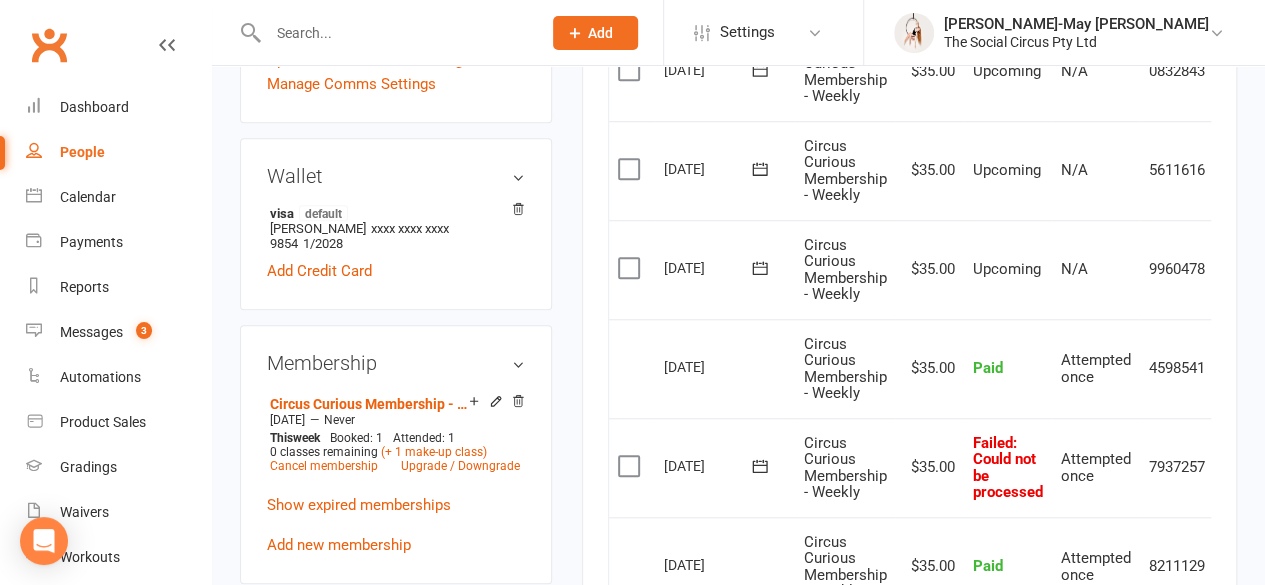 scroll, scrollTop: 800, scrollLeft: 0, axis: vertical 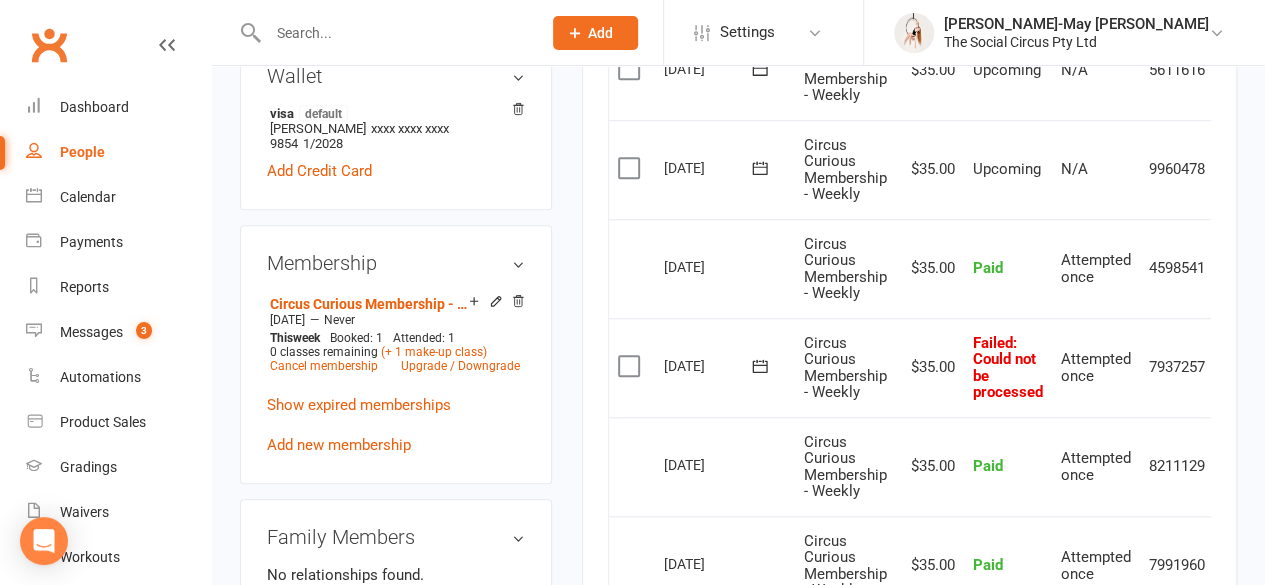 click at bounding box center (631, 366) 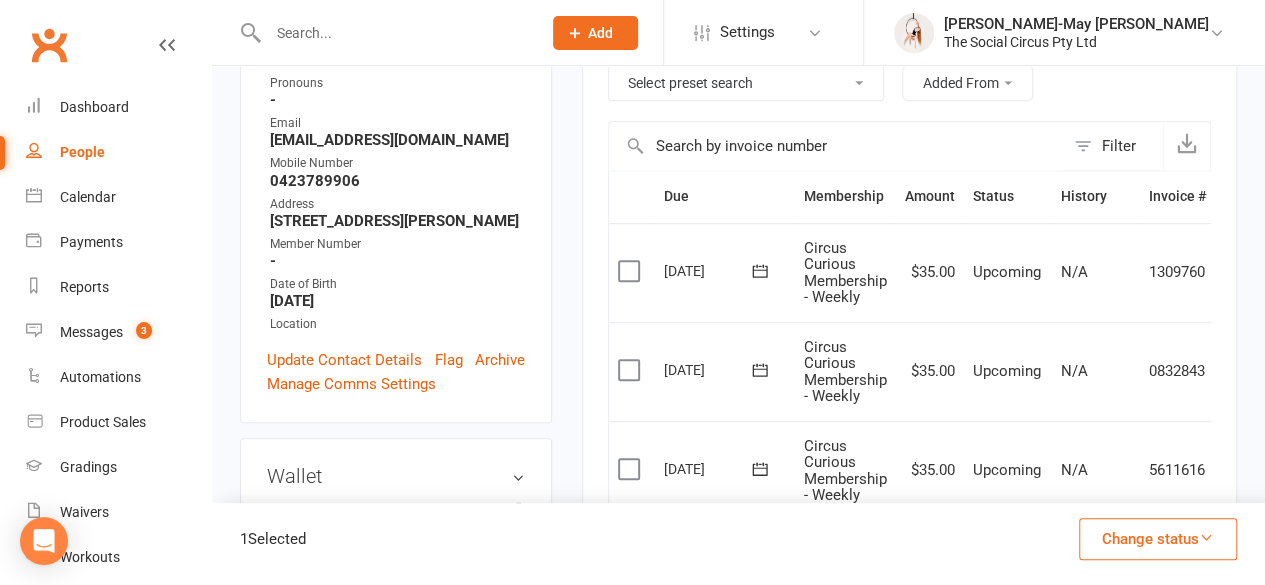 scroll, scrollTop: 300, scrollLeft: 0, axis: vertical 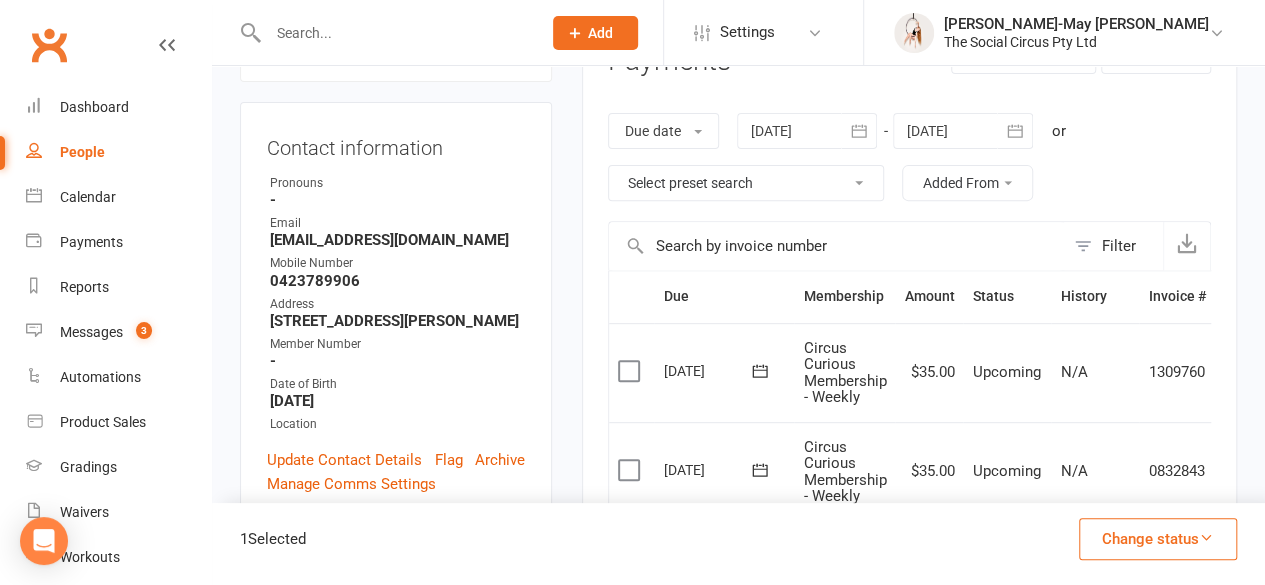 click on "Change status" at bounding box center (1158, 539) 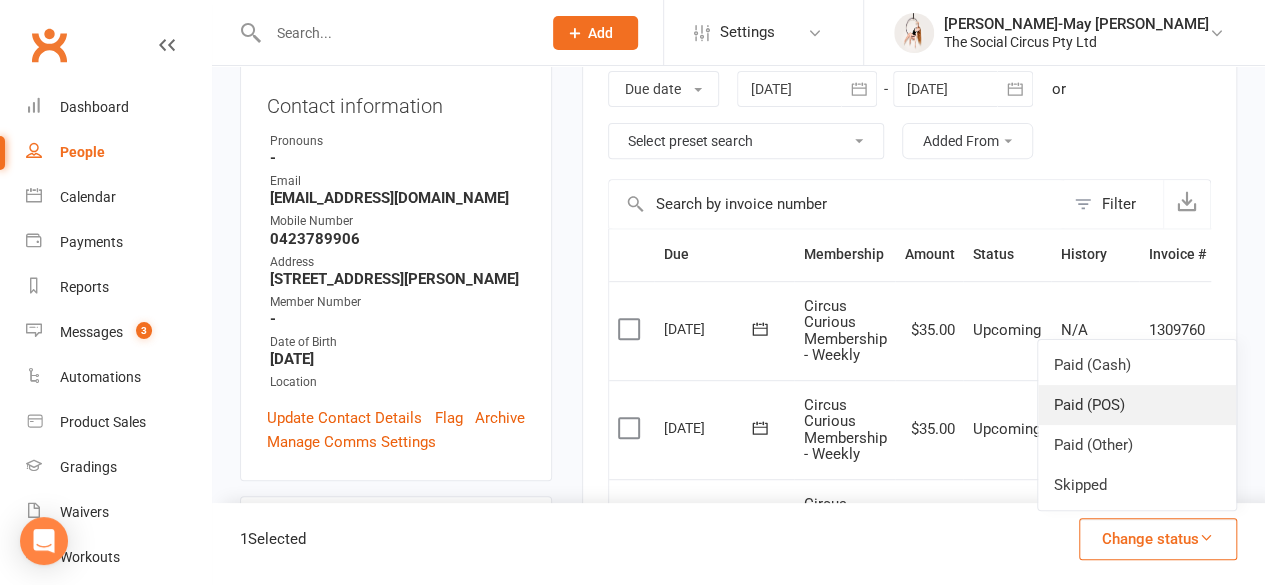 scroll, scrollTop: 300, scrollLeft: 0, axis: vertical 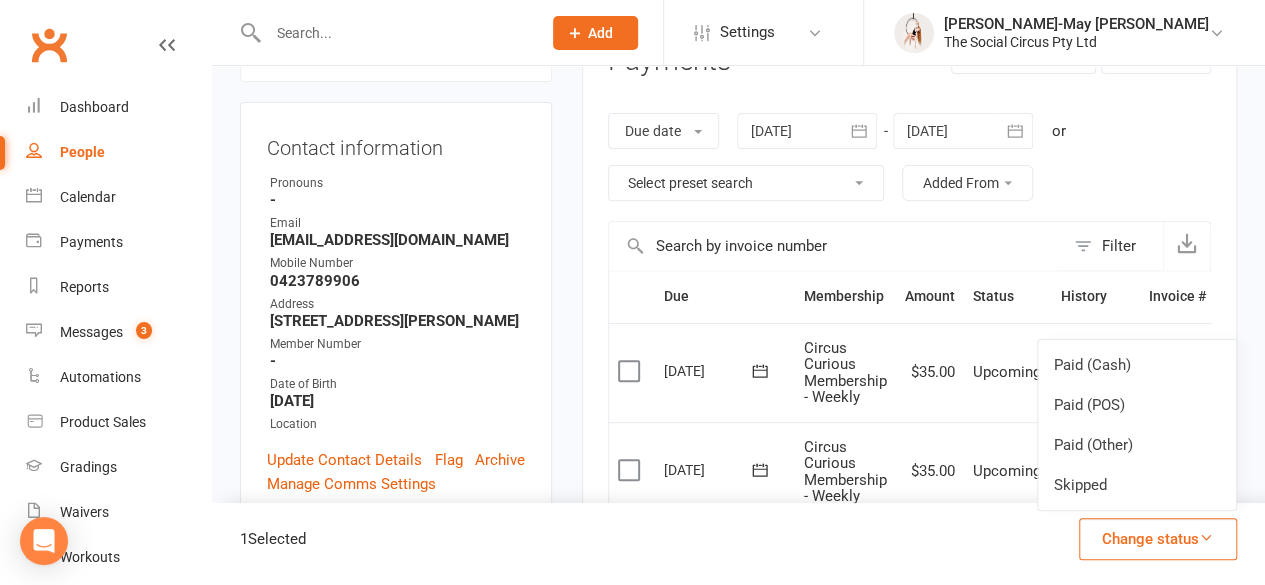 click on "Due date  Due date Date paid Date failed [DATE]
[DATE]
Sun Mon Tue Wed Thu Fri Sat
23
01
02
03
04
05
06
07
24
08
09
10
11
12
13
14
25
15
16
17
18
19
20
21
26
22
23
24
25
26
27
28
27
29
30
01
02
03
04" at bounding box center [909, 157] 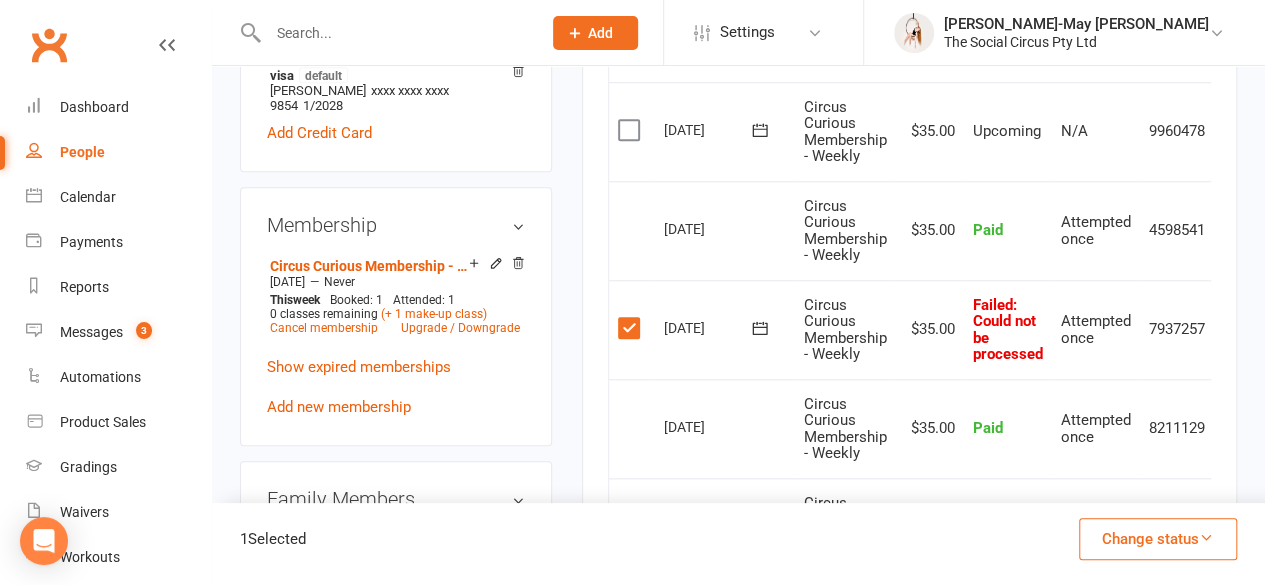 scroll, scrollTop: 900, scrollLeft: 0, axis: vertical 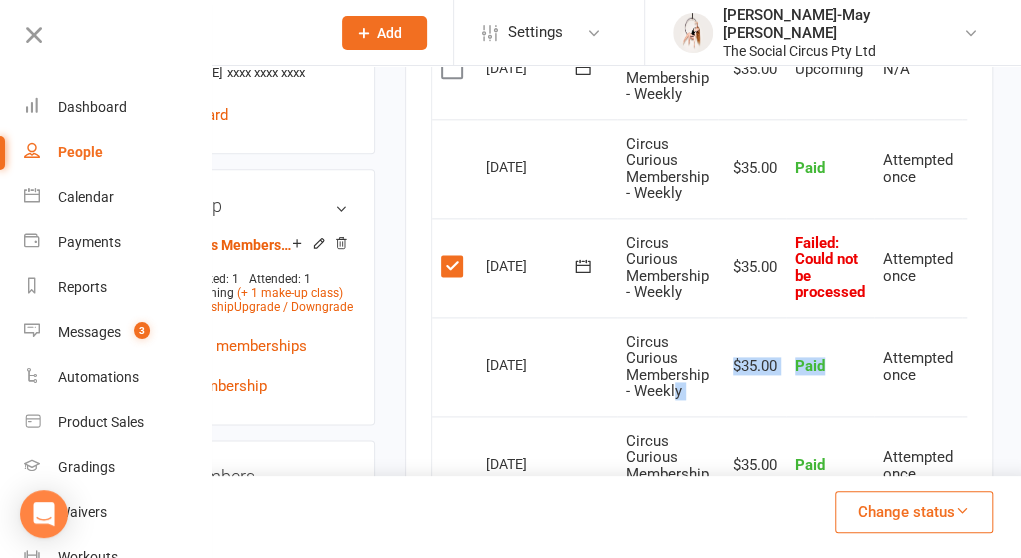 drag, startPoint x: 852, startPoint y: 408, endPoint x: 676, endPoint y: 397, distance: 176.34341 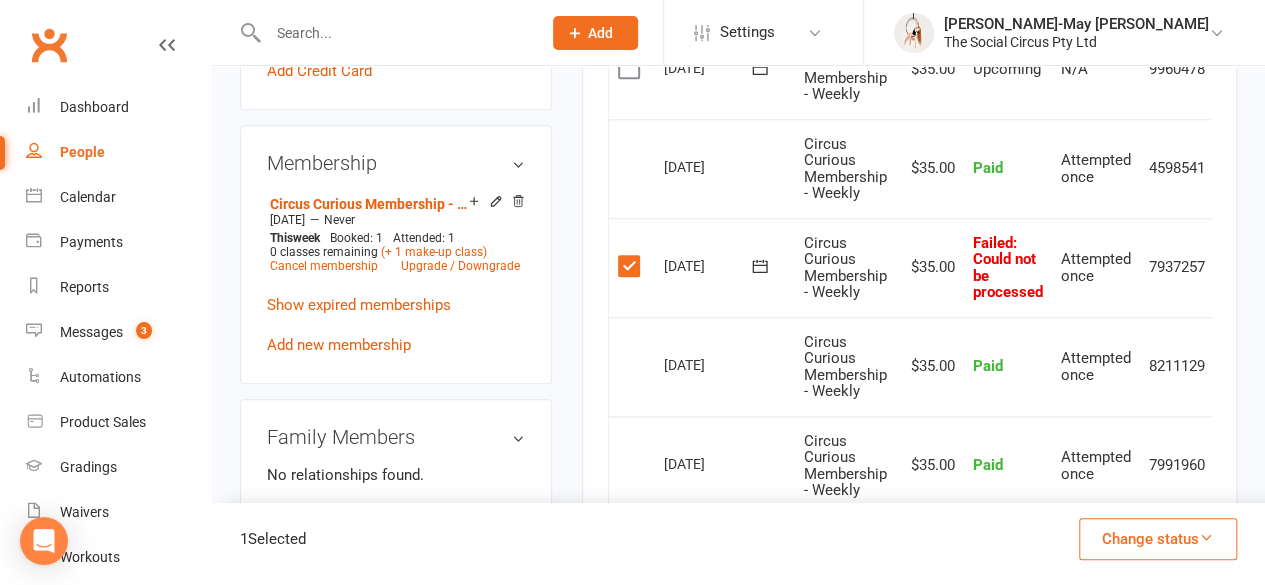 drag, startPoint x: 1032, startPoint y: 274, endPoint x: 1150, endPoint y: 267, distance: 118.20744 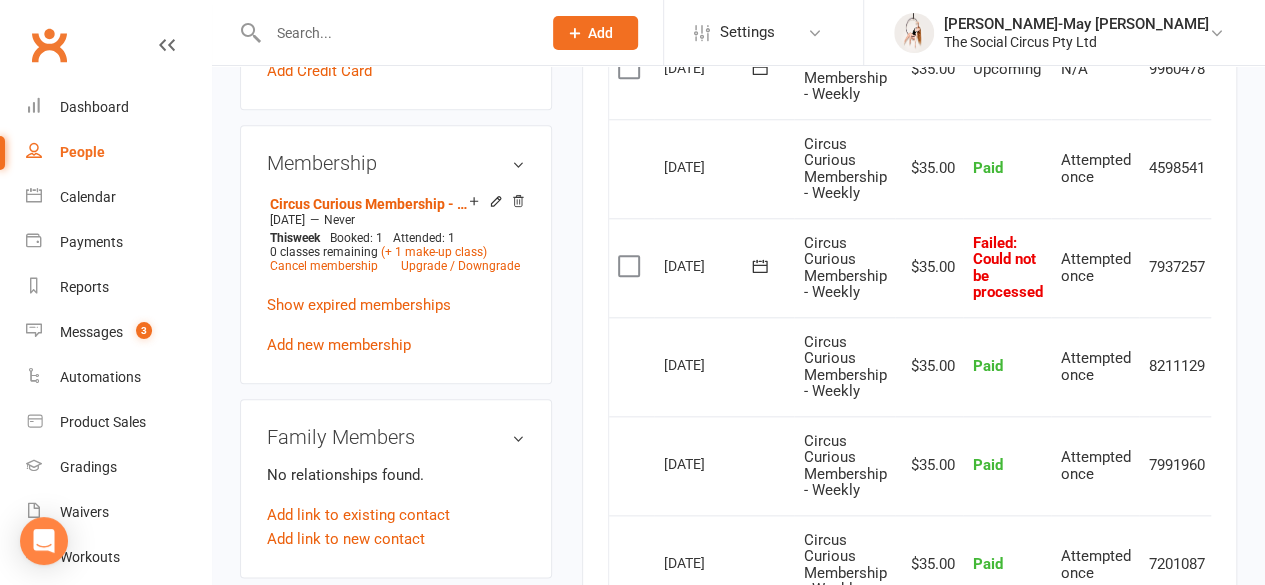 click at bounding box center [631, 266] 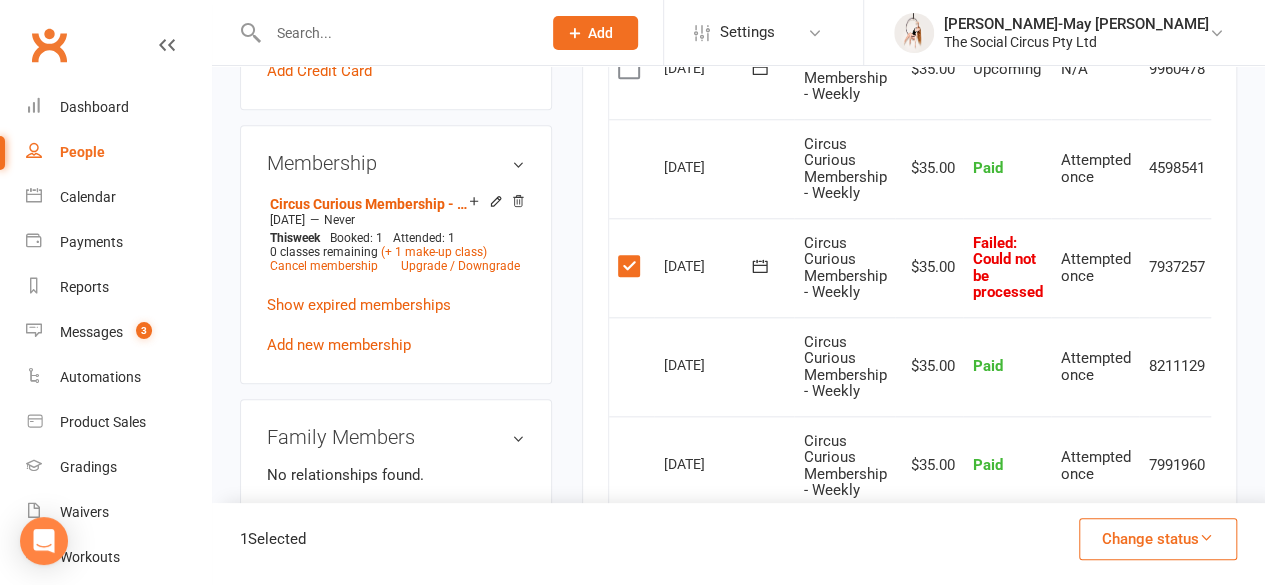 click on "Change status" at bounding box center [1158, 539] 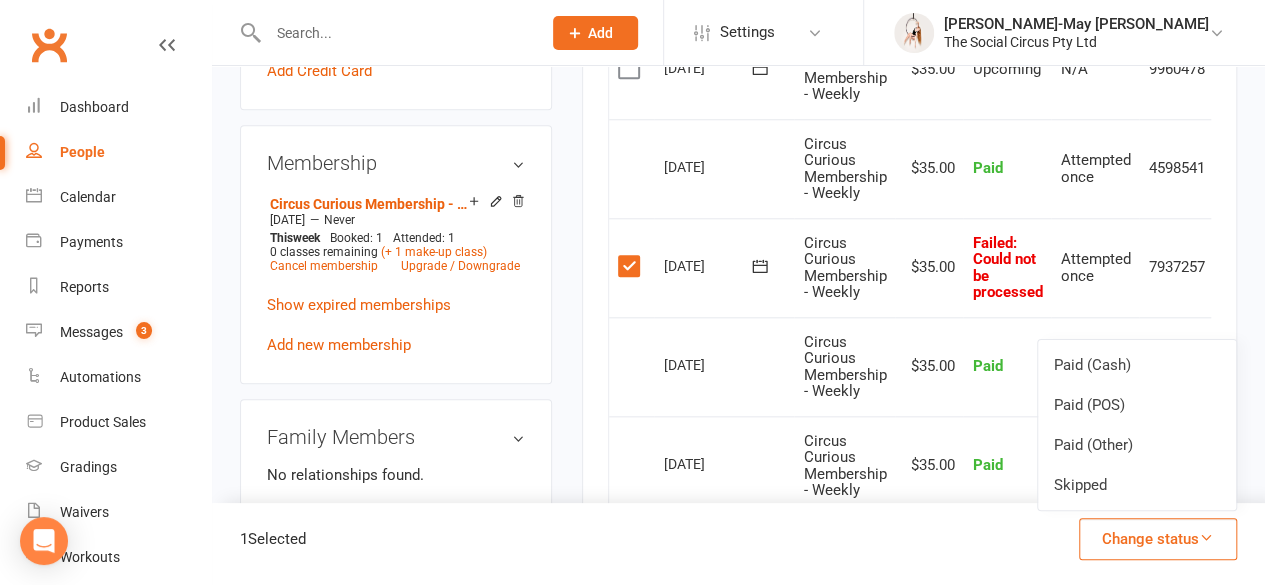 click at bounding box center [394, 33] 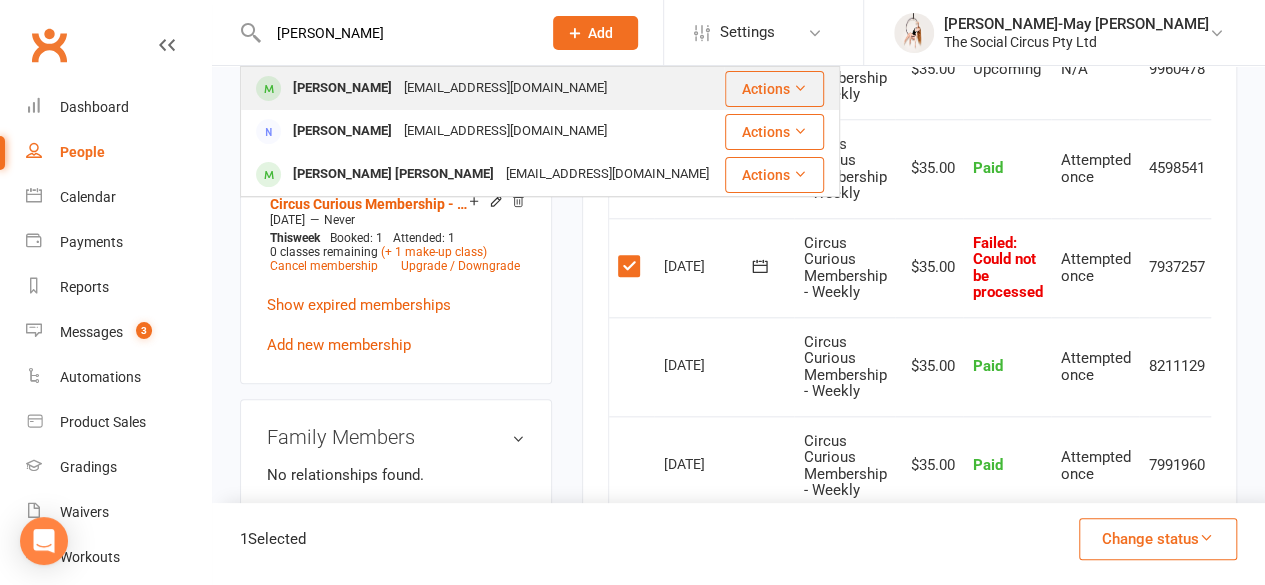 type on "[PERSON_NAME]" 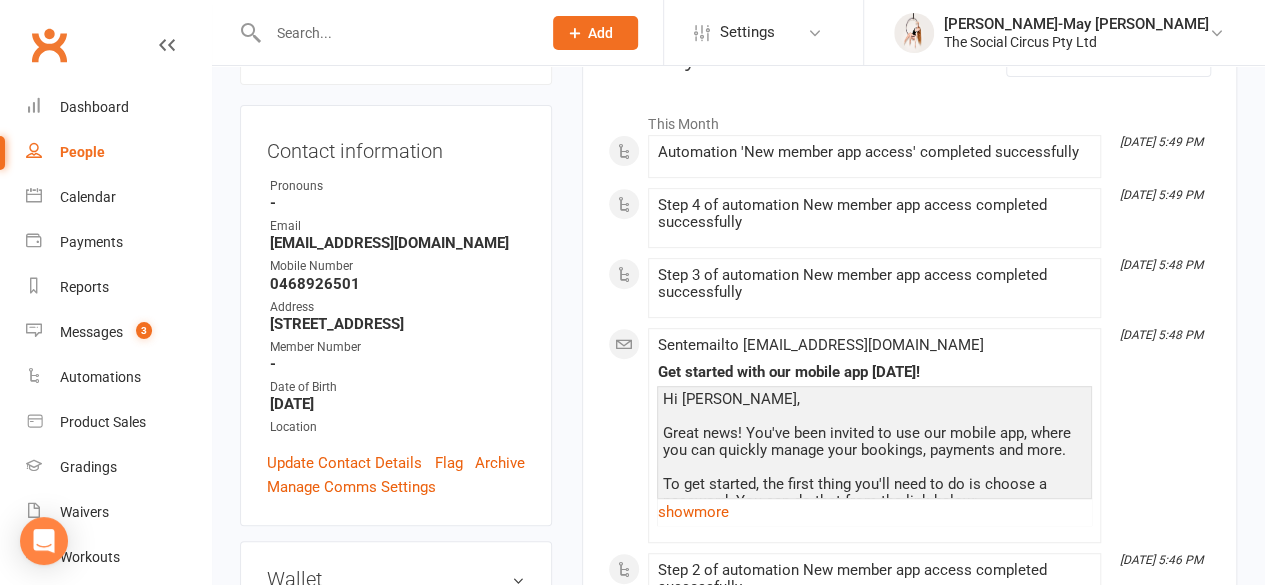 scroll, scrollTop: 200, scrollLeft: 0, axis: vertical 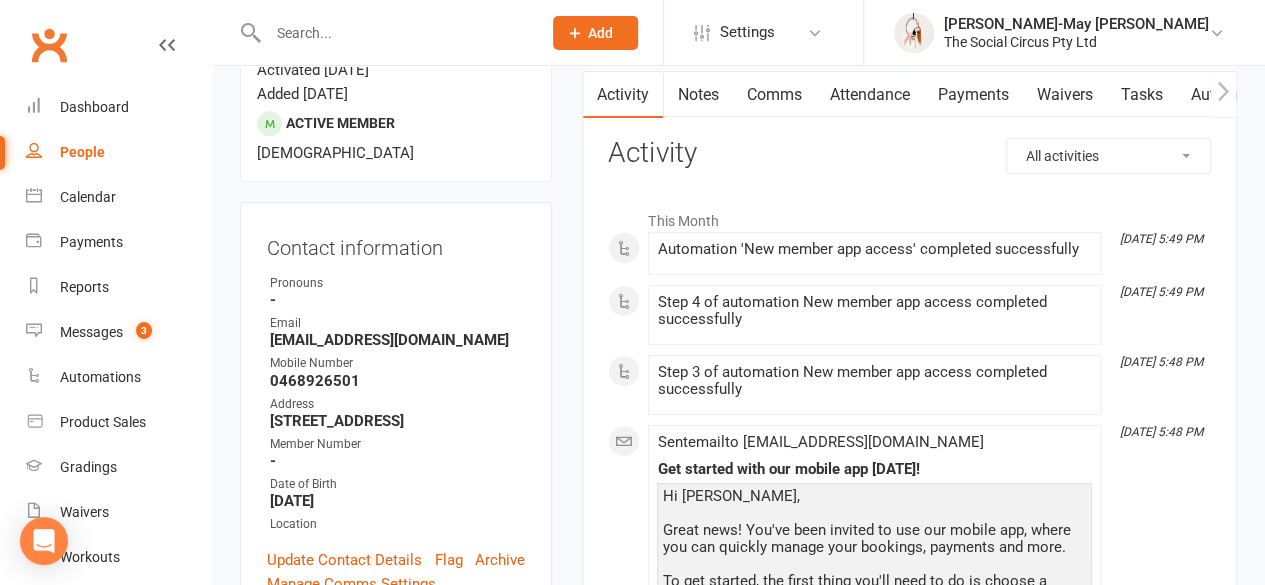 click at bounding box center (383, 32) 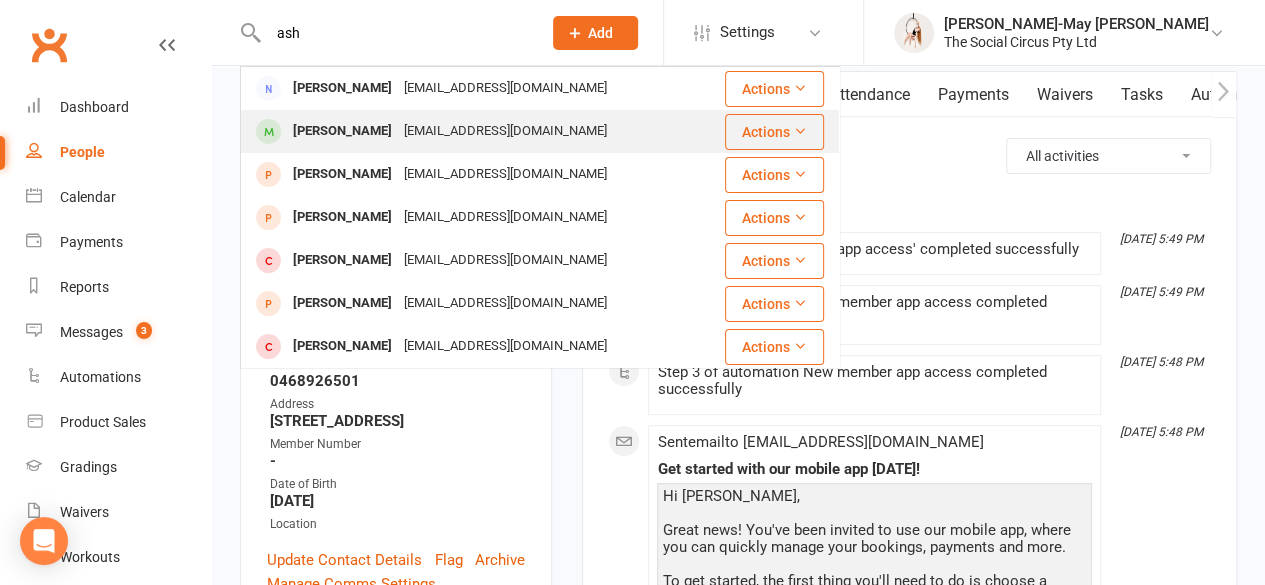 type on "ash" 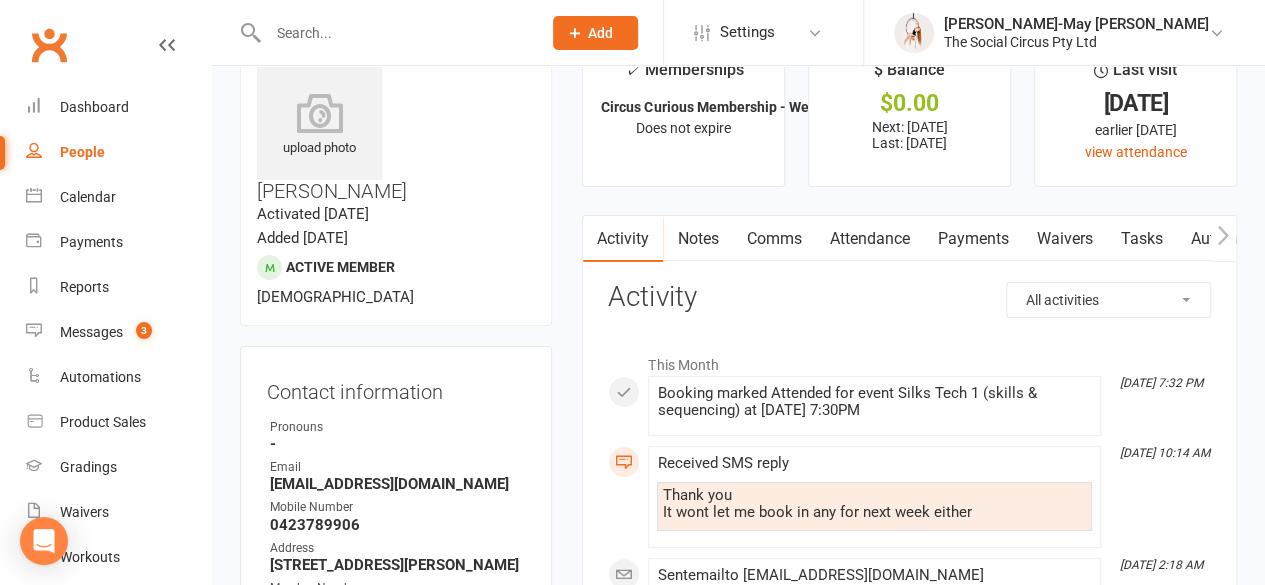 scroll, scrollTop: 100, scrollLeft: 0, axis: vertical 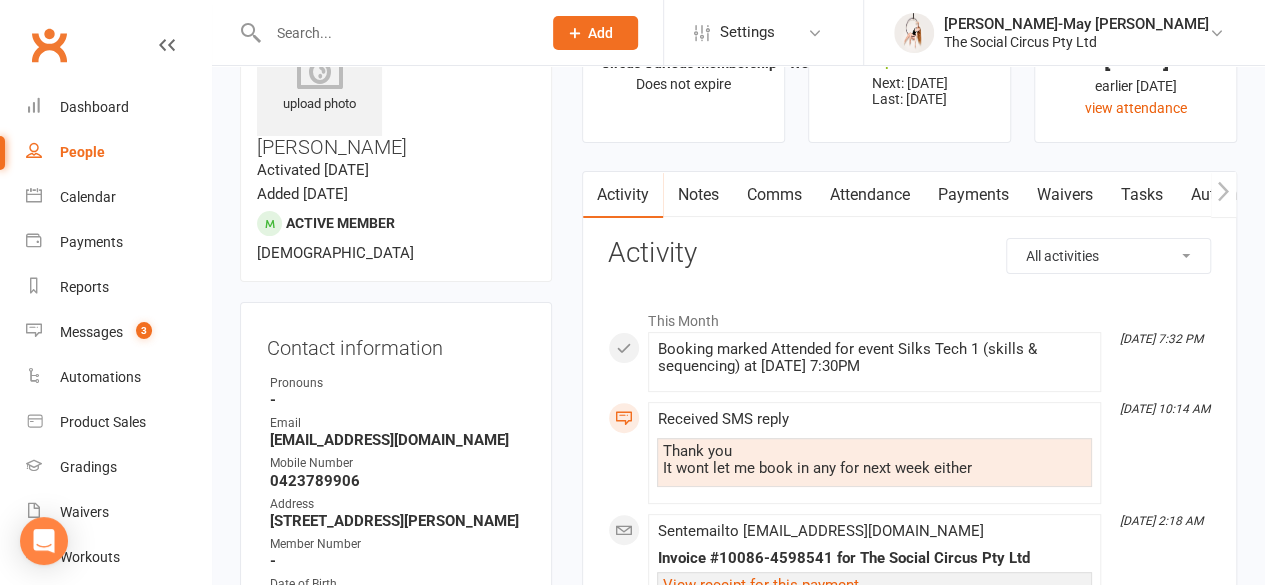 click on "Payments" at bounding box center (972, 195) 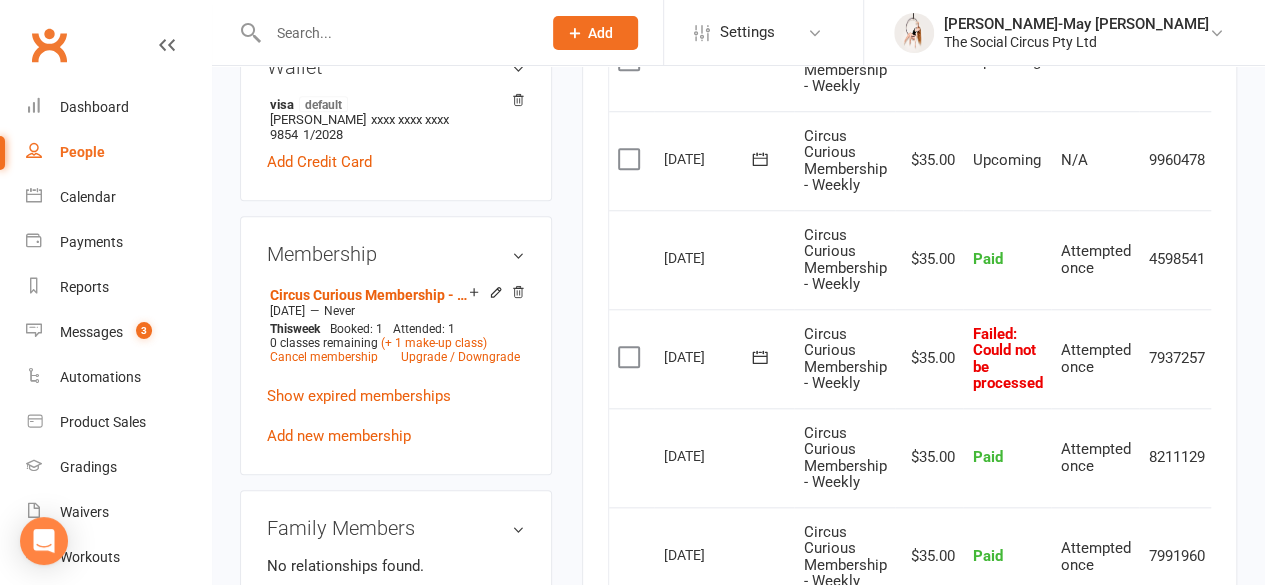 scroll, scrollTop: 1000, scrollLeft: 0, axis: vertical 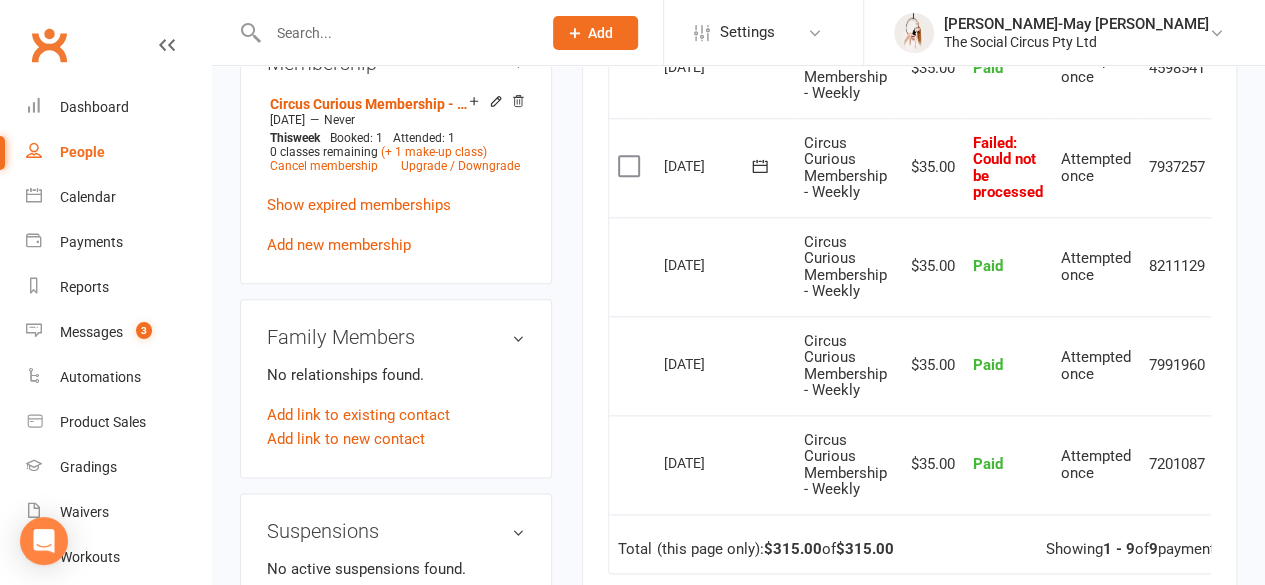 click at bounding box center (631, 166) 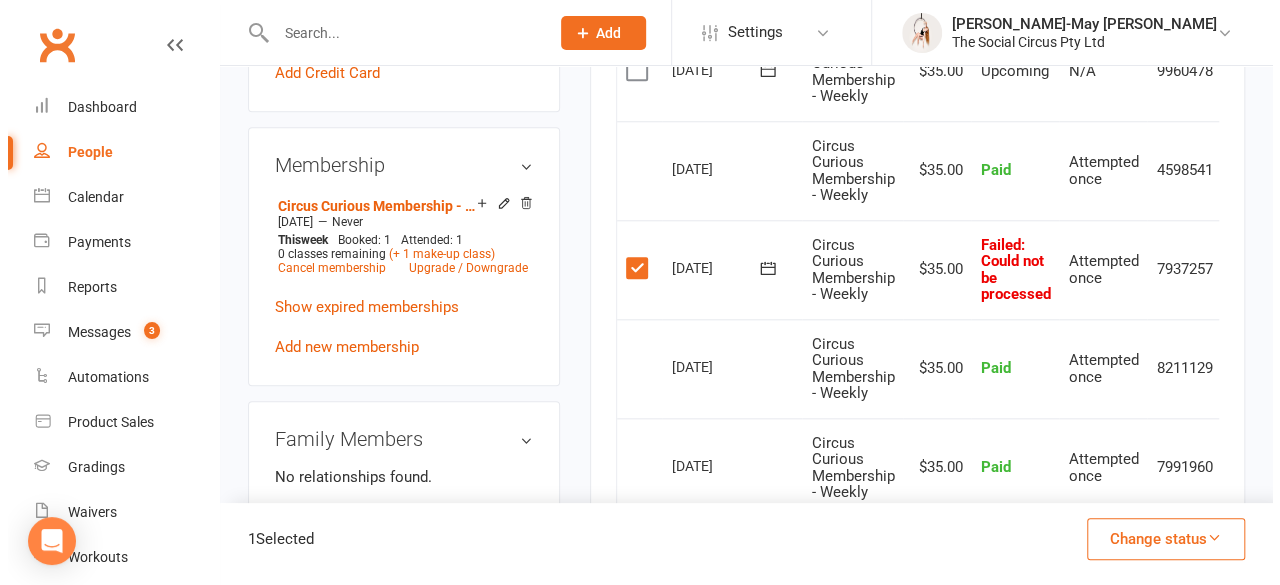 scroll, scrollTop: 900, scrollLeft: 0, axis: vertical 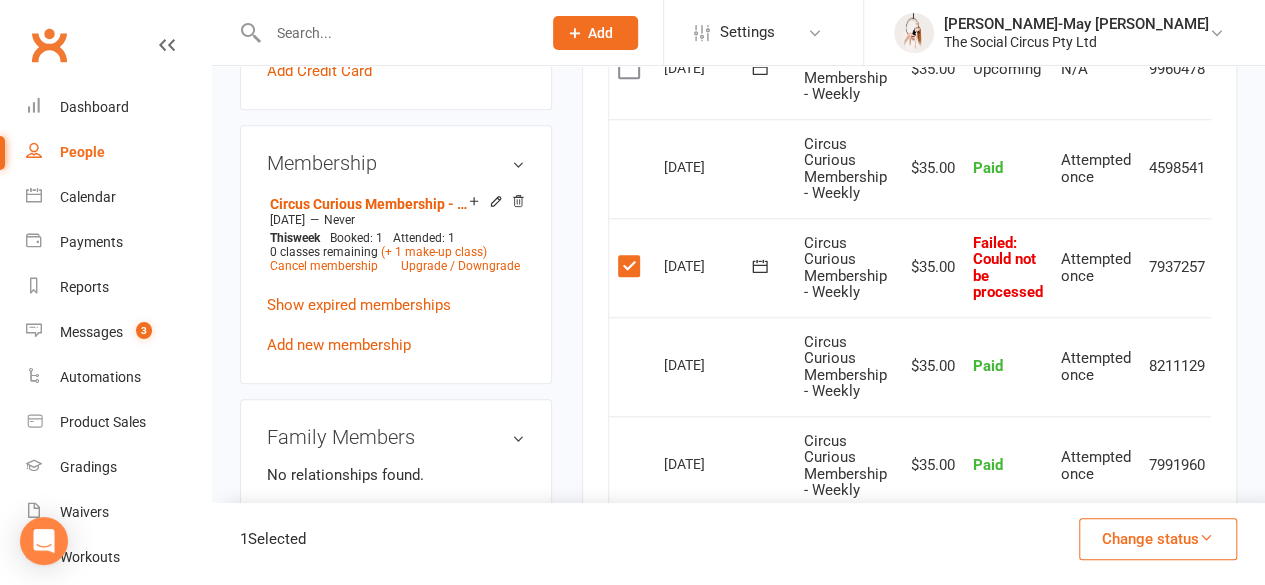 click at bounding box center (631, 266) 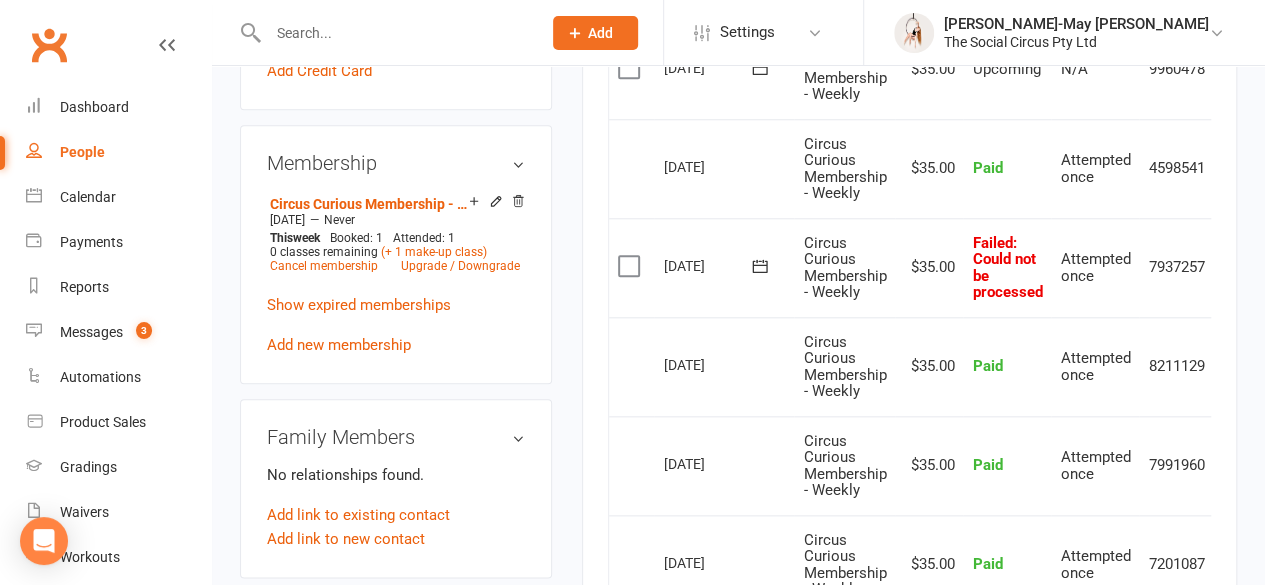 click at bounding box center [167, 64] 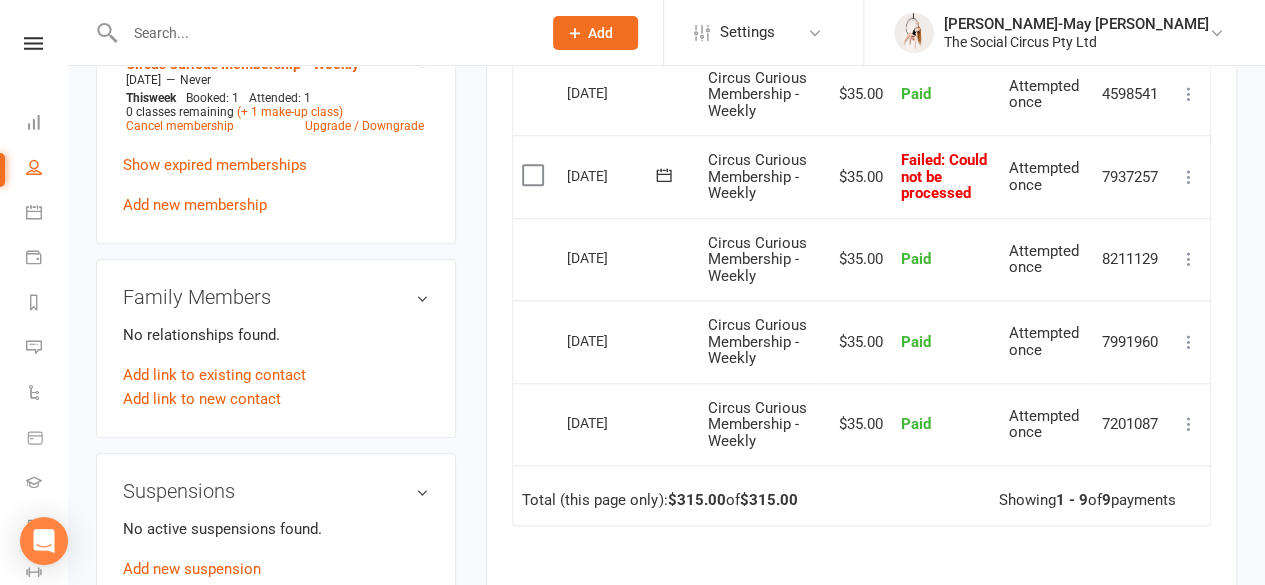 click at bounding box center [1189, 177] 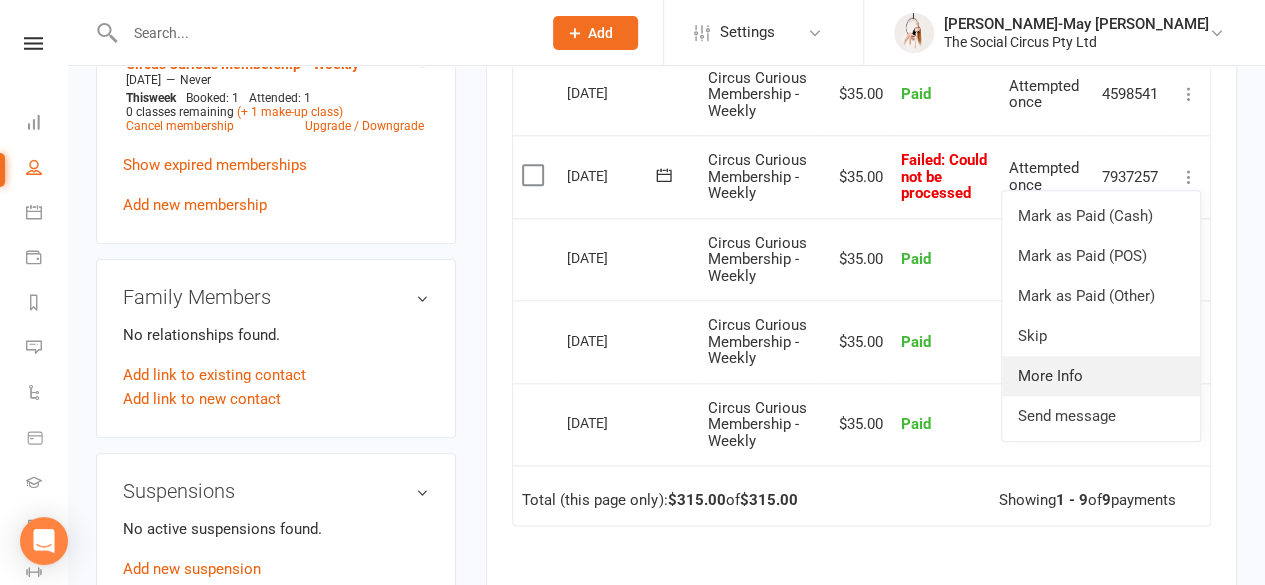 click on "More Info" at bounding box center (1101, 376) 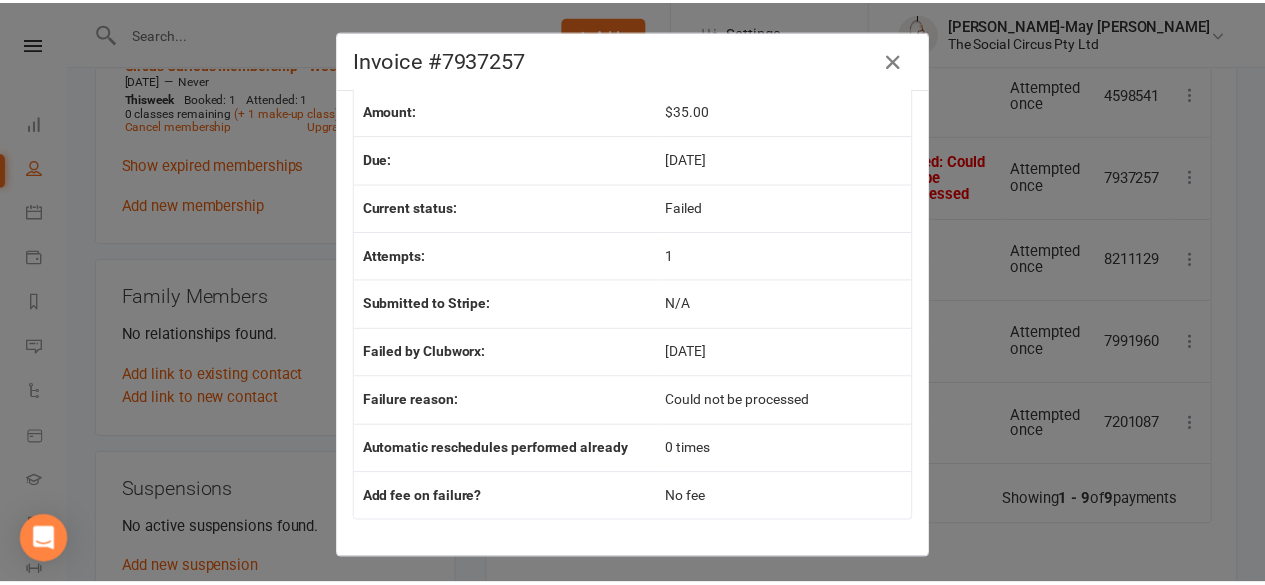 scroll, scrollTop: 120, scrollLeft: 0, axis: vertical 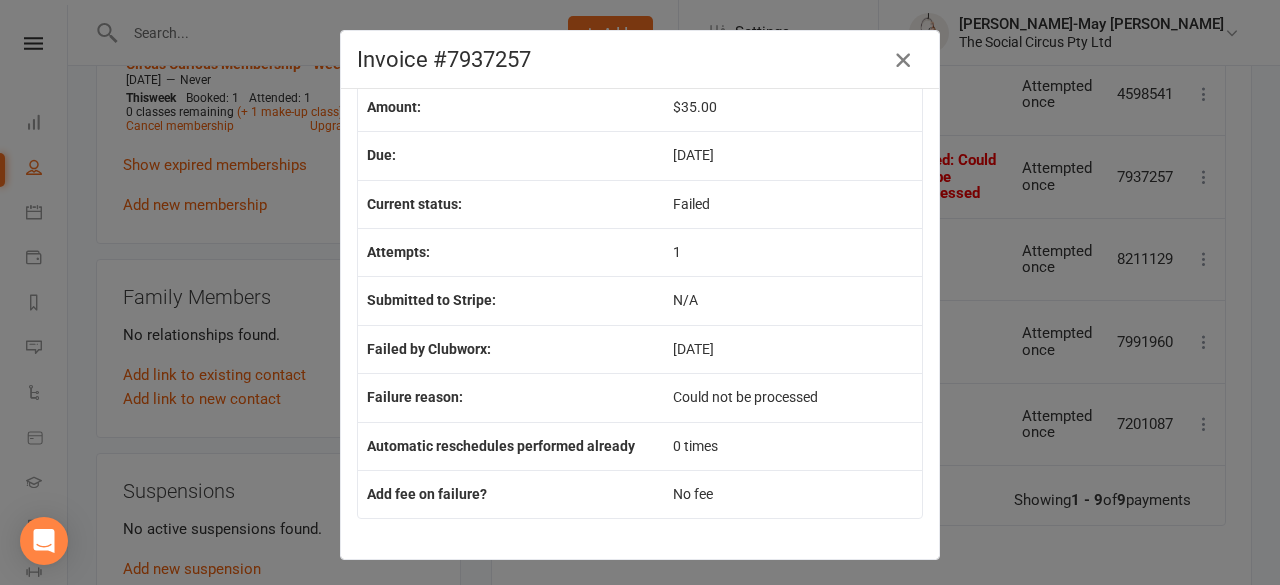 click at bounding box center (903, 60) 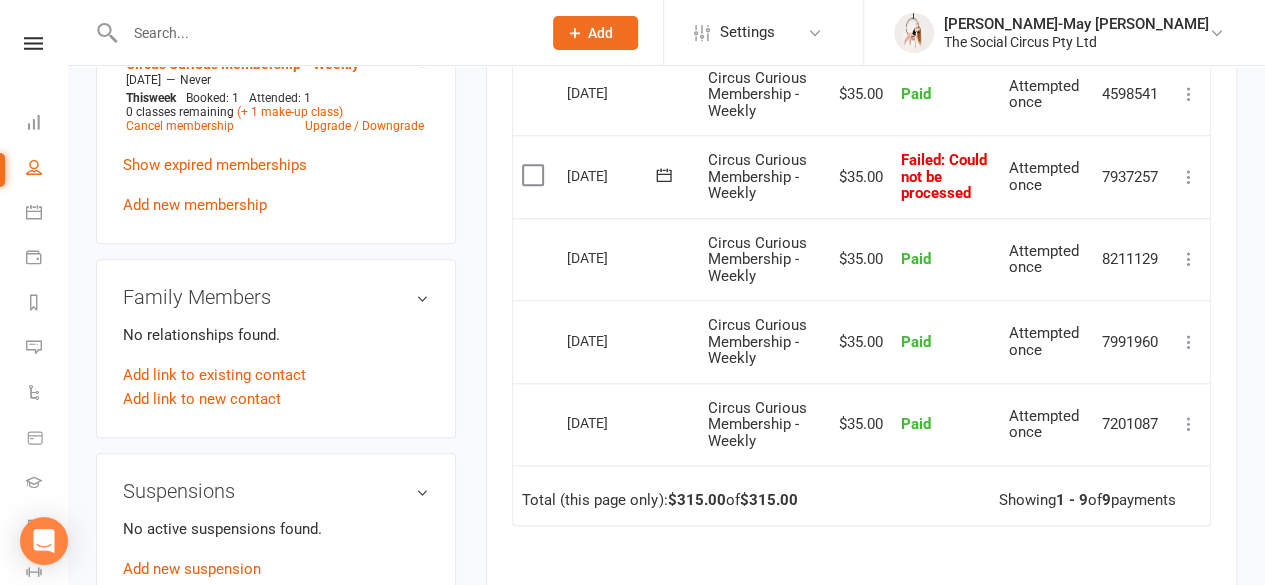 click on "$35.00" at bounding box center (857, 176) 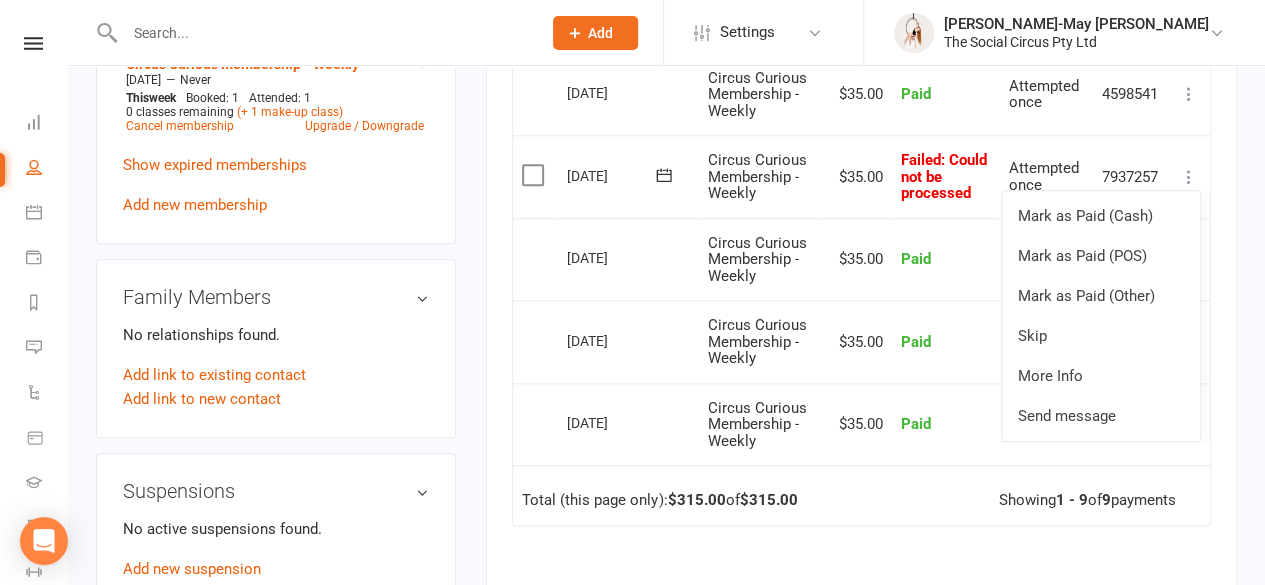 click at bounding box center (535, 175) 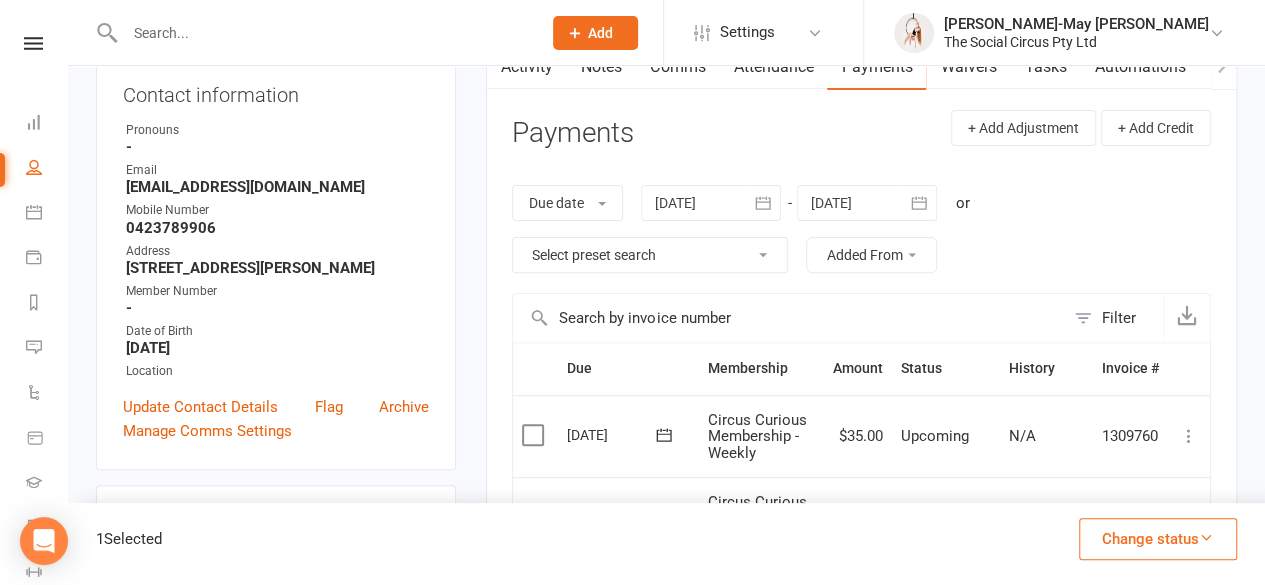 scroll, scrollTop: 200, scrollLeft: 0, axis: vertical 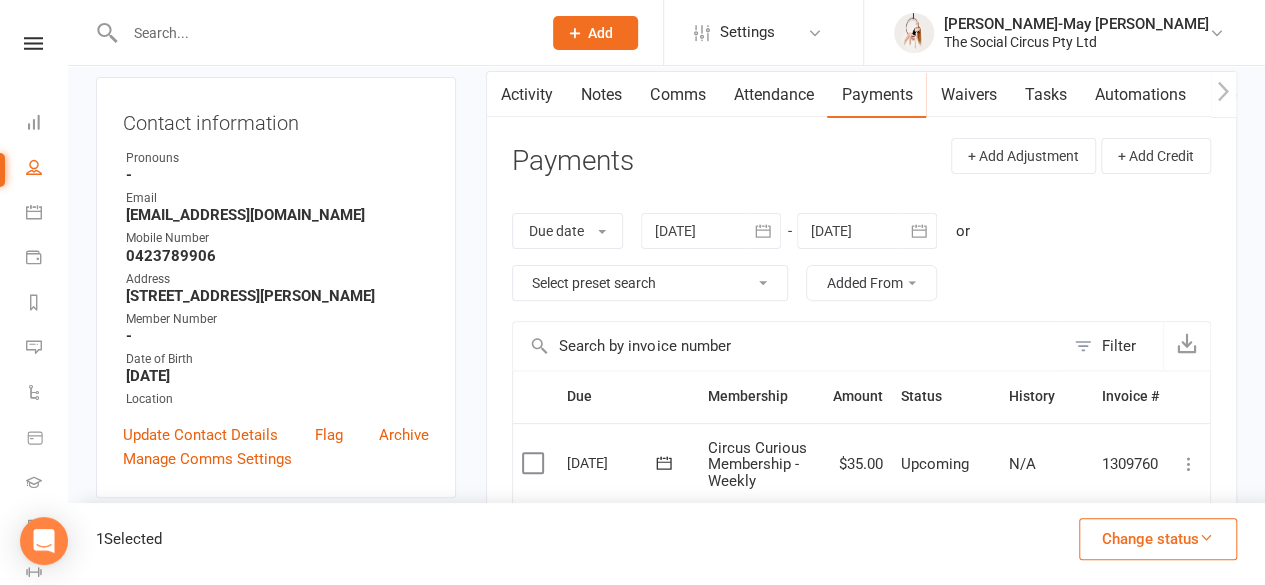 click on "Activity" at bounding box center (527, 95) 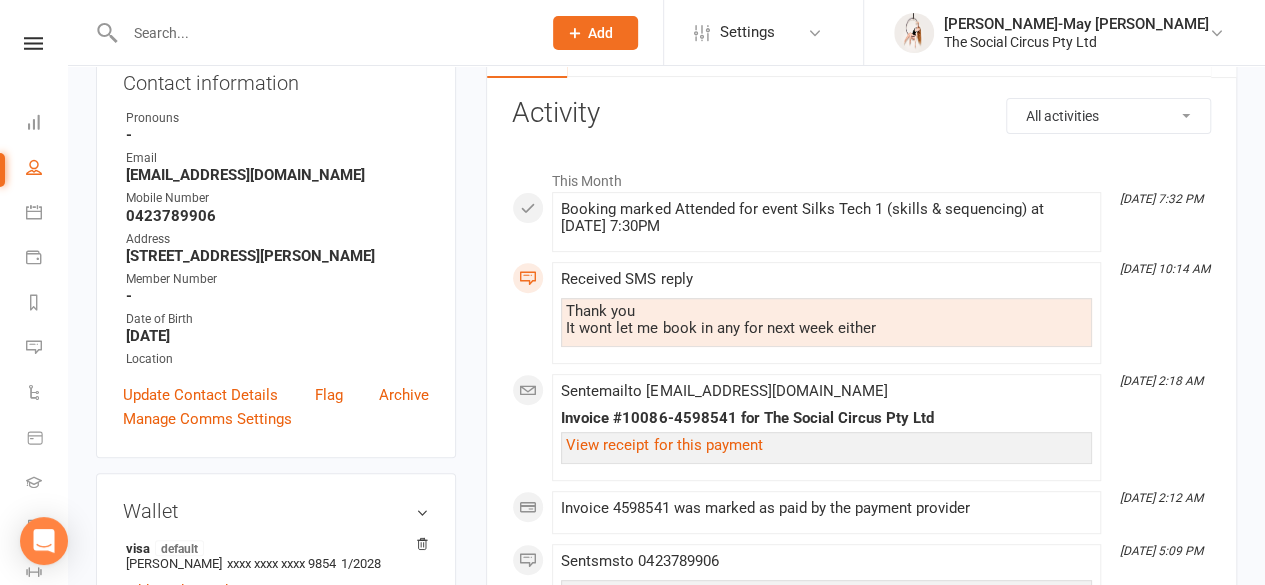 scroll, scrollTop: 0, scrollLeft: 0, axis: both 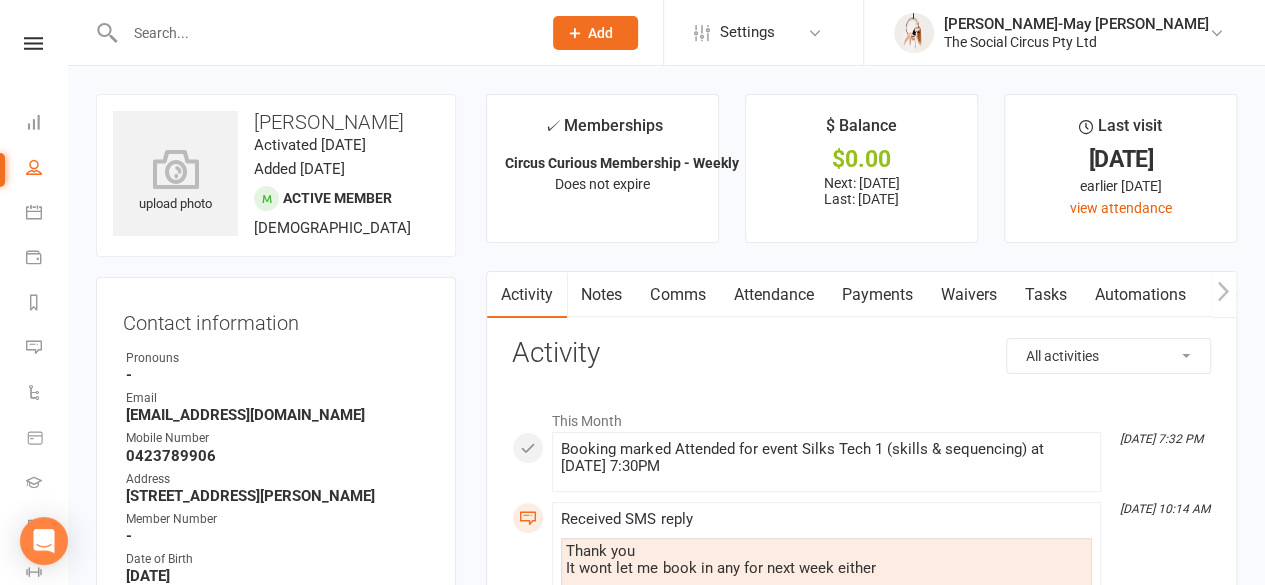 click 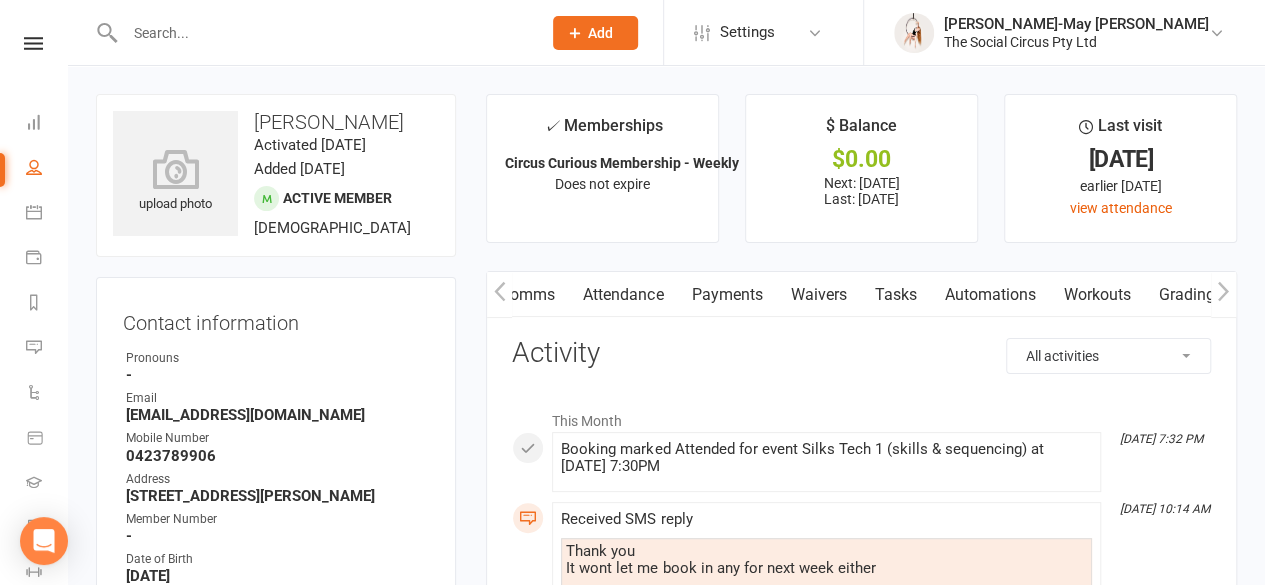click 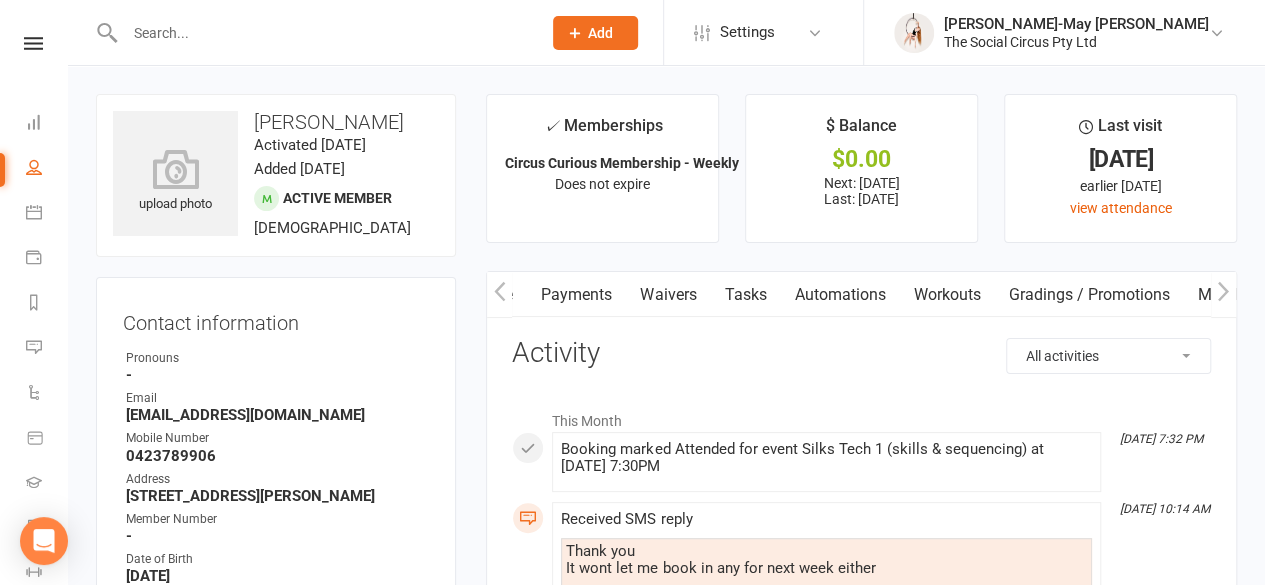 click 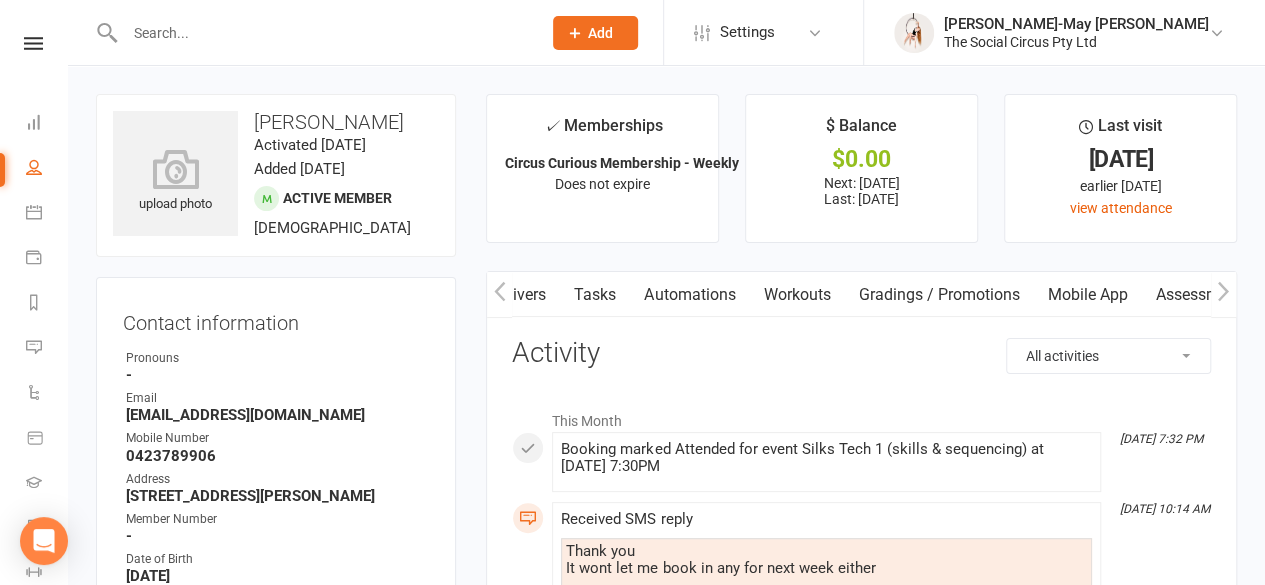 click 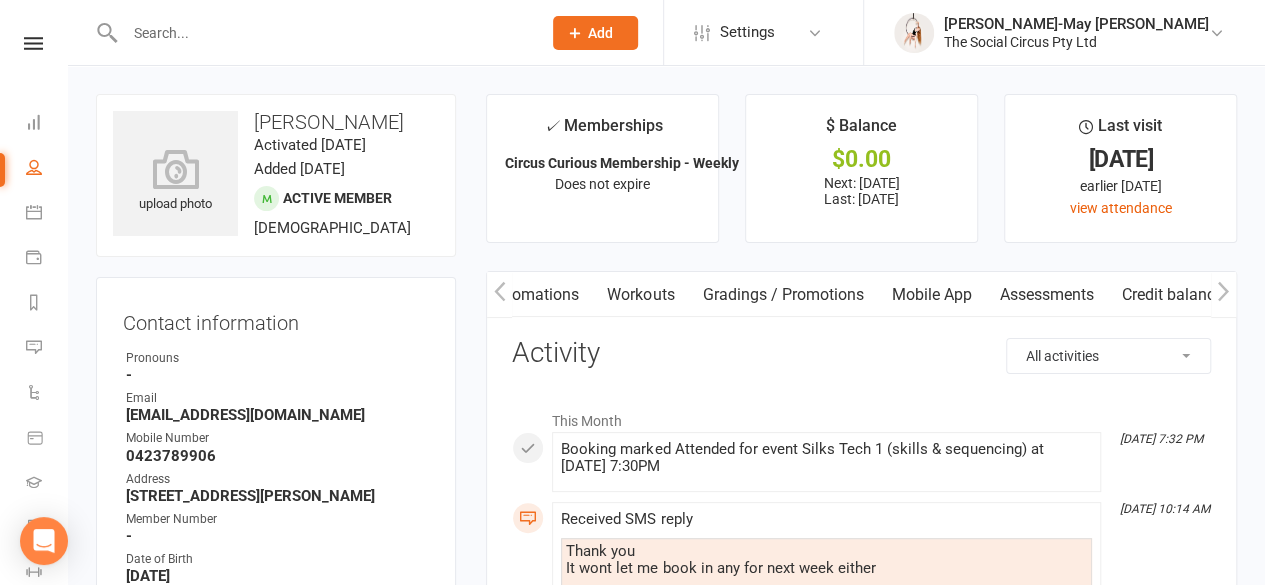 click 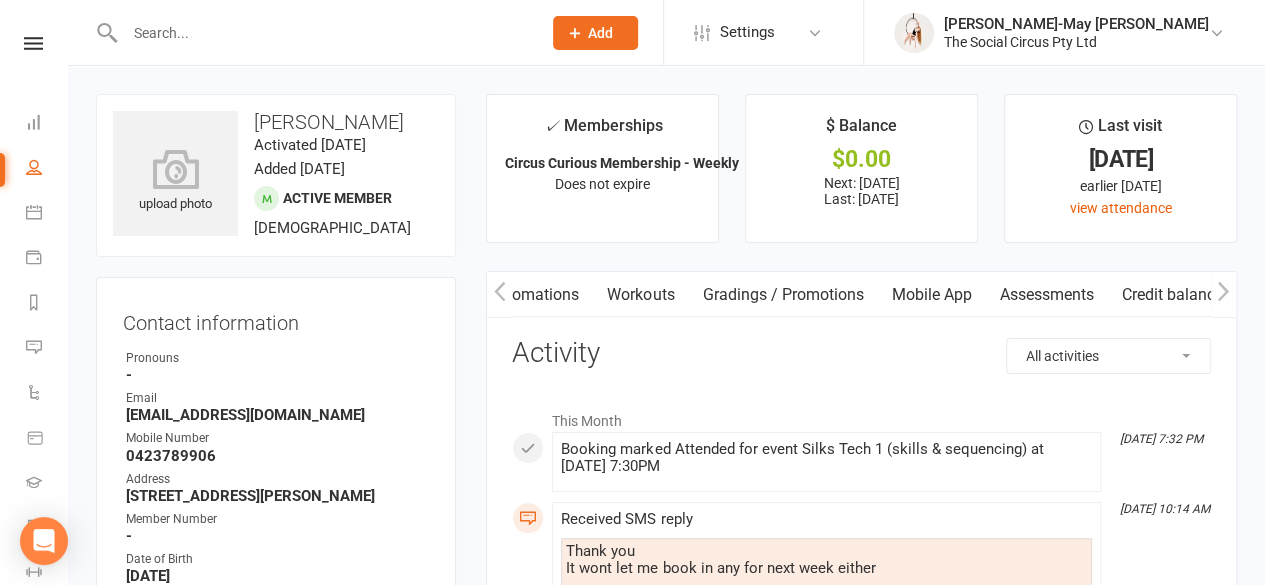 click at bounding box center [499, 294] 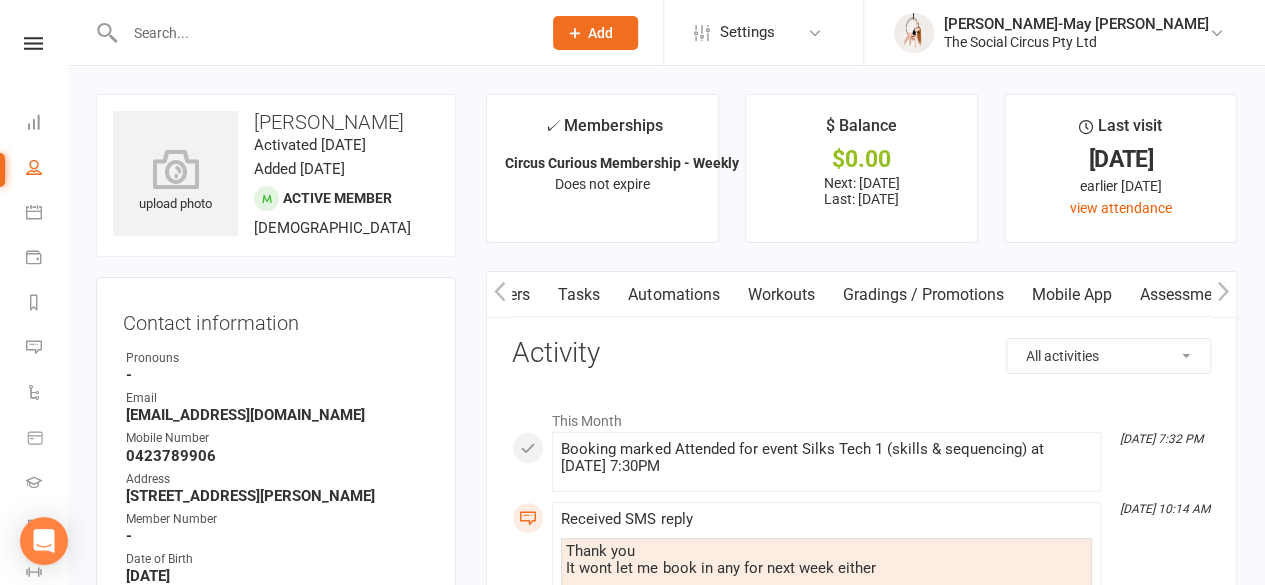 click at bounding box center [499, 294] 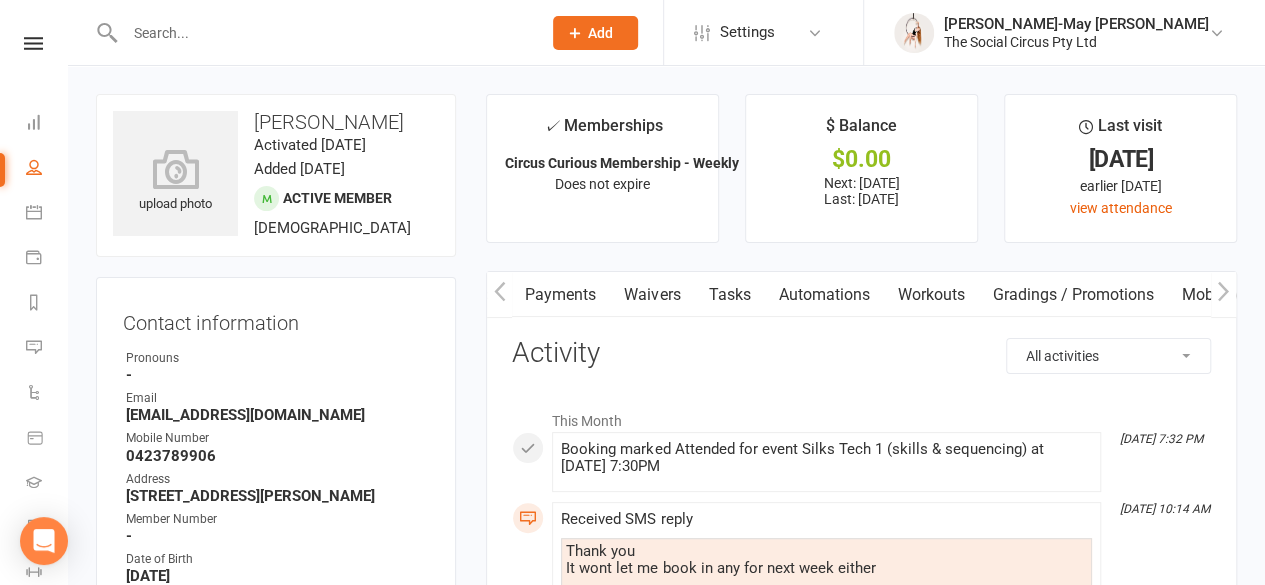 click at bounding box center [499, 294] 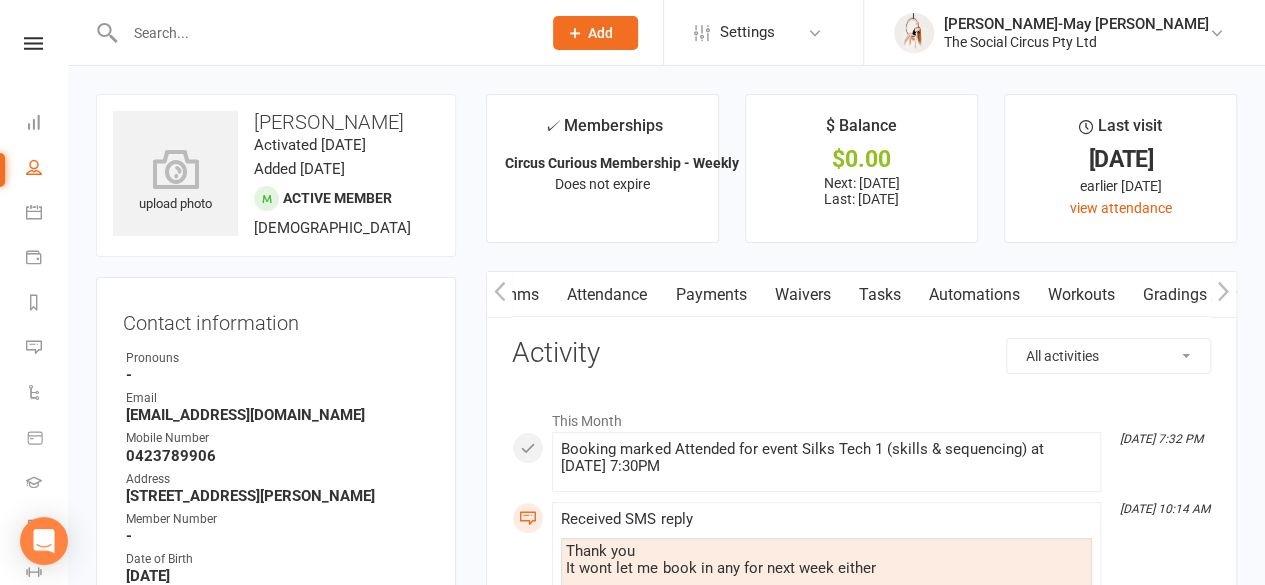 click on "Payments" at bounding box center (710, 295) 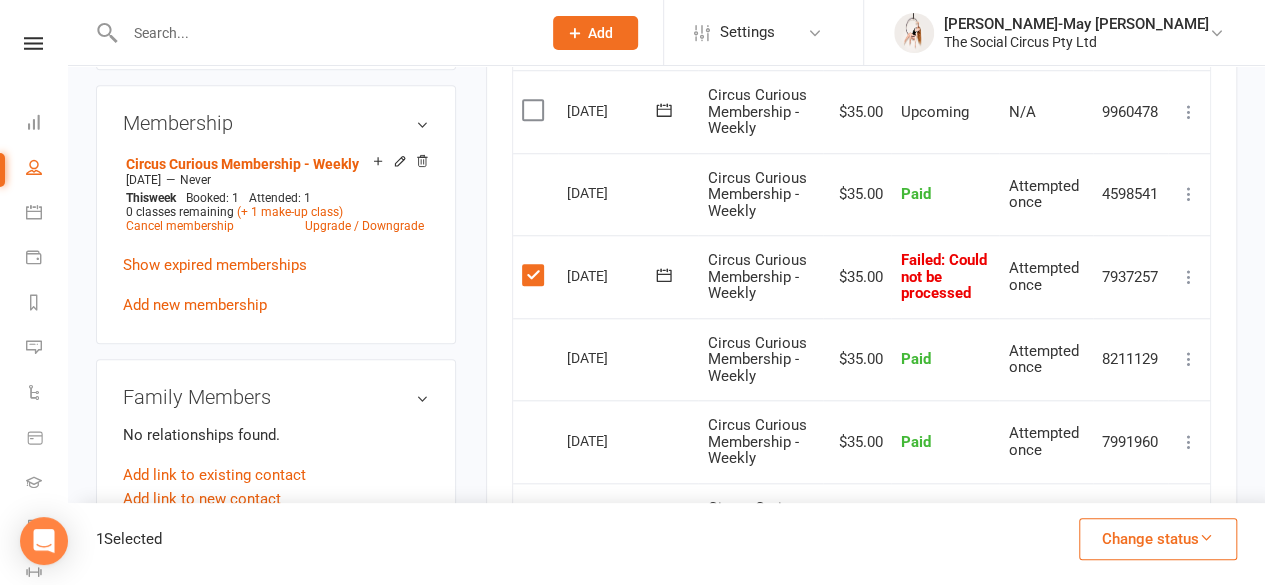 scroll, scrollTop: 900, scrollLeft: 0, axis: vertical 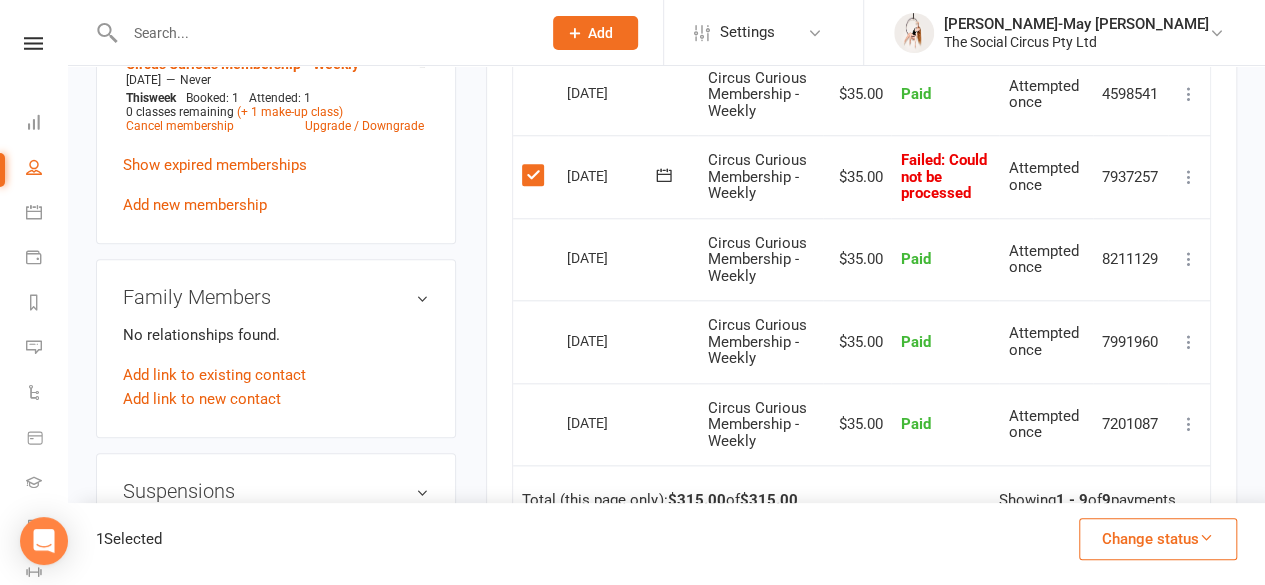 drag, startPoint x: 833, startPoint y: 178, endPoint x: 792, endPoint y: 171, distance: 41.59327 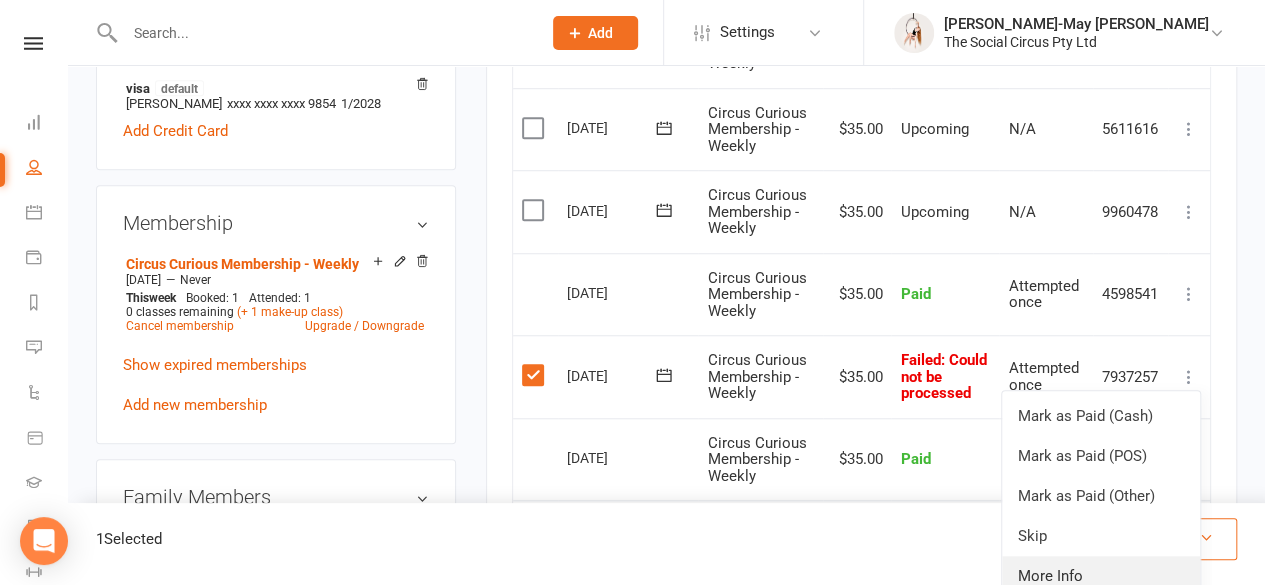 scroll, scrollTop: 700, scrollLeft: 0, axis: vertical 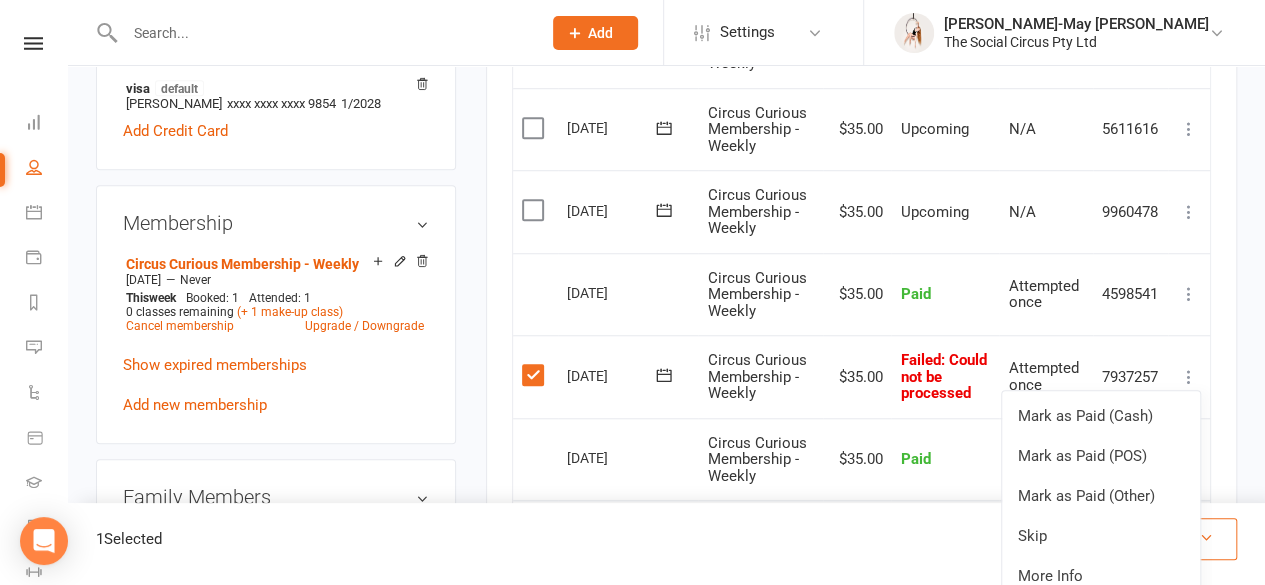 click on "Attempted once" at bounding box center [1043, 376] 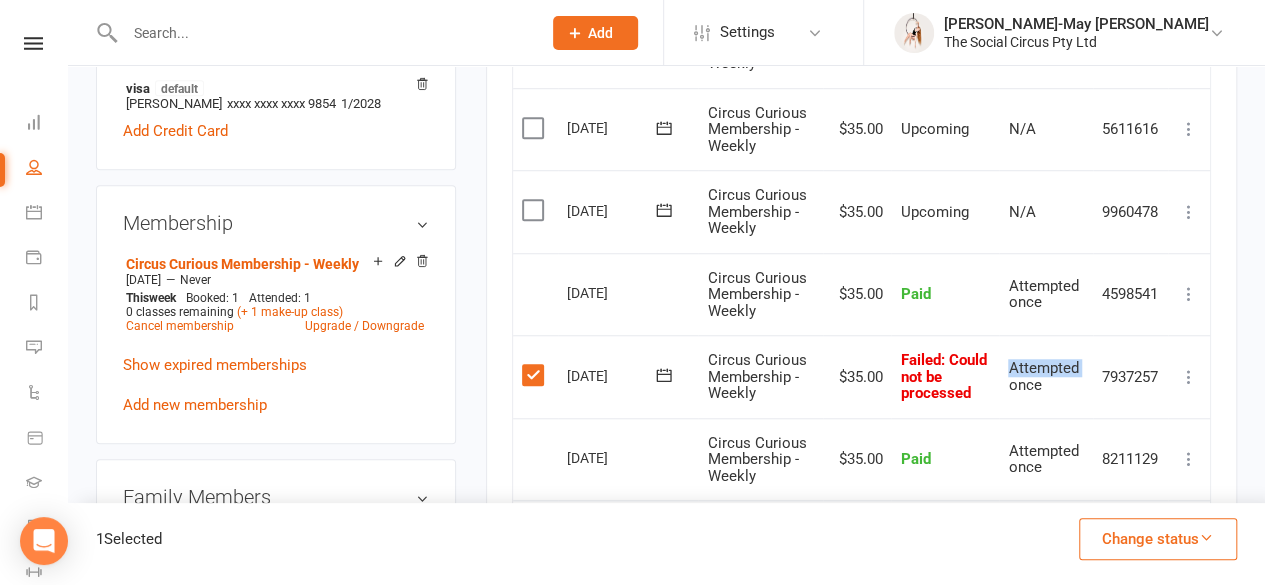 click on "Attempted once" at bounding box center (1043, 376) 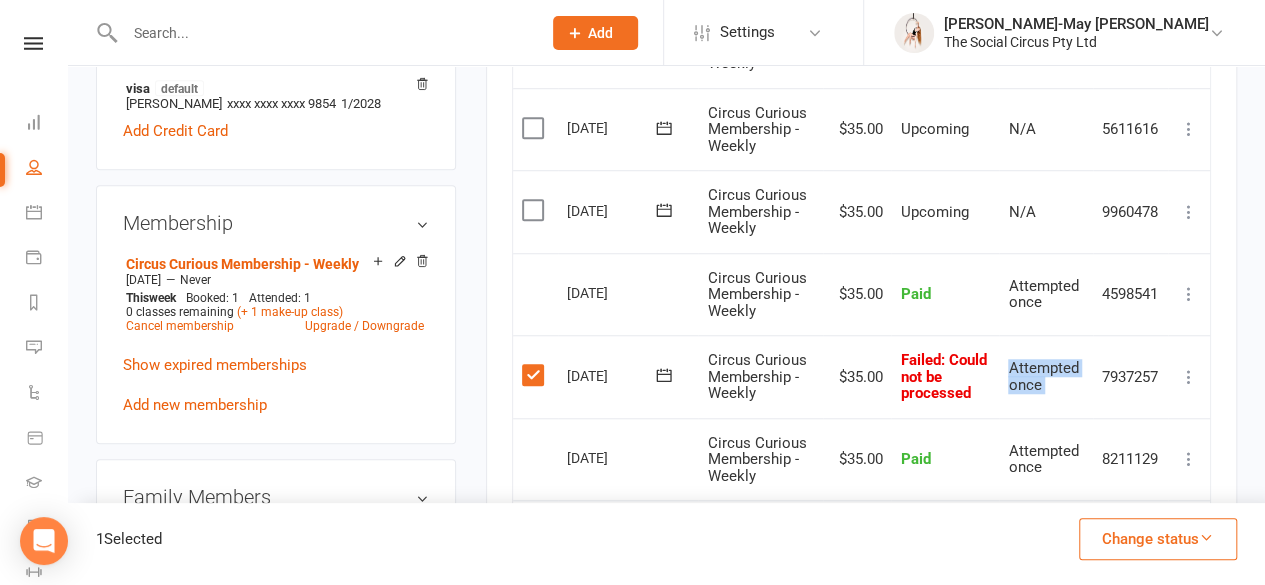 click on "Attempted once" at bounding box center [1043, 376] 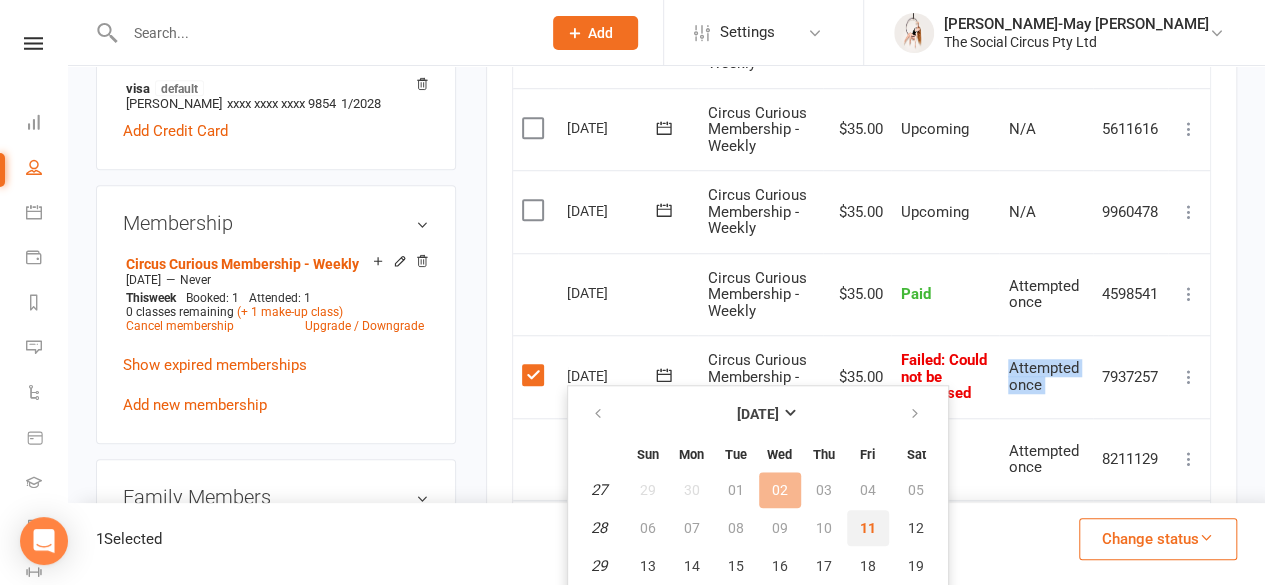 click on "11" at bounding box center (868, 528) 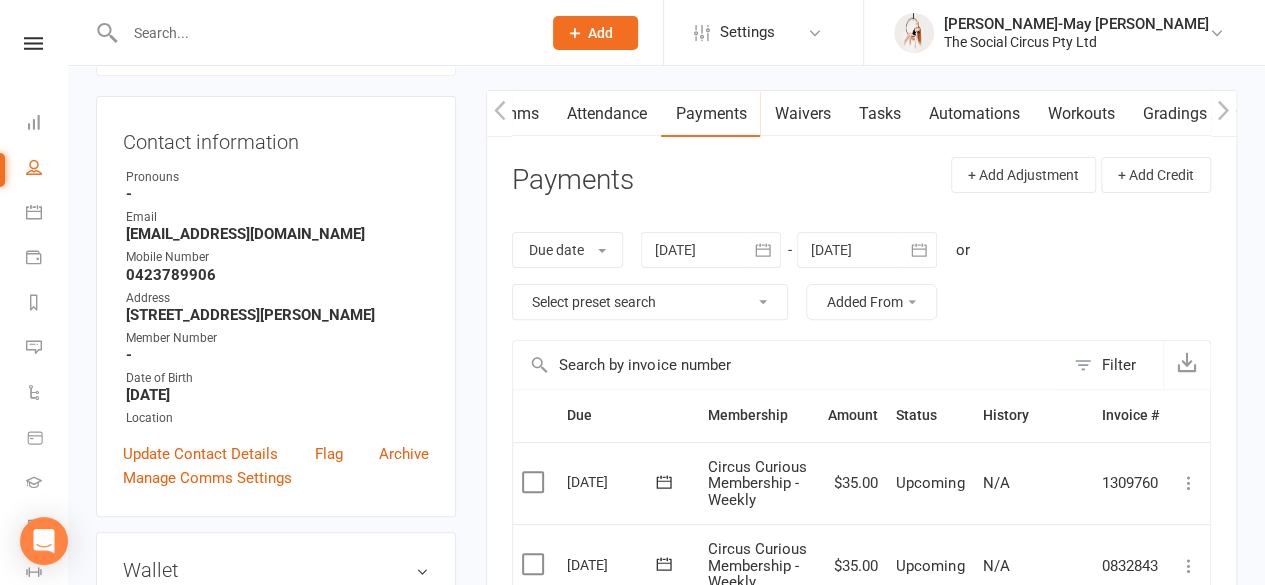 scroll, scrollTop: 0, scrollLeft: 0, axis: both 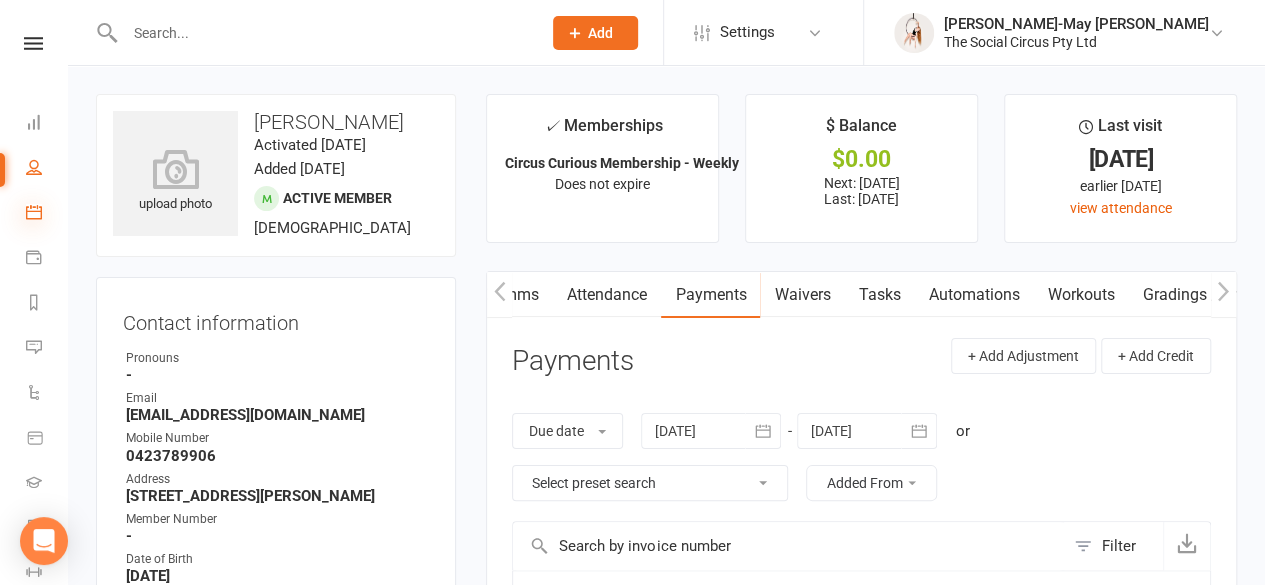 click at bounding box center (34, 212) 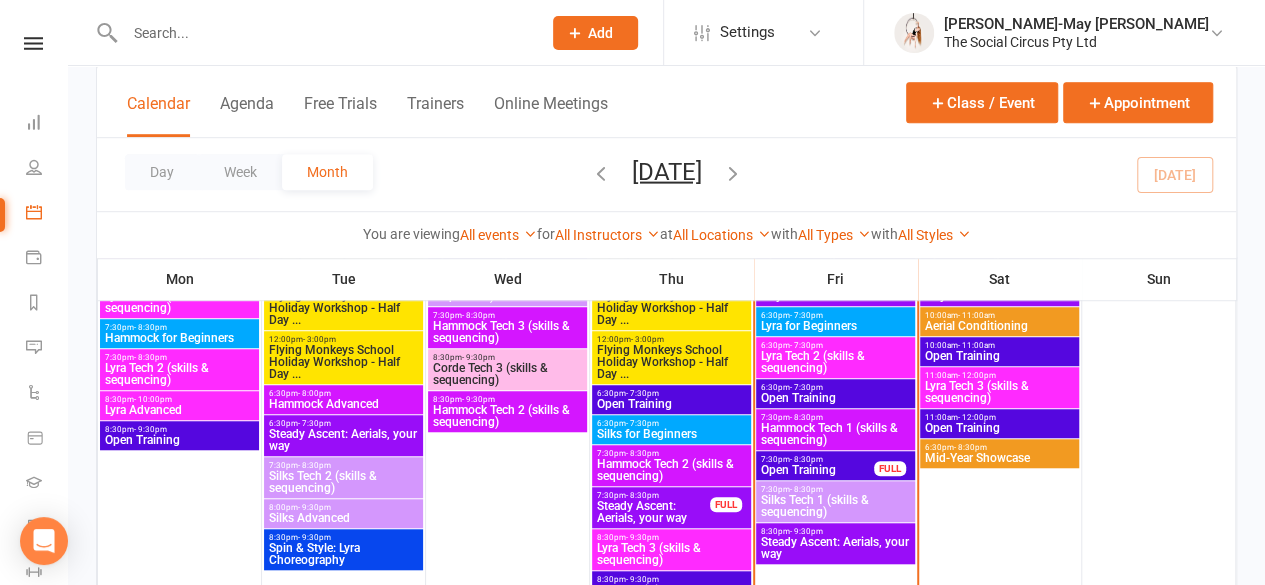 scroll, scrollTop: 600, scrollLeft: 0, axis: vertical 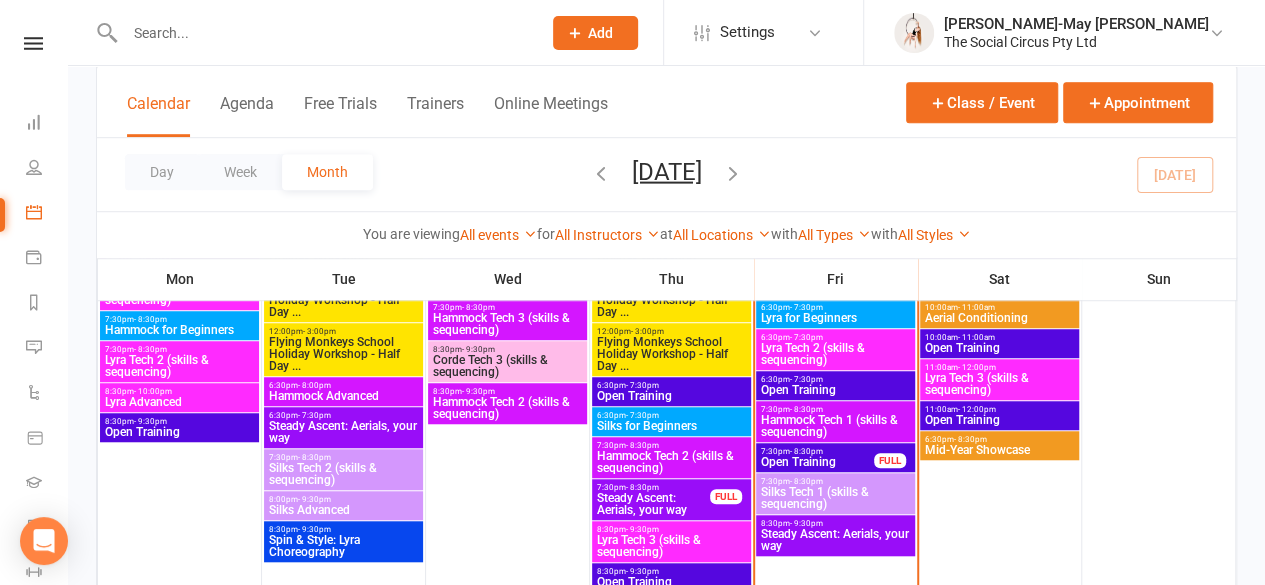 click on "Open Training" at bounding box center (817, 462) 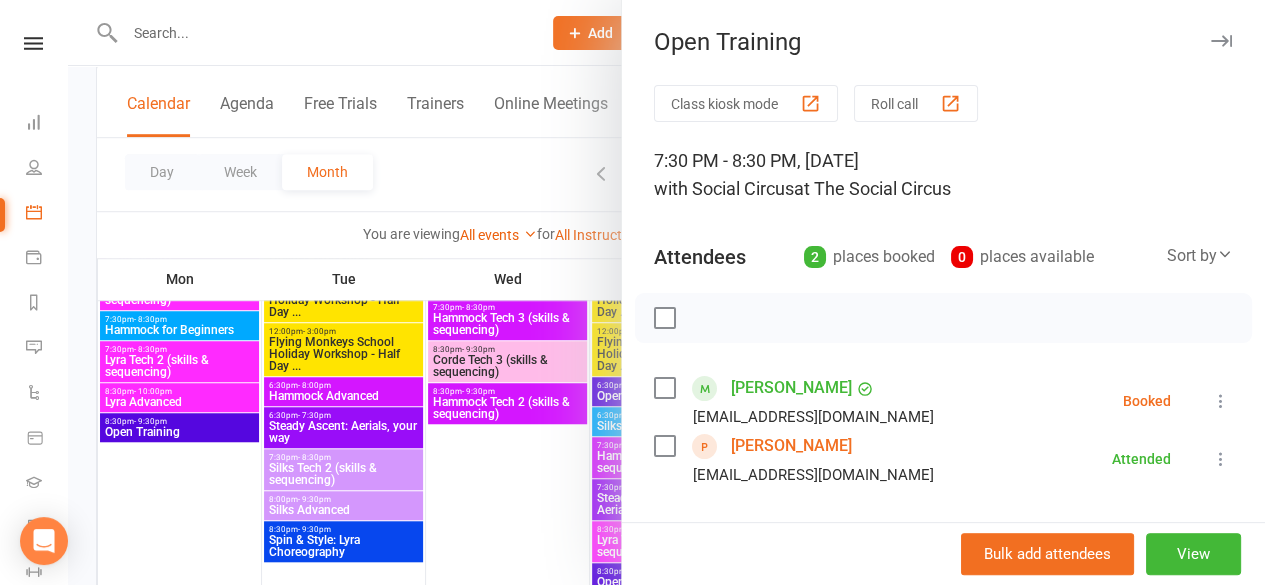 click at bounding box center [1221, 401] 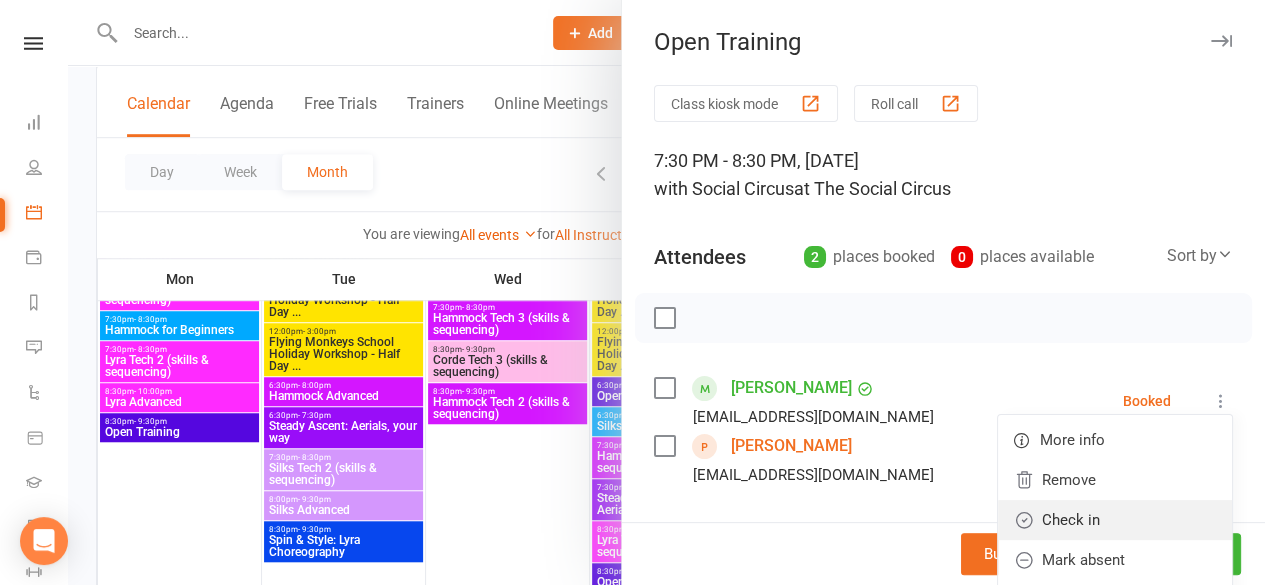 click on "Check in" at bounding box center (1115, 520) 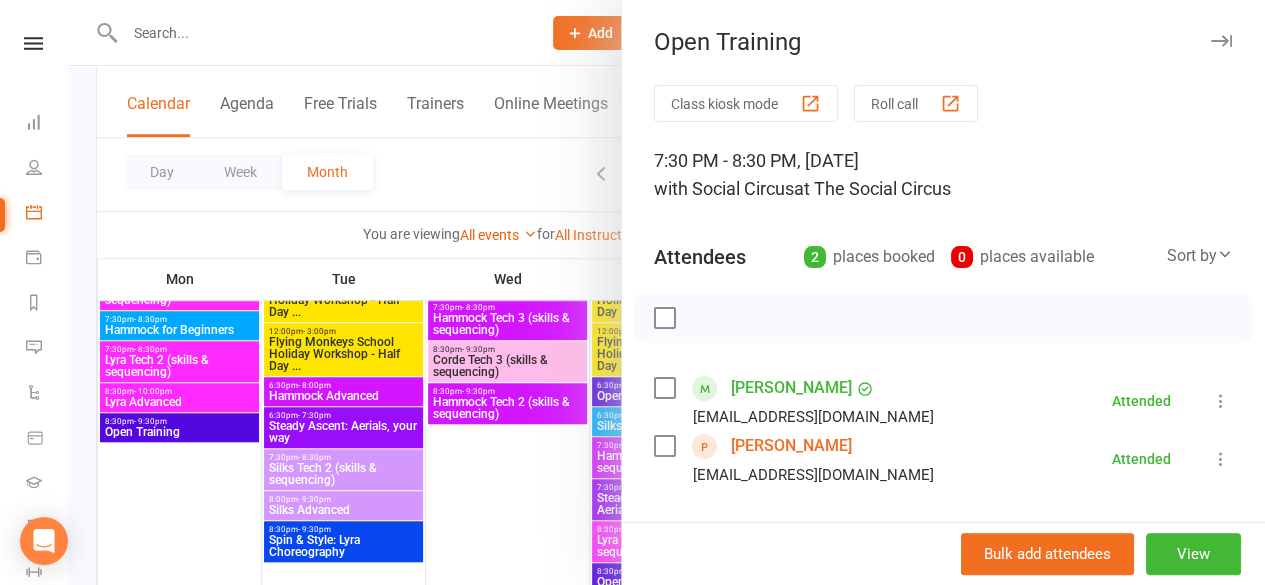click at bounding box center [1221, 41] 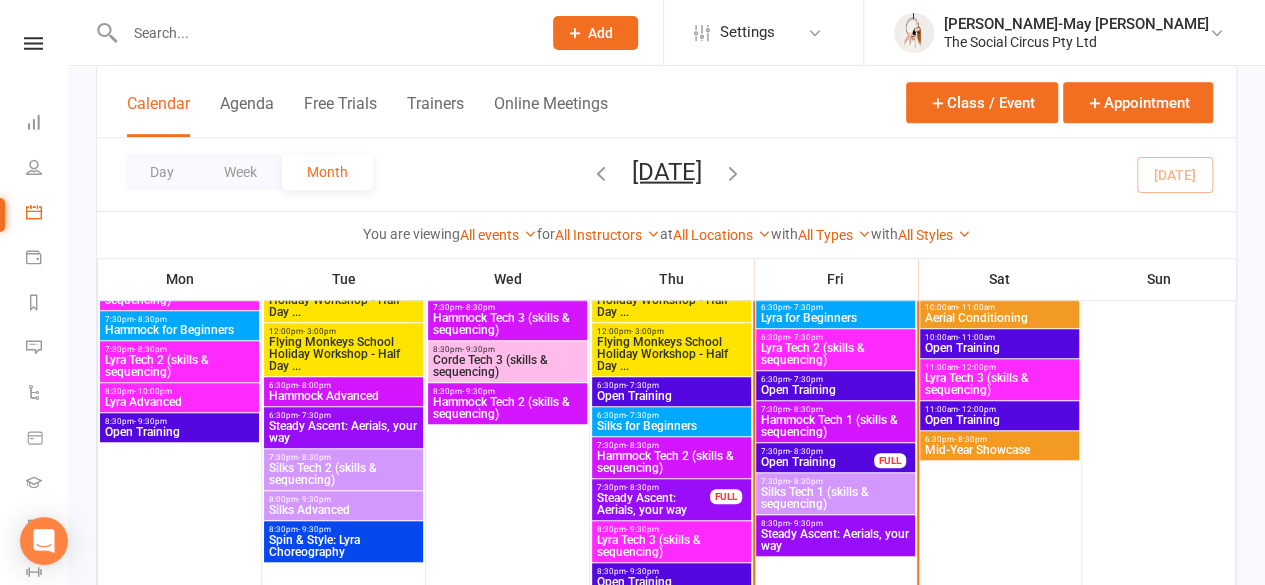 click on "Steady Ascent: Aerials, your way" at bounding box center [835, 540] 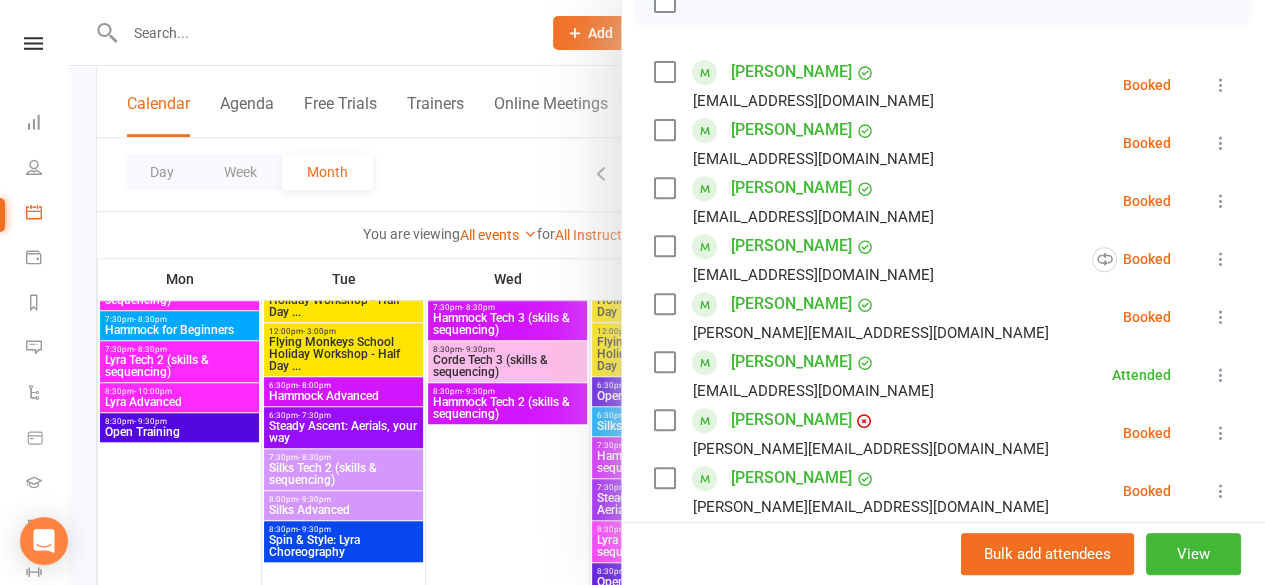 scroll, scrollTop: 400, scrollLeft: 0, axis: vertical 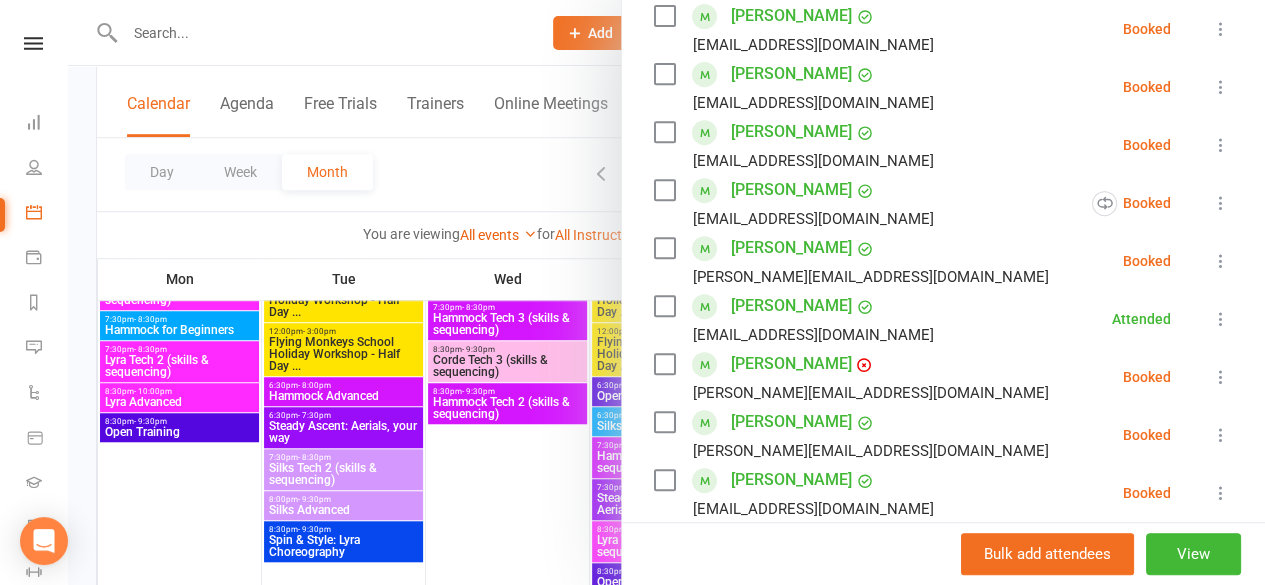 click on "[PERSON_NAME]" at bounding box center [791, 364] 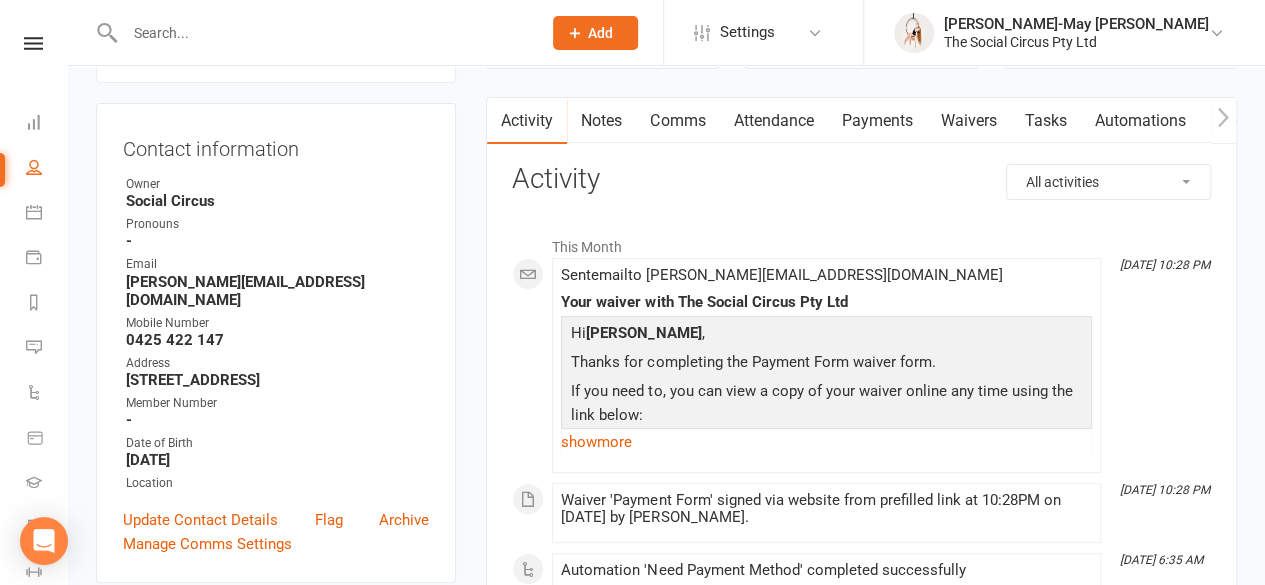 scroll, scrollTop: 0, scrollLeft: 0, axis: both 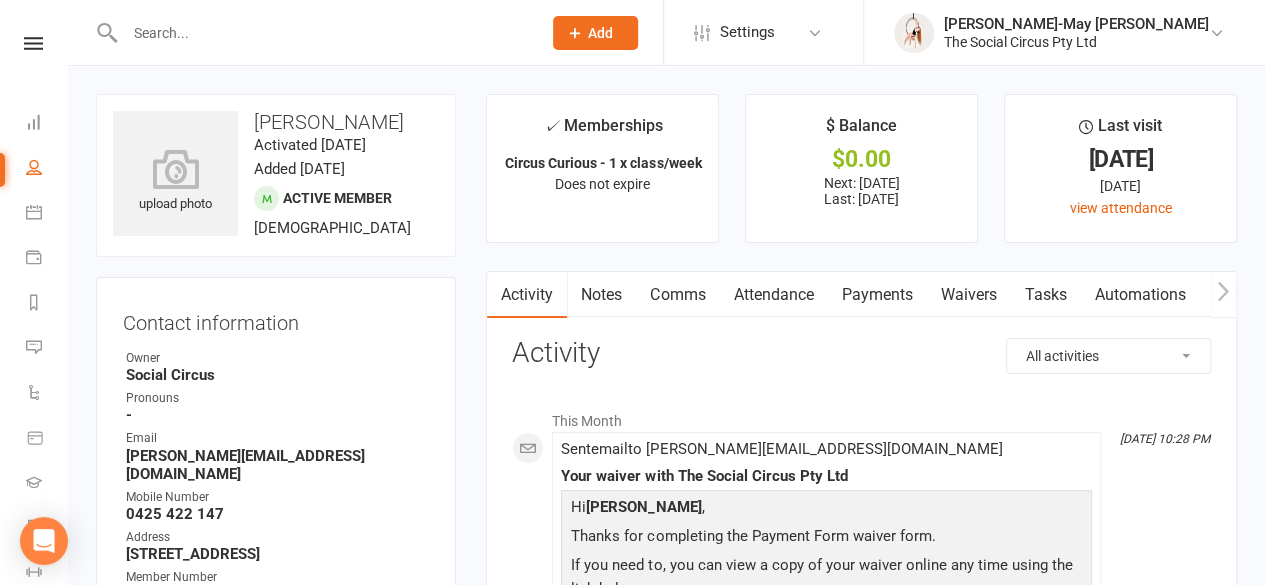 click on "Payments" at bounding box center (876, 295) 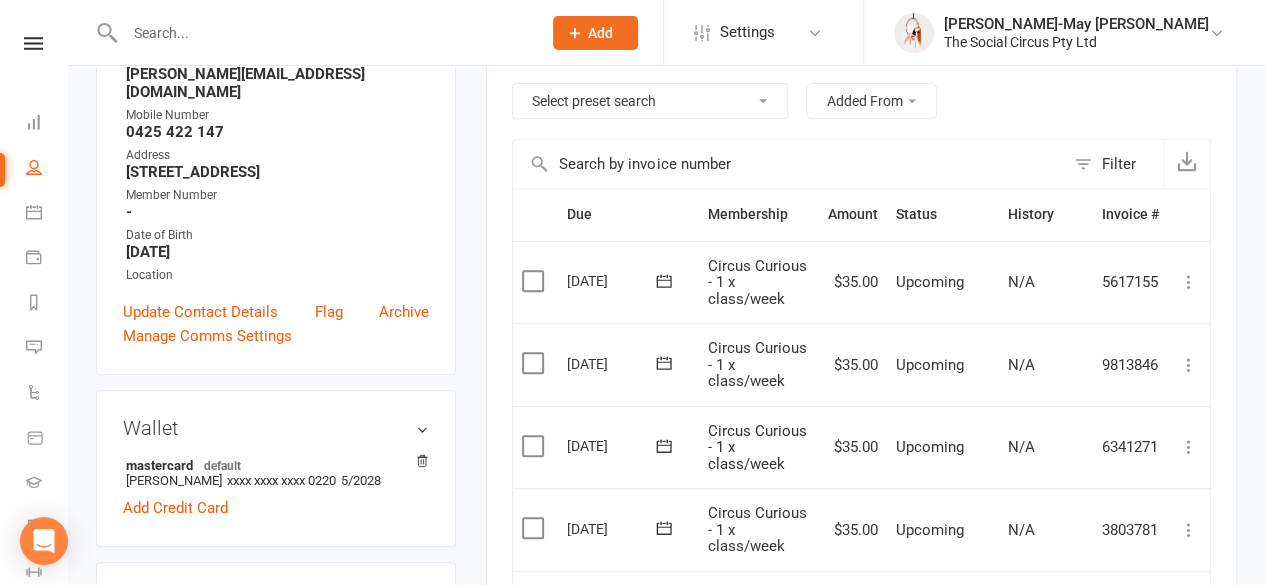 scroll, scrollTop: 600, scrollLeft: 0, axis: vertical 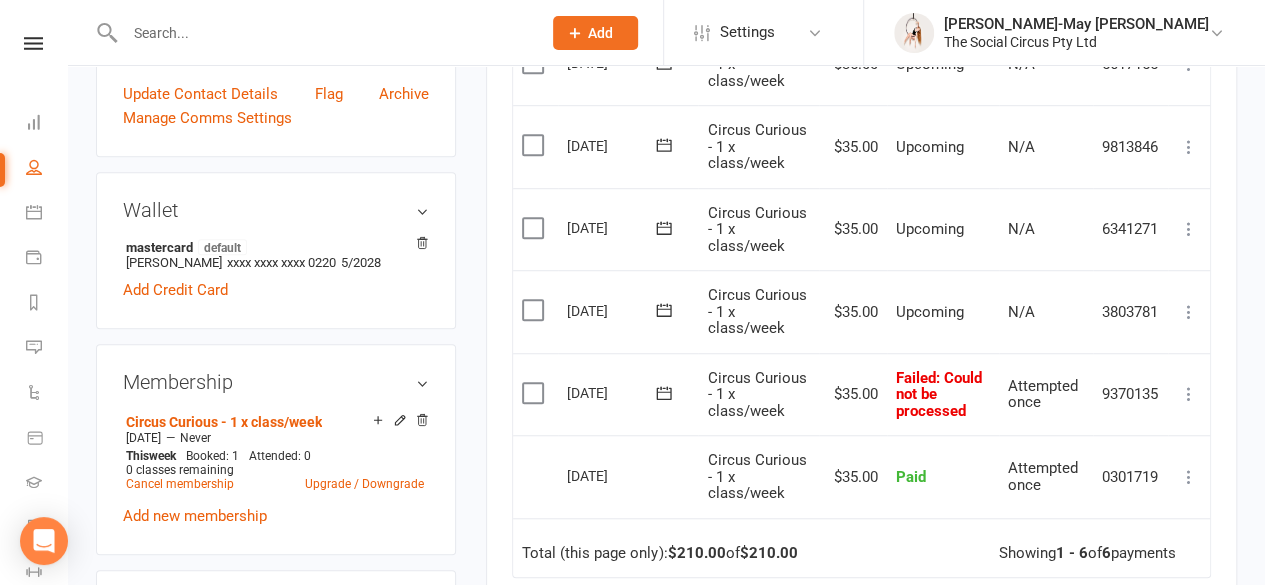 click 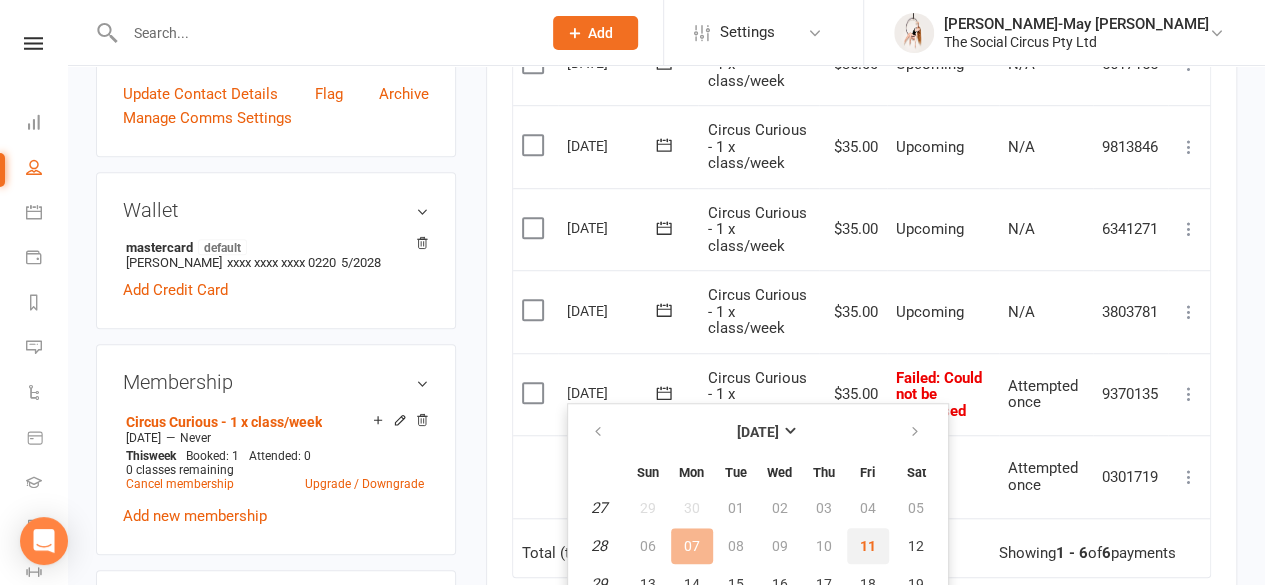 click on "11" at bounding box center [868, 546] 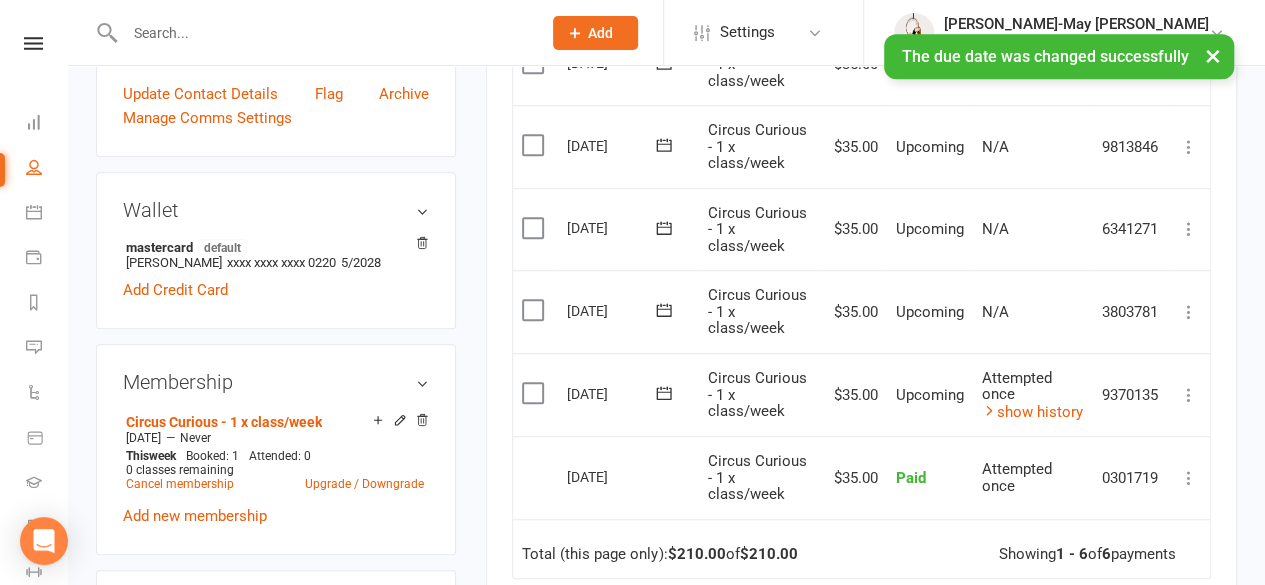scroll, scrollTop: 0, scrollLeft: 0, axis: both 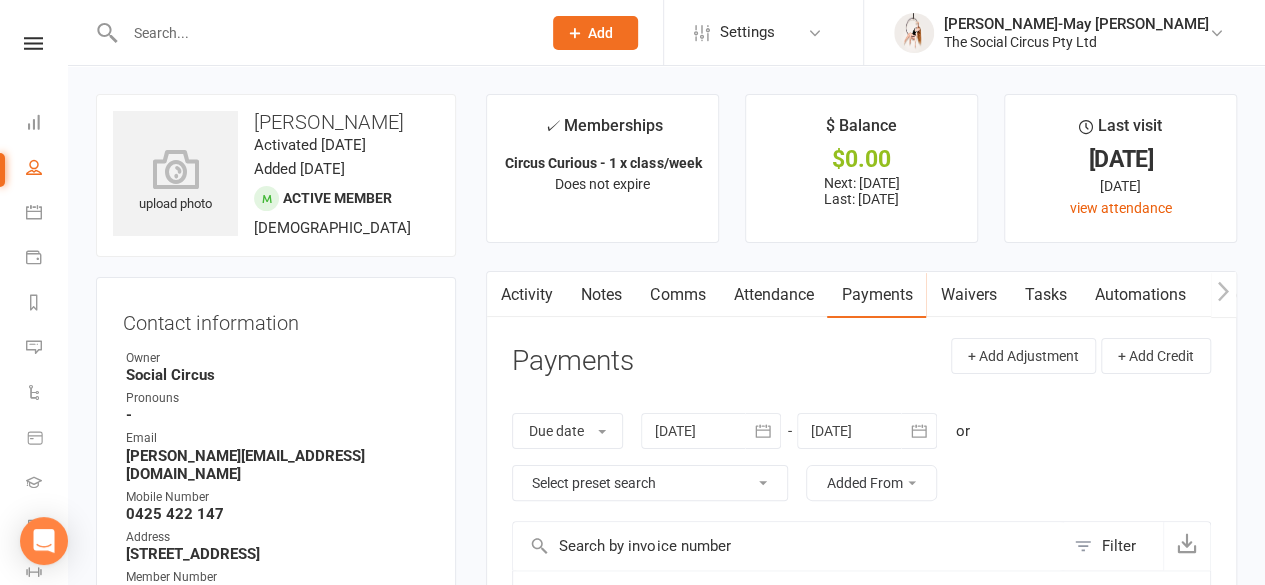 click at bounding box center [323, 33] 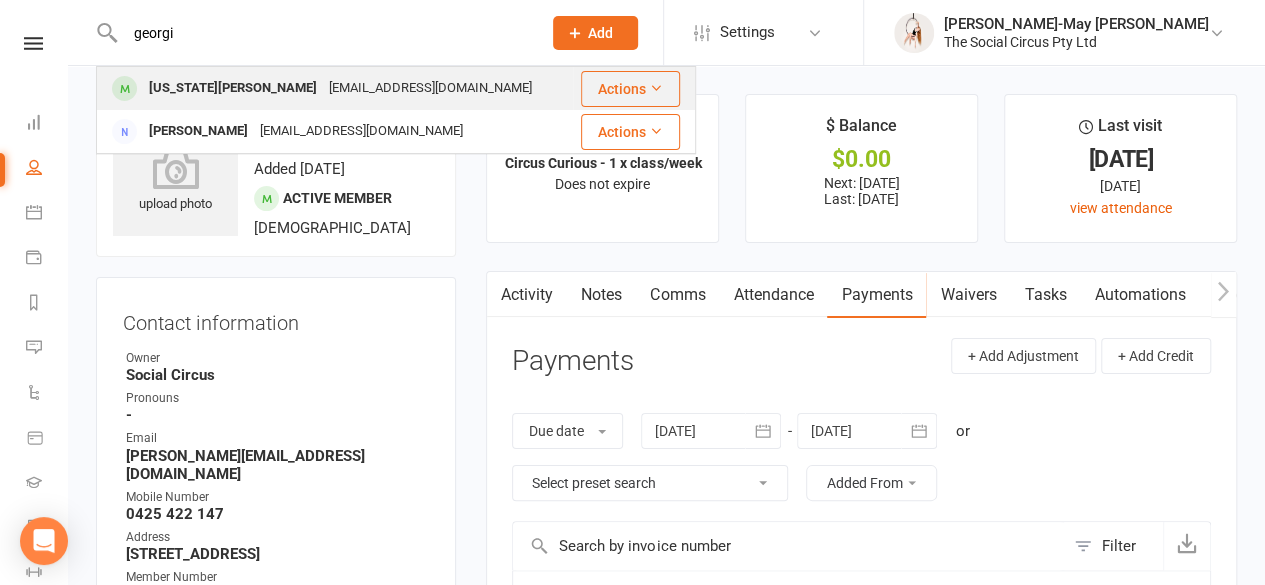 type on "georgi" 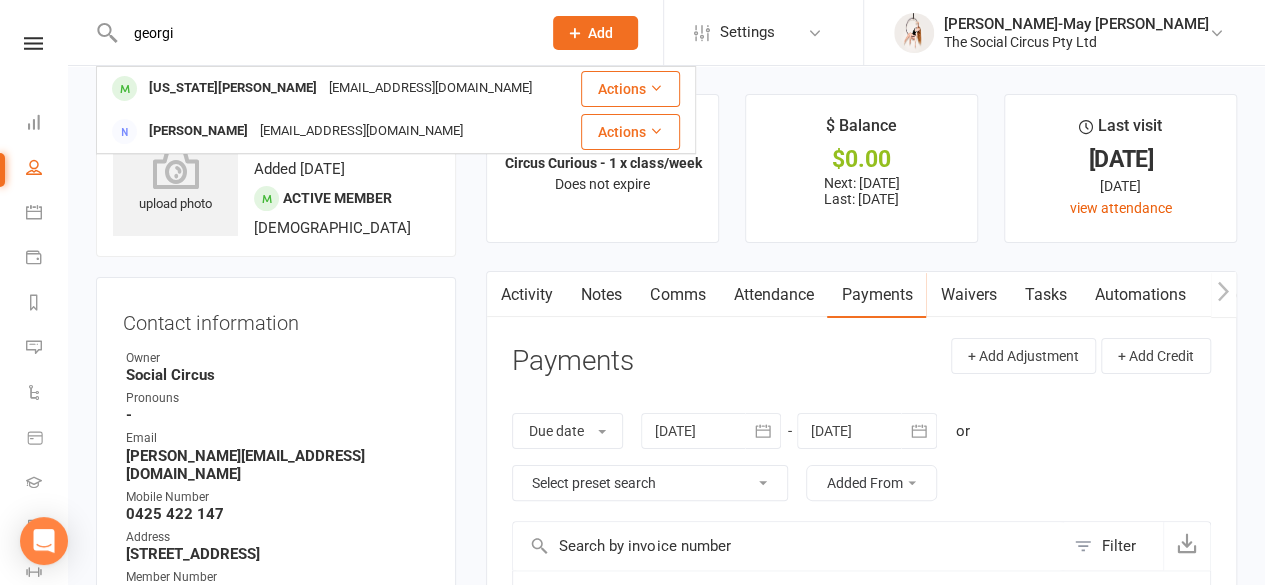click on "[EMAIL_ADDRESS][DOMAIN_NAME]" at bounding box center [430, 88] 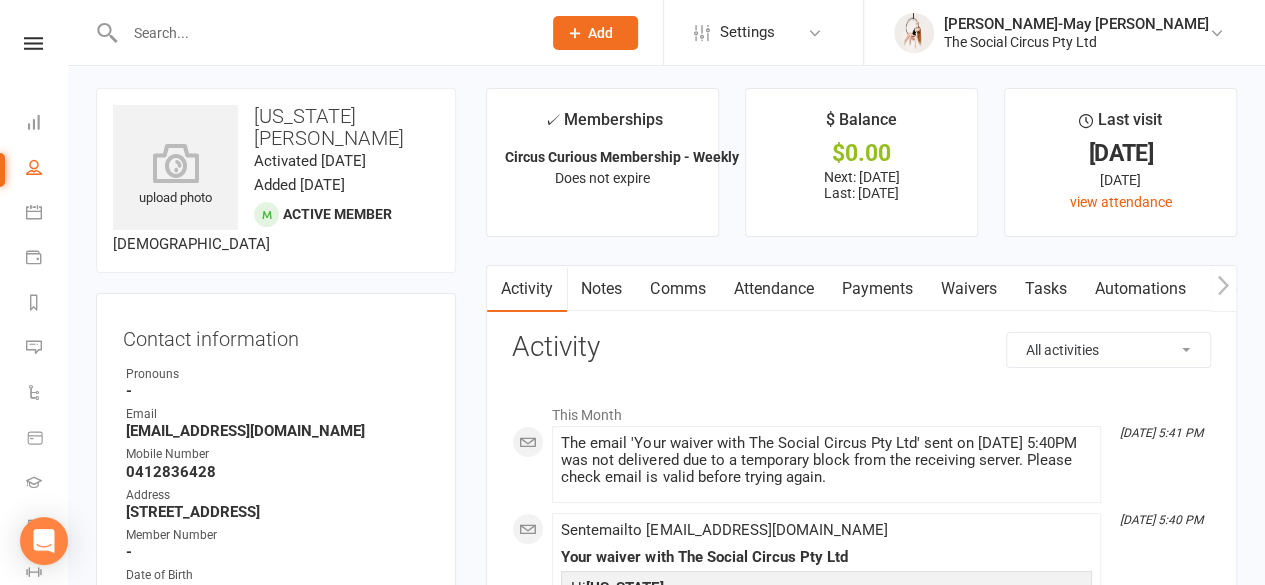 scroll, scrollTop: 0, scrollLeft: 0, axis: both 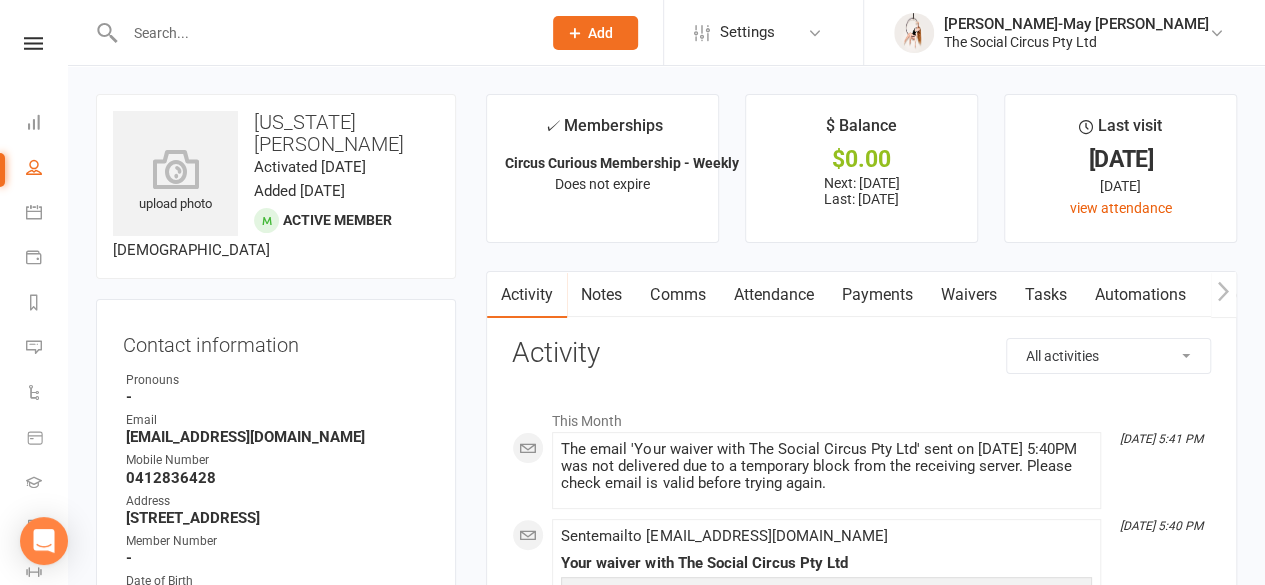 click on "Payments" at bounding box center (876, 295) 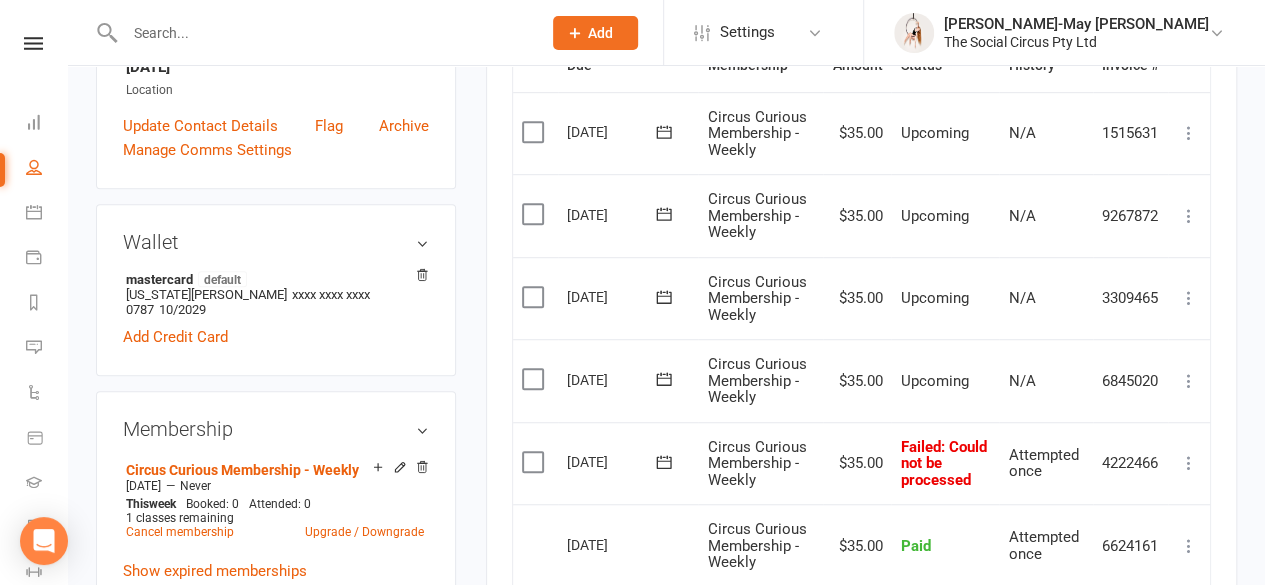 scroll, scrollTop: 600, scrollLeft: 0, axis: vertical 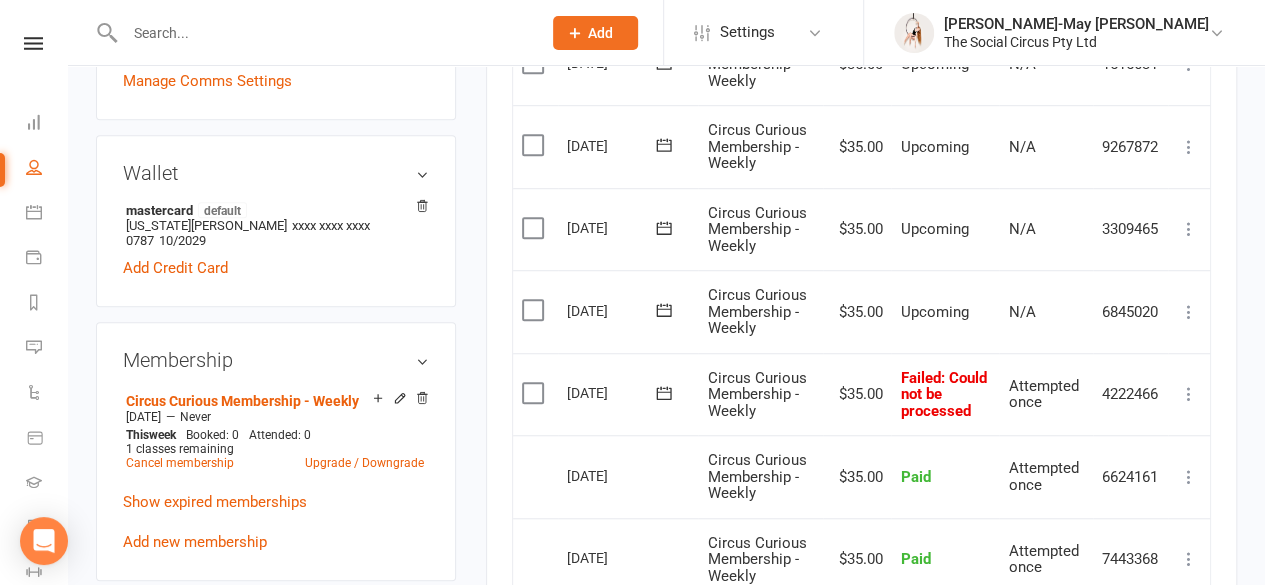 click 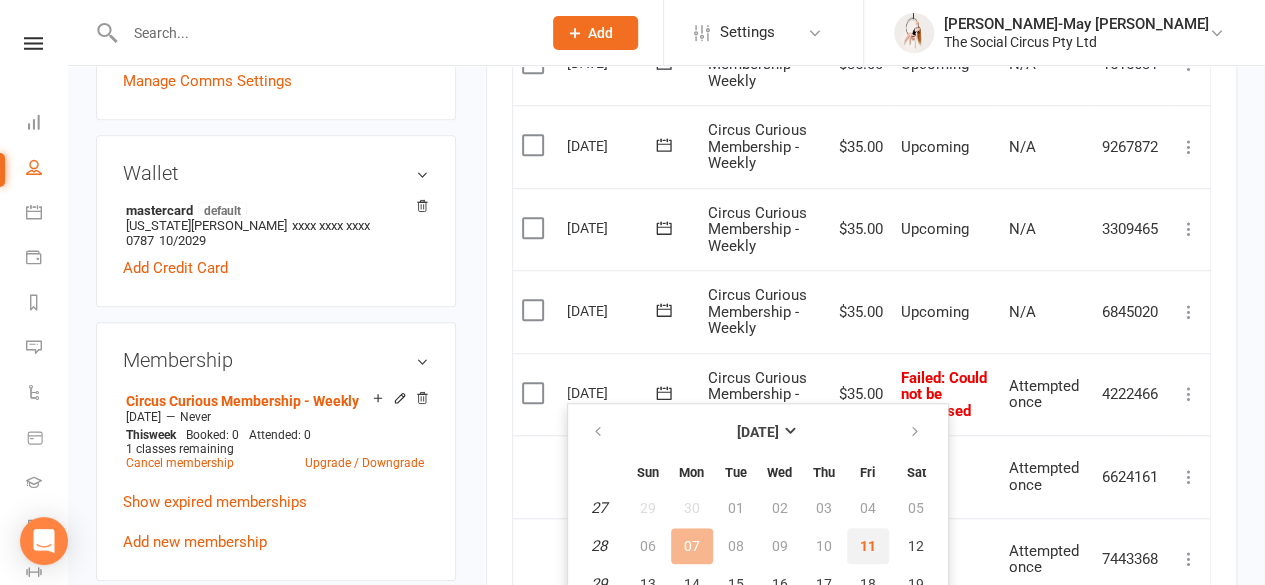 click on "11" at bounding box center (868, 546) 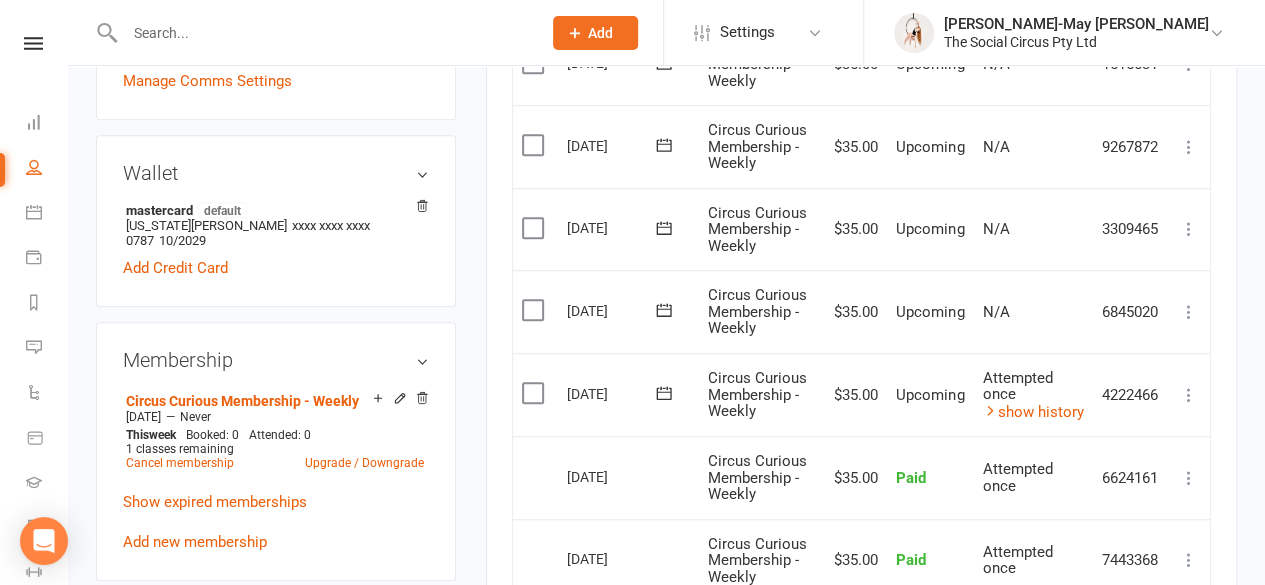 click at bounding box center [323, 33] 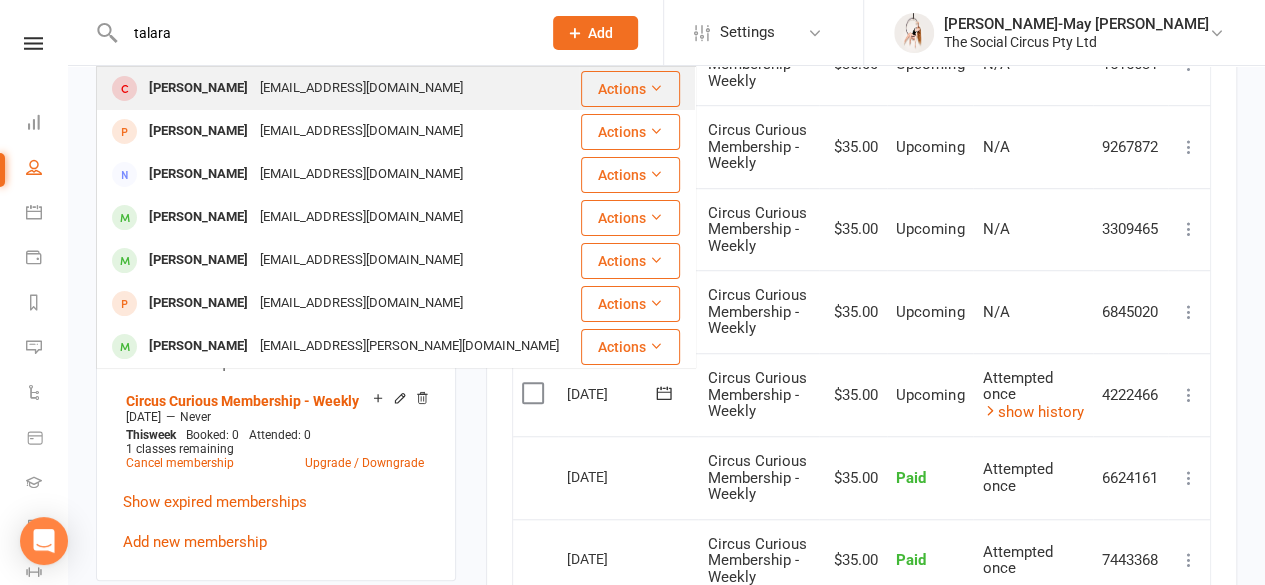 type on "talara" 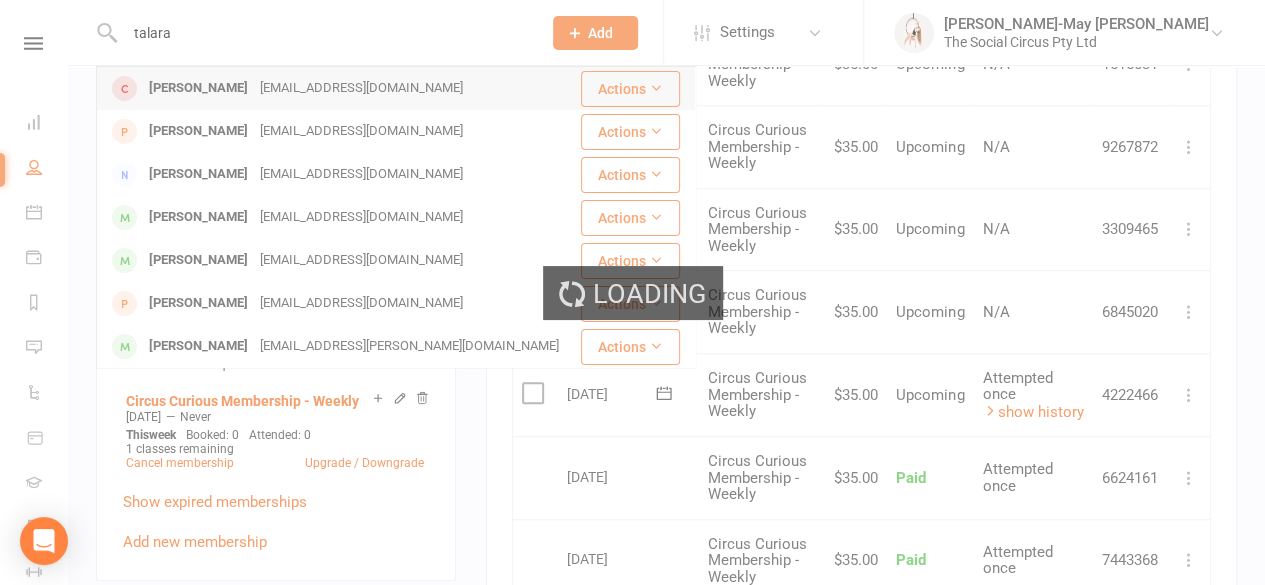 type 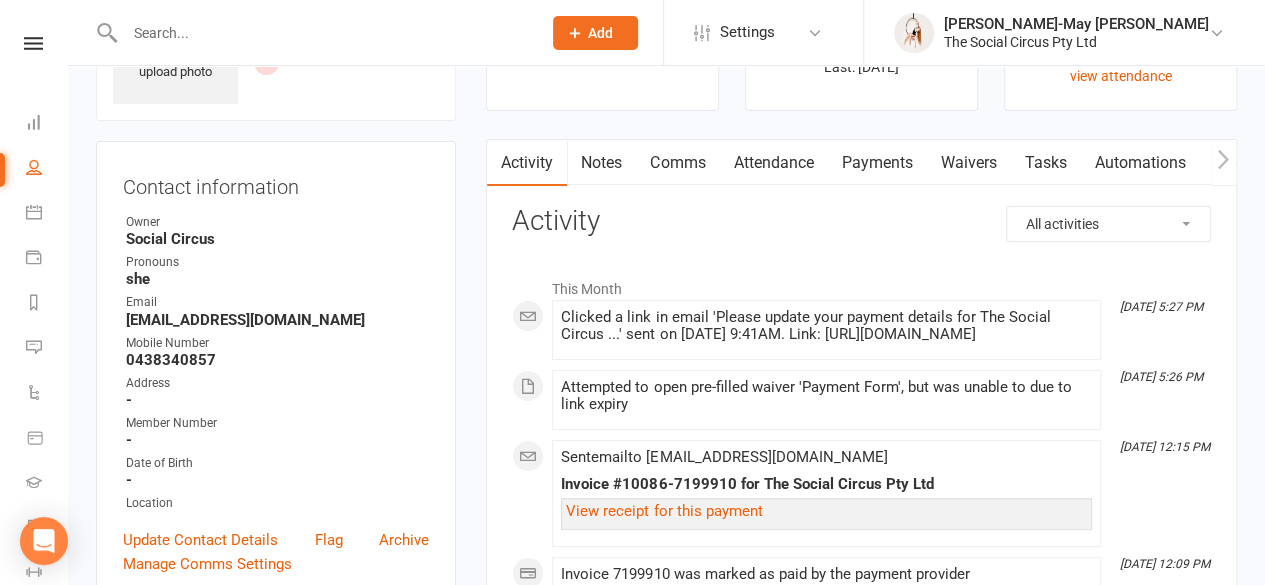 scroll, scrollTop: 0, scrollLeft: 0, axis: both 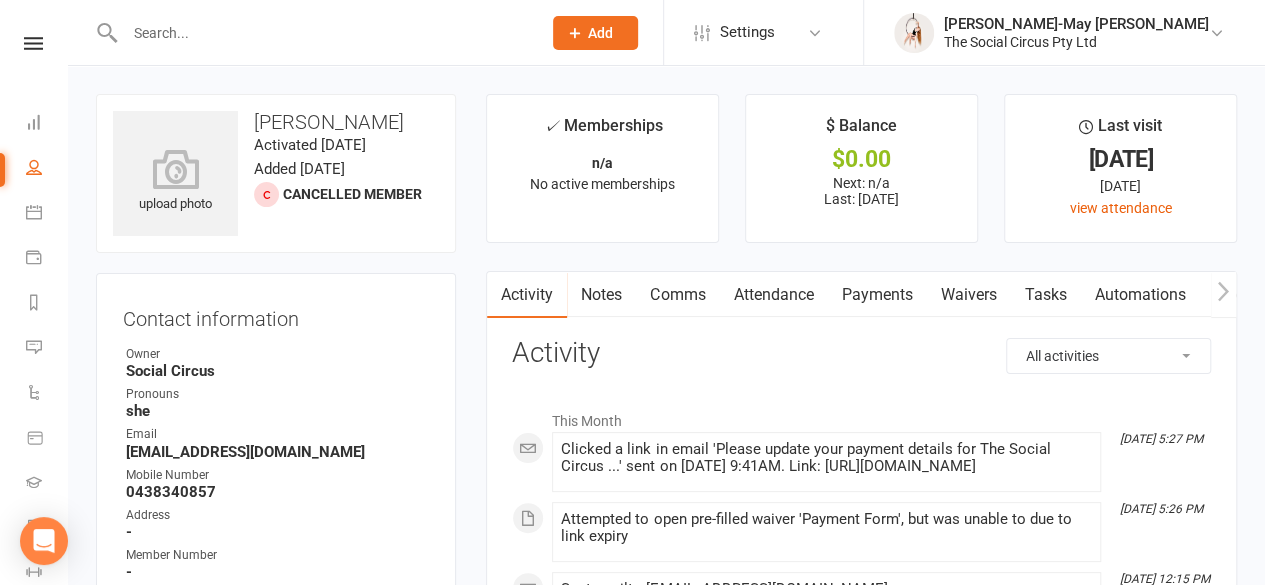 click on "Waivers" at bounding box center (968, 295) 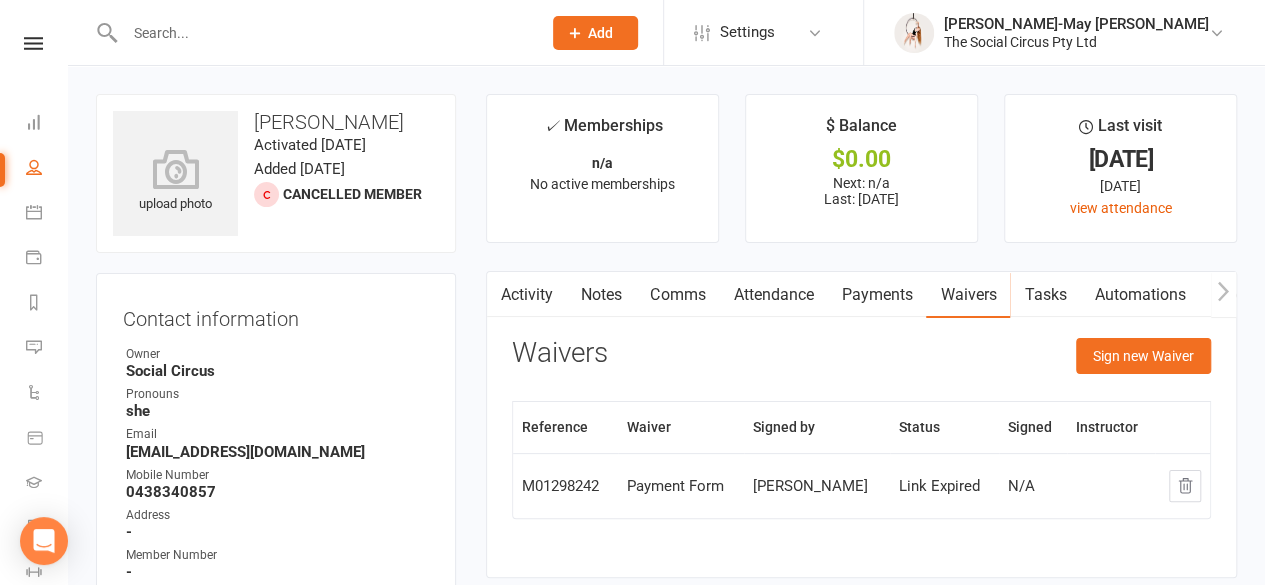 scroll, scrollTop: 100, scrollLeft: 0, axis: vertical 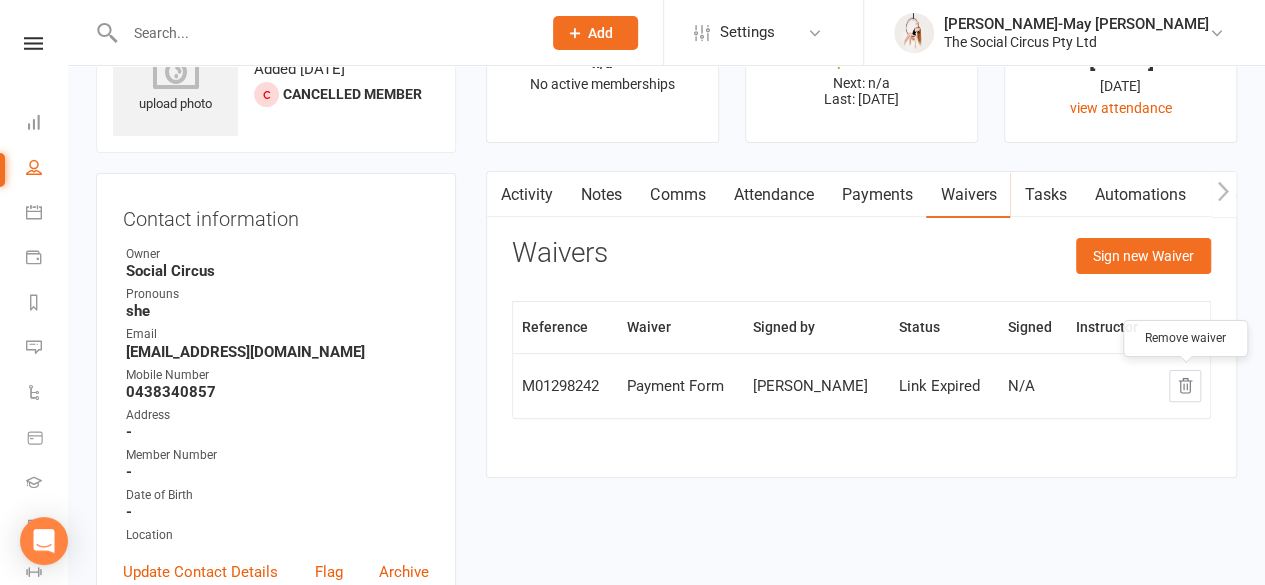 click 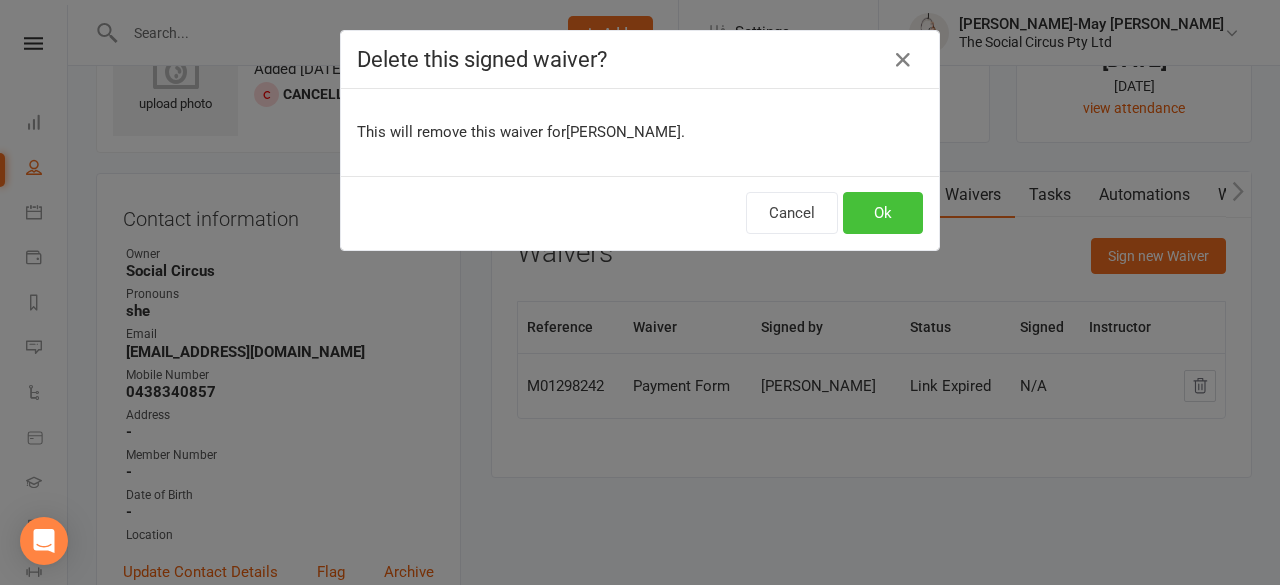 click on "Ok" at bounding box center [883, 213] 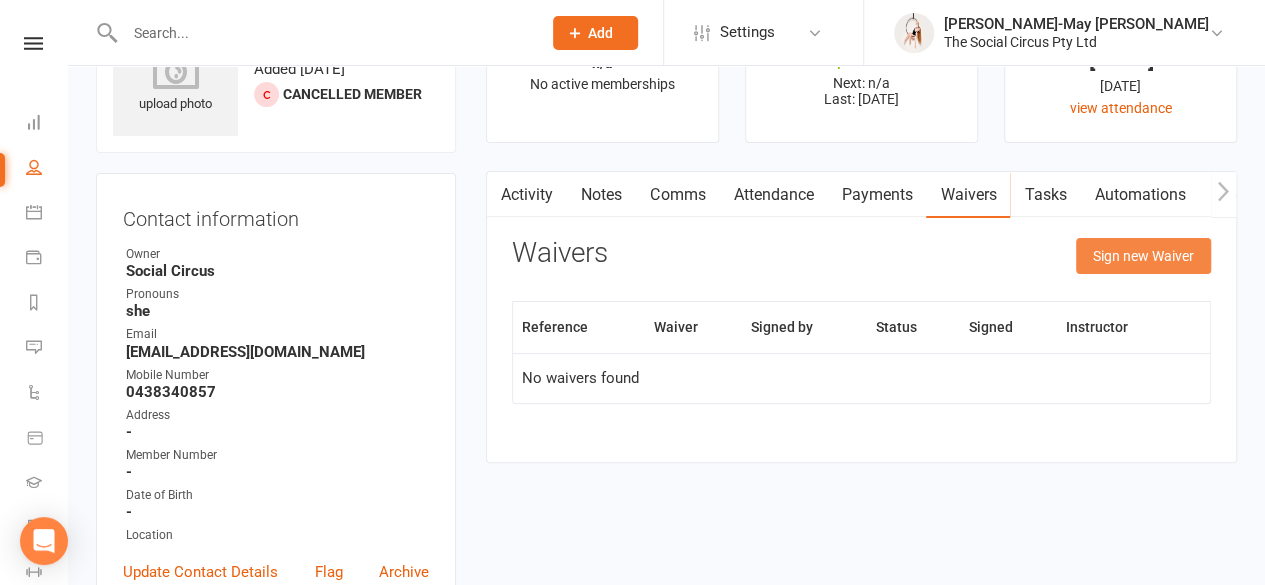 click on "Sign new Waiver" at bounding box center [1143, 256] 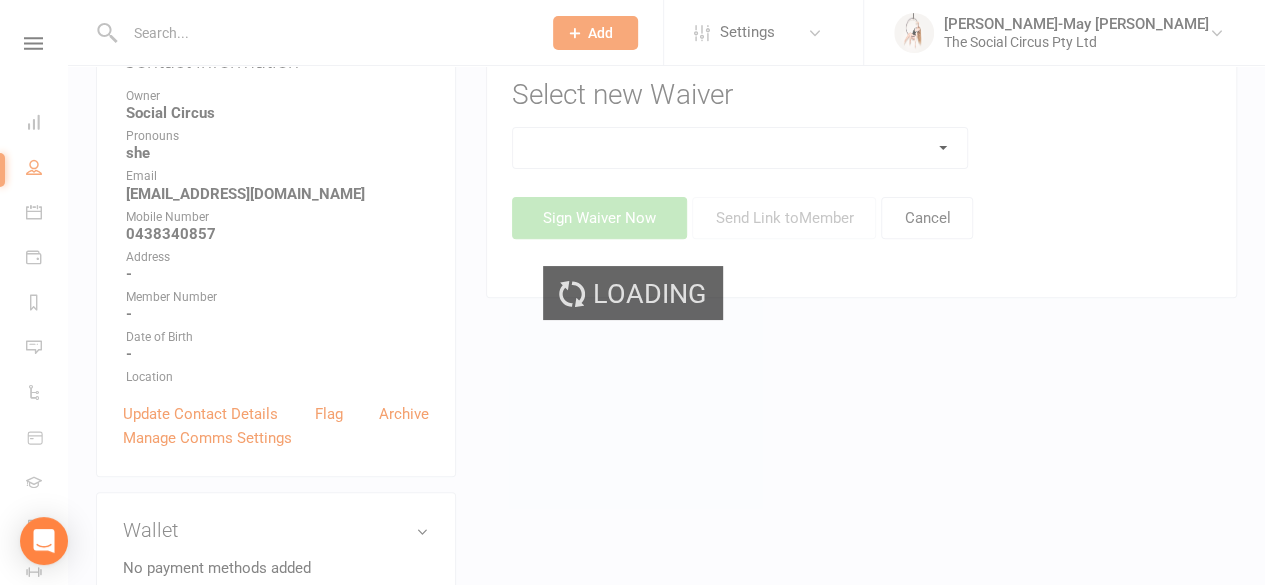 scroll, scrollTop: 300, scrollLeft: 0, axis: vertical 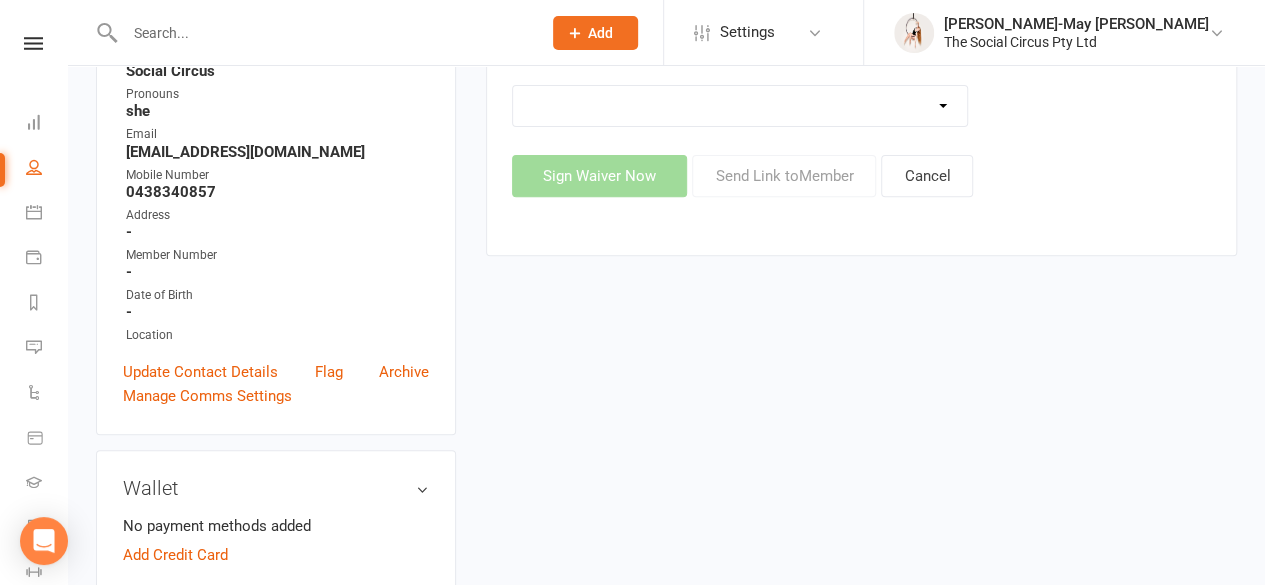 click on "Advanced Addict Foundation Membership 18+ Advanced Addict Membership 18+ Advanced Curious Membership 18+ Advanced Lover Foundation Membership 18+ Advanced Lover Membership 18+ Aerial Explorer 2-week trial membership All Memberships Circus Addict Foundation Membership 18+ Circus Addict Membership 18+ Circus Curious Membership 18+ Circus Lover Foundation Membership 18+ Circus Lover Membership 18+ Core Program Class Pack Waiver Free Trial Class 18+ Free Trial Class - Family Kids Party Waiver Kids Program Learn the Ropes Class Pack Waiver Learn the Ropes membership Membership Waiver New Member New Membership - Payment Details Open Training waiver Payment Form School Holiday Workshop Waiver School Holiday Workshop Waiver & Payment Teen Program Workshop Automated" at bounding box center (740, 106) 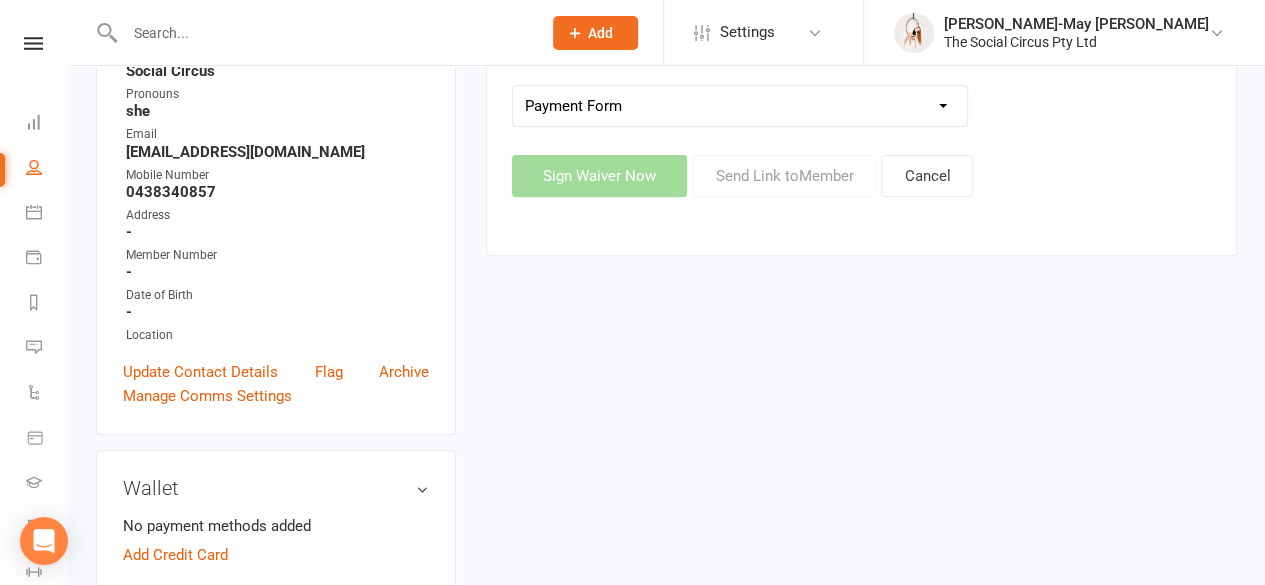 click on "Advanced Addict Foundation Membership 18+ Advanced Addict Membership 18+ Advanced Curious Membership 18+ Advanced Lover Foundation Membership 18+ Advanced Lover Membership 18+ Aerial Explorer 2-week trial membership All Memberships Circus Addict Foundation Membership 18+ Circus Addict Membership 18+ Circus Curious Membership 18+ Circus Lover Foundation Membership 18+ Circus Lover Membership 18+ Core Program Class Pack Waiver Free Trial Class 18+ Free Trial Class - Family Kids Party Waiver Kids Program Learn the Ropes Class Pack Waiver Learn the Ropes membership Membership Waiver New Member New Membership - Payment Details Open Training waiver Payment Form School Holiday Workshop Waiver School Holiday Workshop Waiver & Payment Teen Program Workshop Automated" at bounding box center [740, 106] 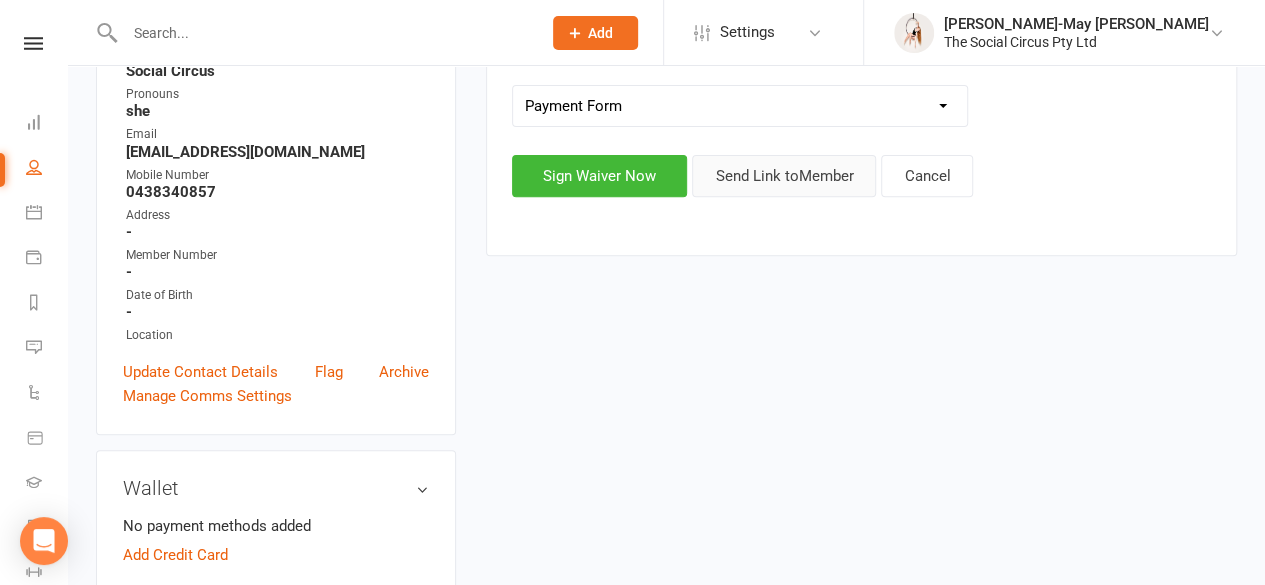 click on "Send Link to  Member" at bounding box center (784, 176) 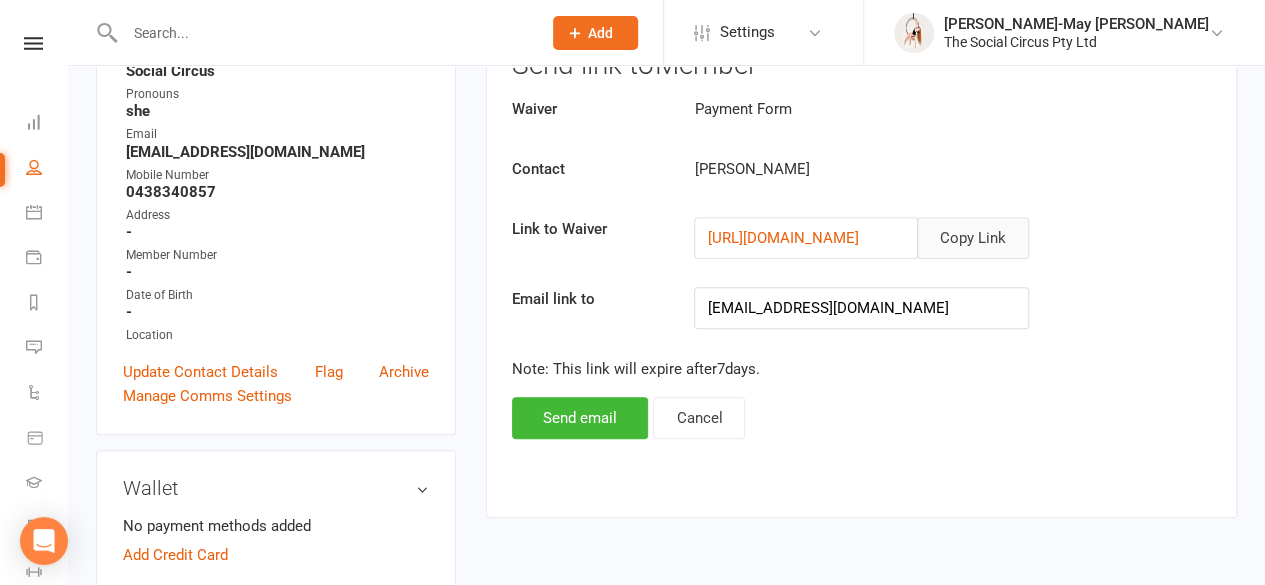click on "Copy Link" at bounding box center [973, 238] 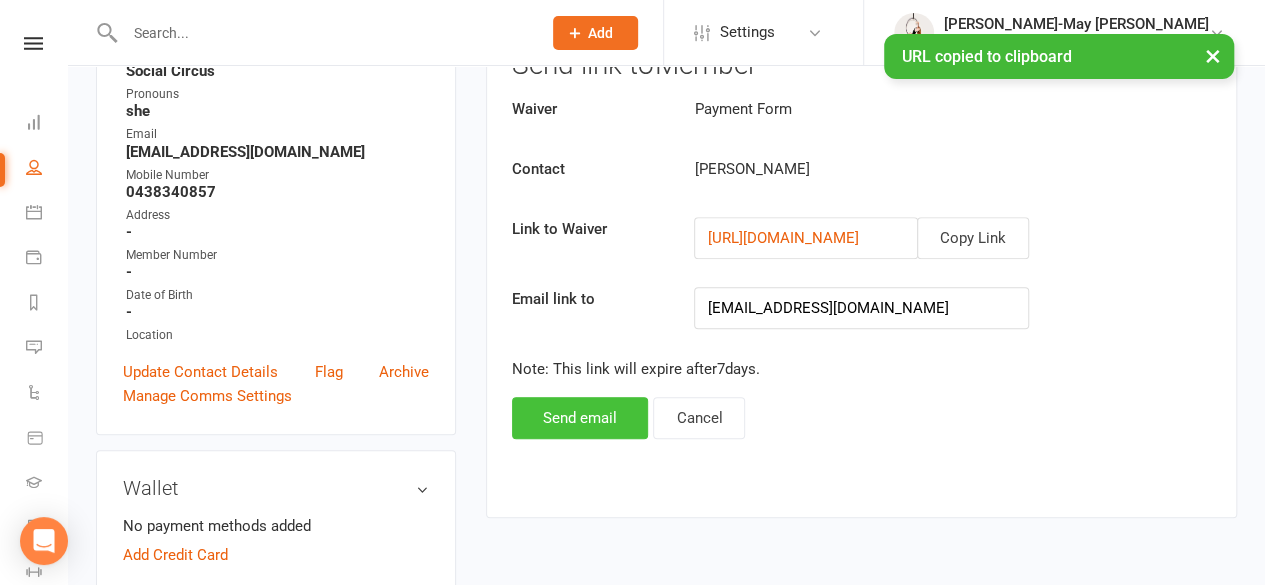 click on "Send email" at bounding box center [580, 418] 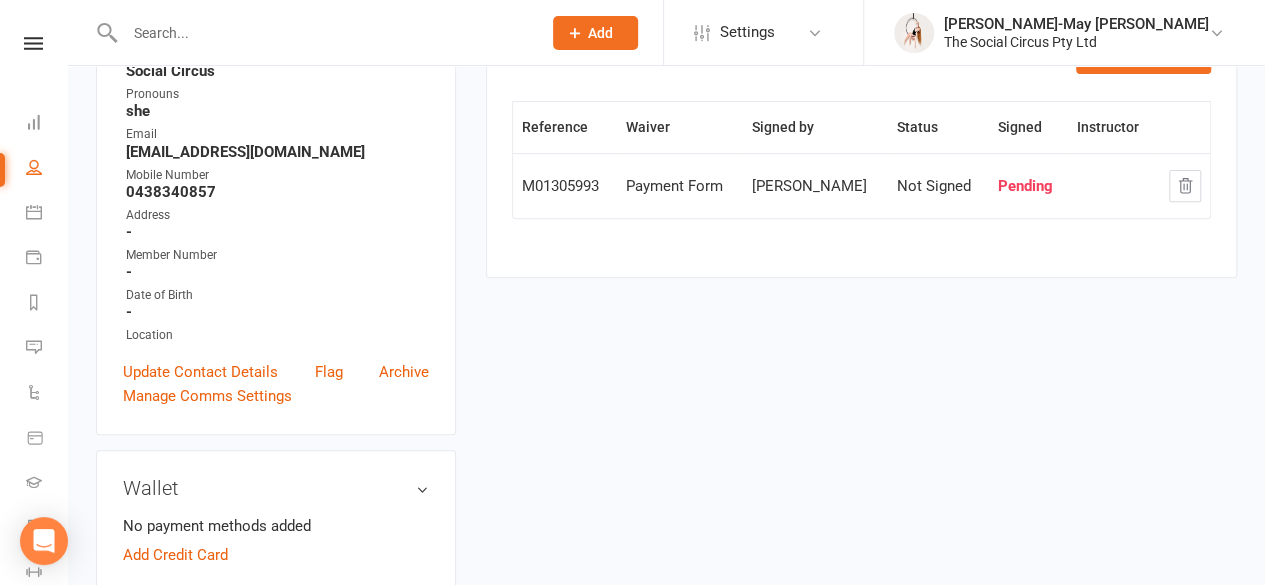 drag, startPoint x: 255, startPoint y: 41, endPoint x: 286, endPoint y: 21, distance: 36.891735 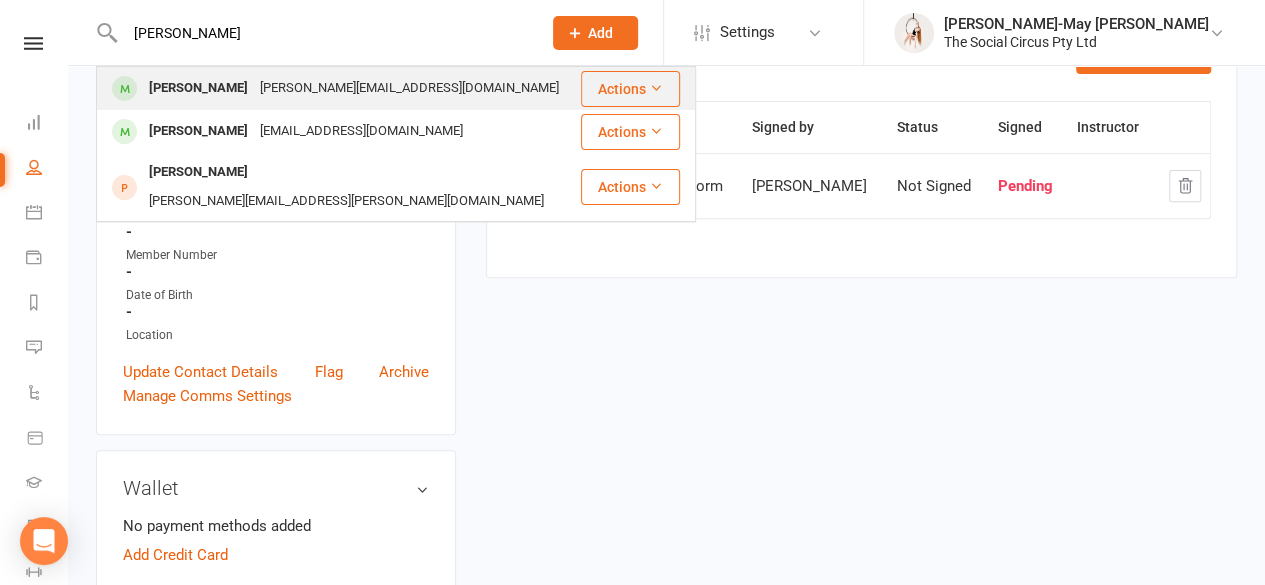 type on "[PERSON_NAME]" 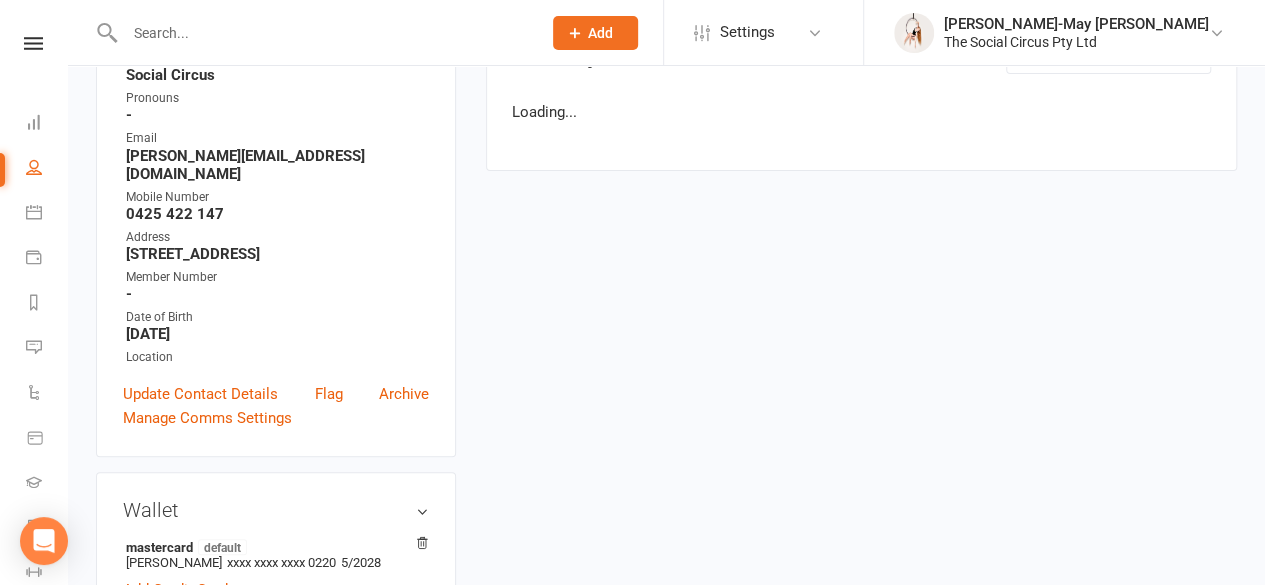 scroll, scrollTop: 0, scrollLeft: 0, axis: both 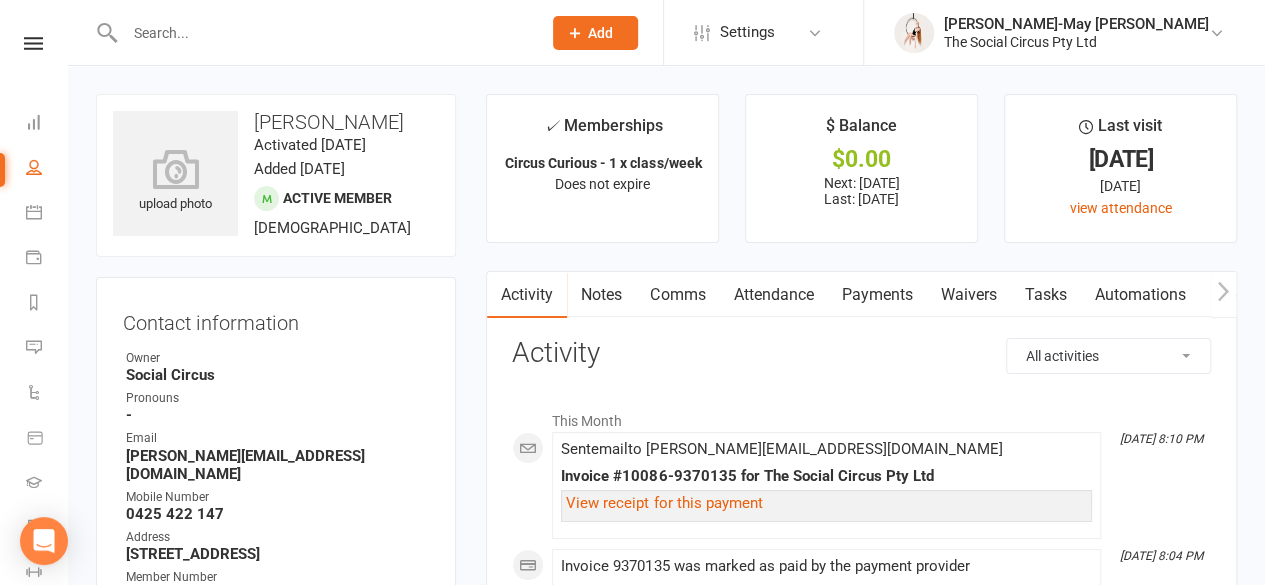 click on "Payments" at bounding box center [876, 295] 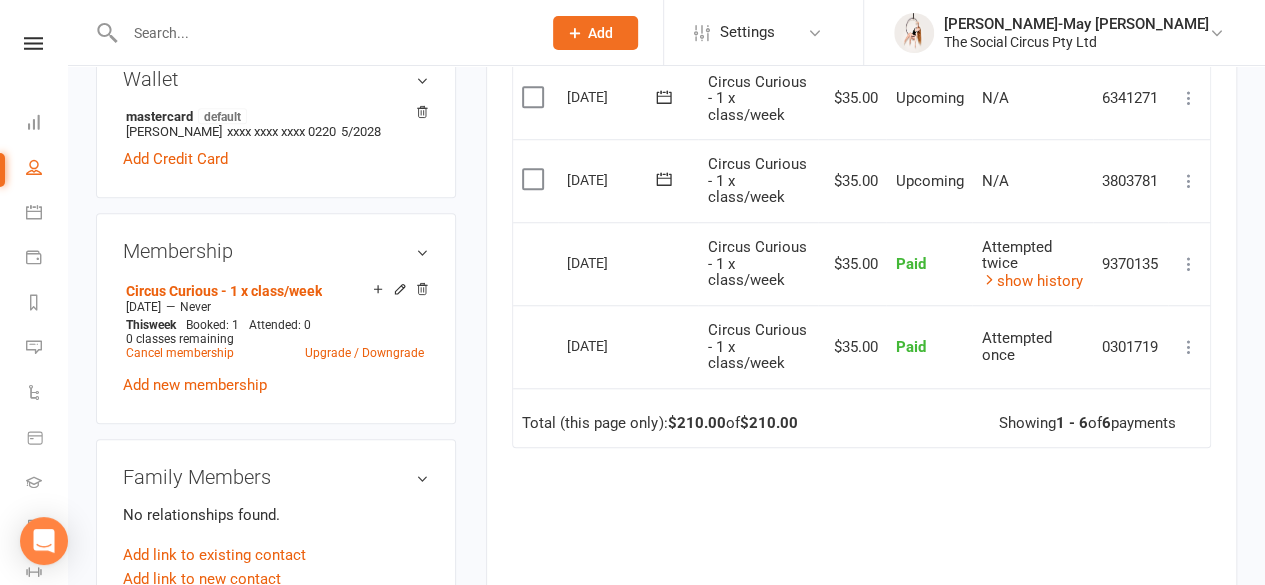 scroll, scrollTop: 700, scrollLeft: 0, axis: vertical 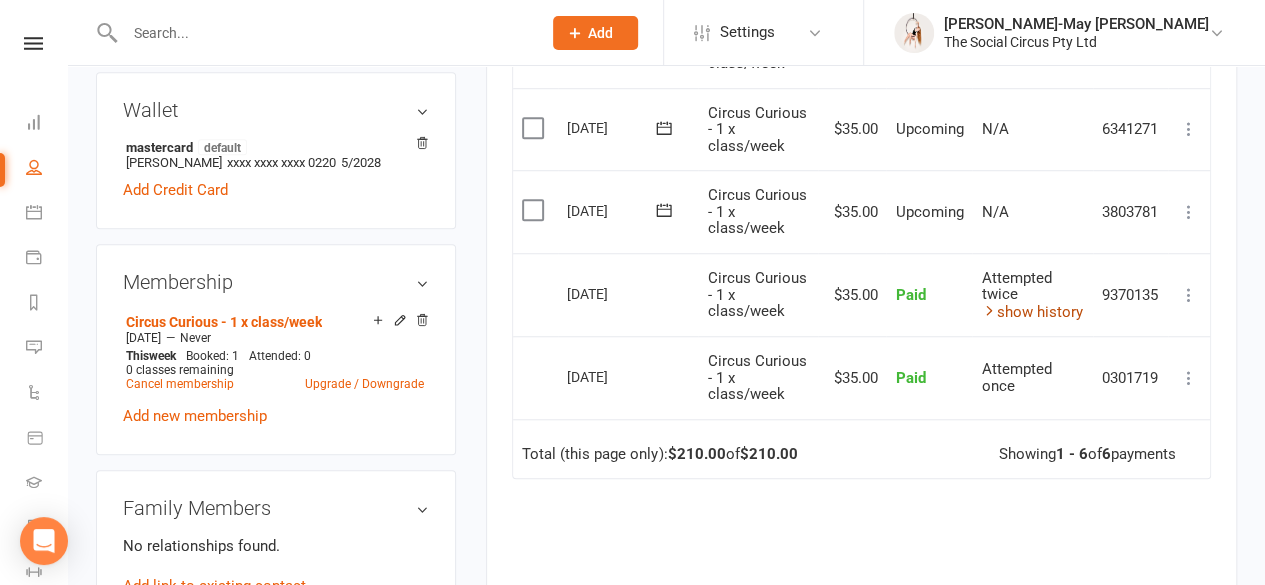 click on "show history" at bounding box center (1031, 312) 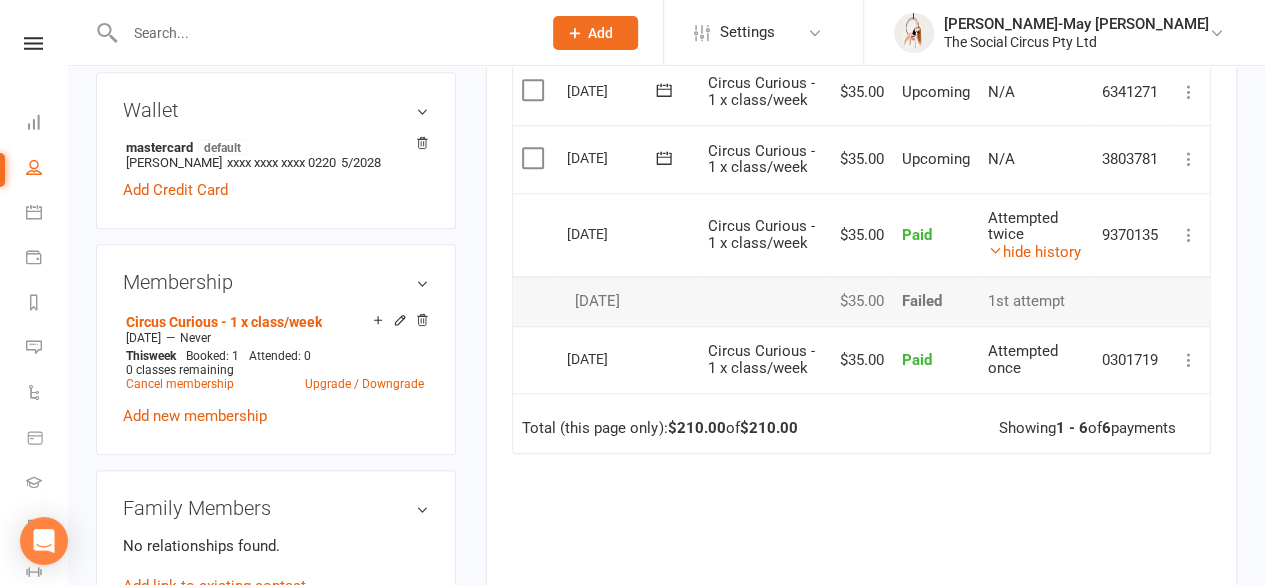 click at bounding box center [323, 33] 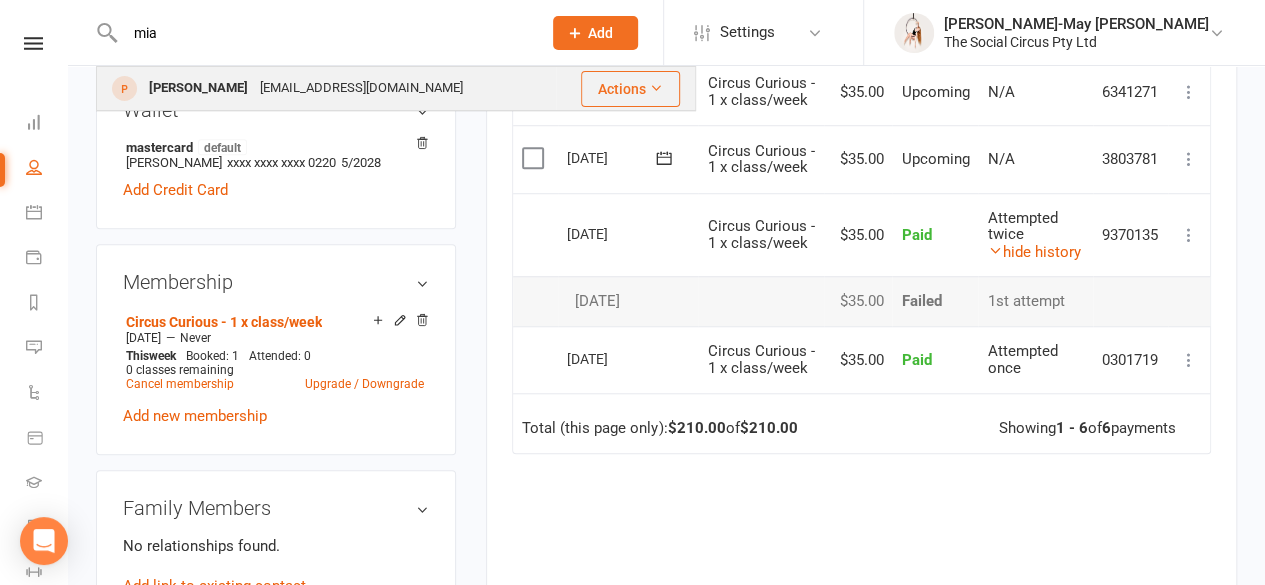 type on "mia" 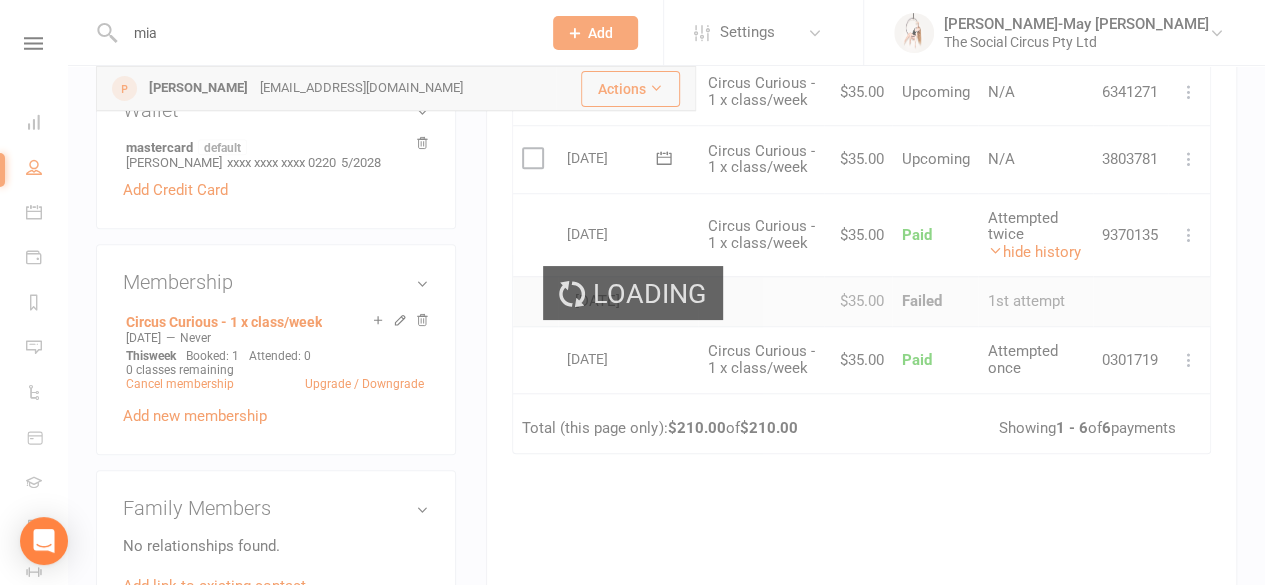 type 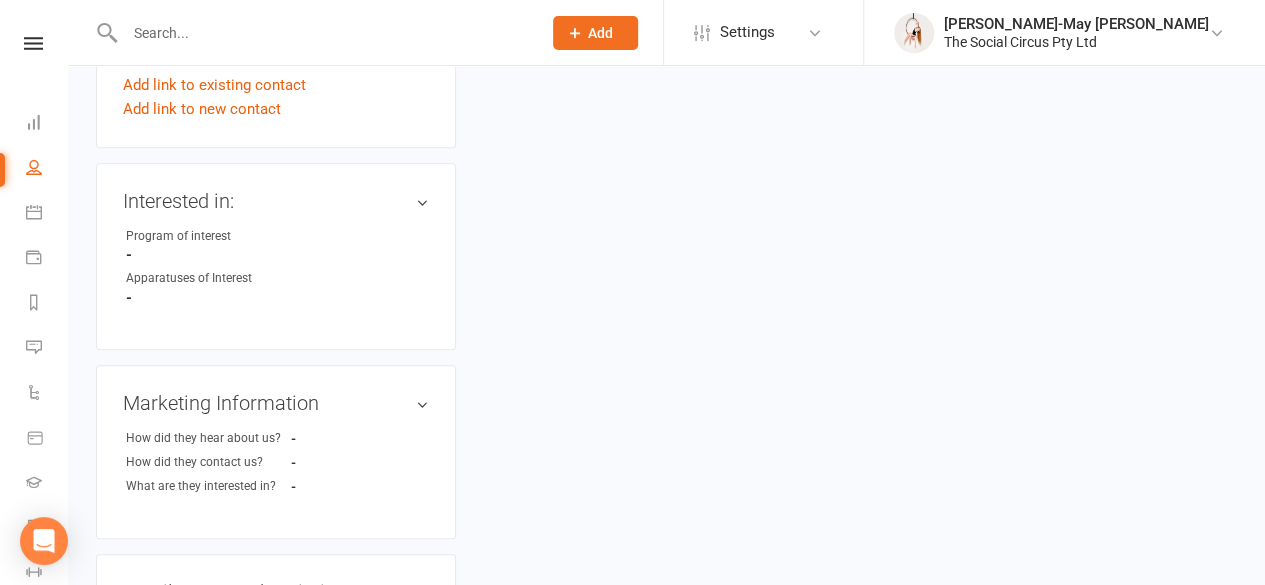 scroll, scrollTop: 0, scrollLeft: 0, axis: both 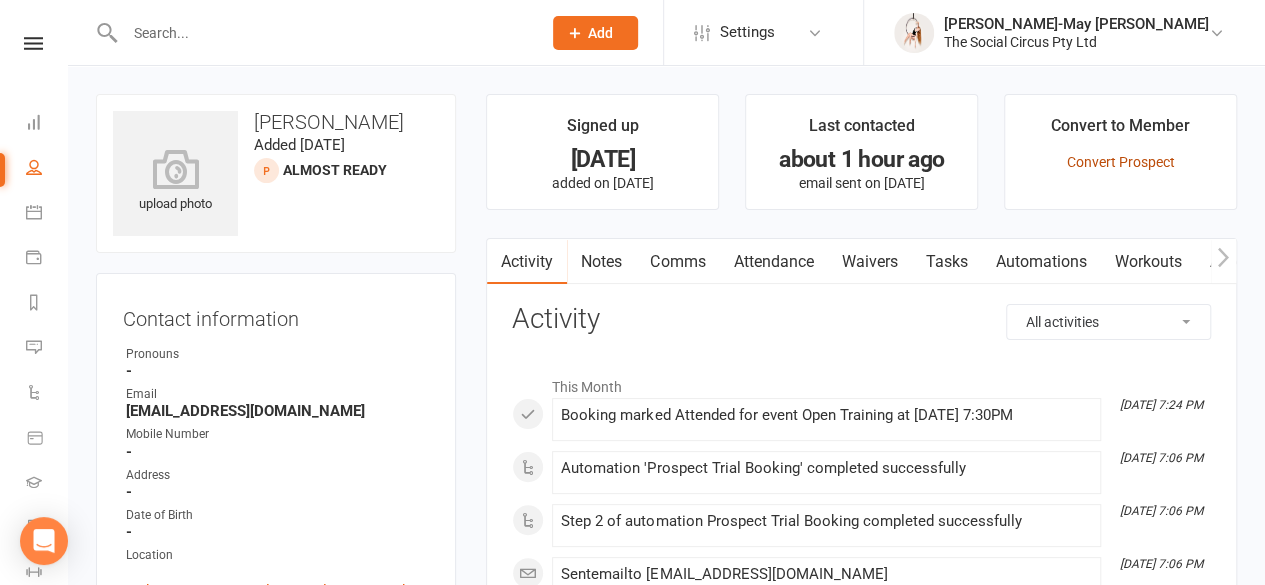click on "Convert Prospect" at bounding box center (1121, 162) 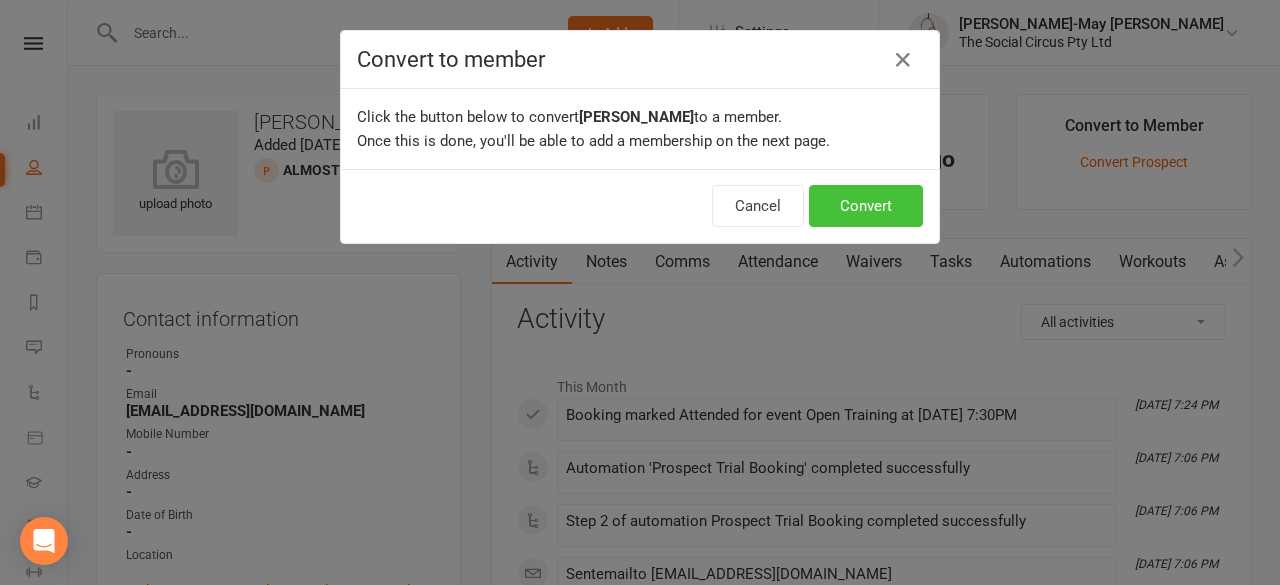 click on "Convert" at bounding box center [866, 206] 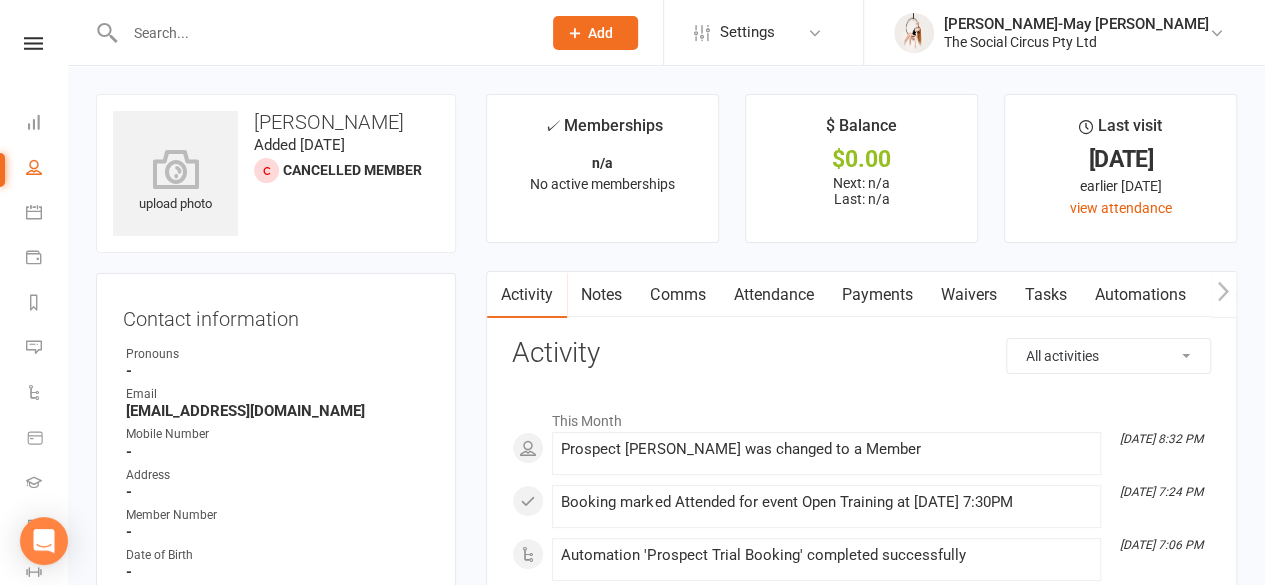 click on "Waivers" at bounding box center [968, 295] 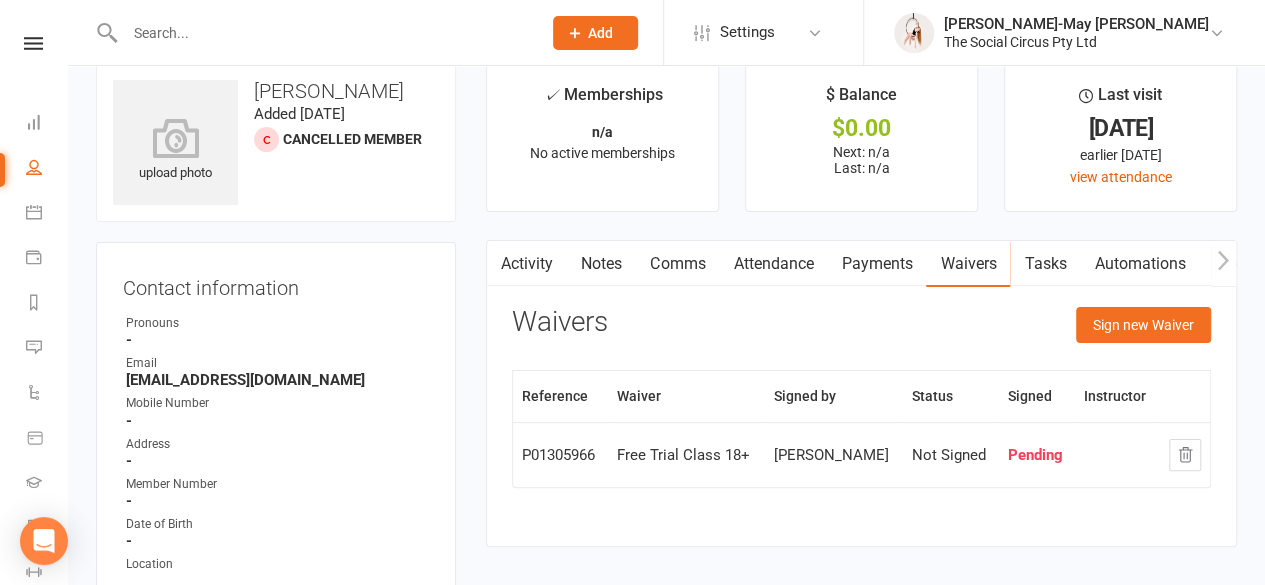 scroll, scrollTop: 47, scrollLeft: 0, axis: vertical 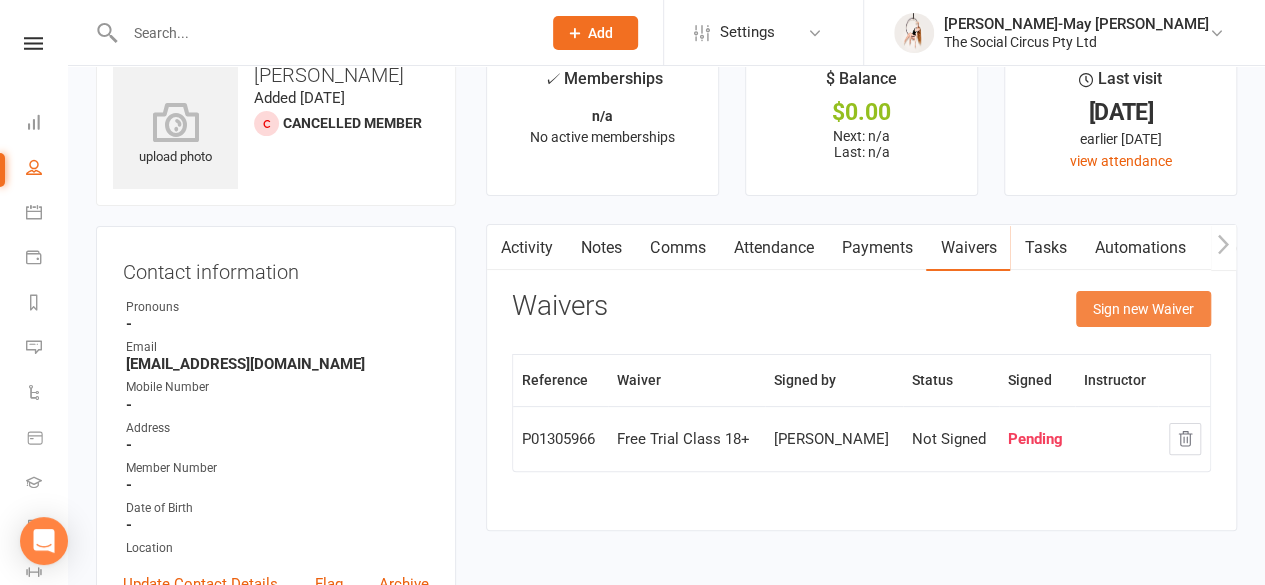 click on "Sign new Waiver" at bounding box center (1143, 309) 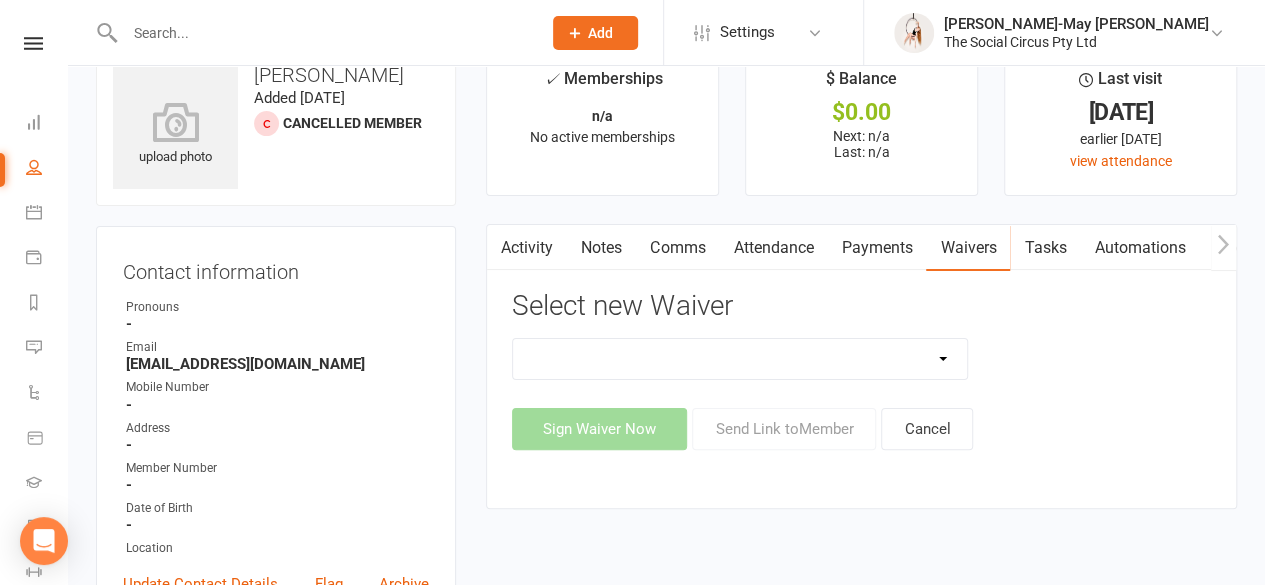 click on "Advanced Addict Foundation Membership 18+ Advanced Addict Membership 18+ Advanced Curious Membership 18+ Advanced Lover Foundation Membership 18+ Advanced Lover Membership 18+ Aerial Explorer 2-week trial membership All Memberships Circus Addict Foundation Membership 18+ Circus Addict Membership 18+ Circus Curious Membership 18+ Circus Lover Foundation Membership 18+ Circus Lover Membership 18+ Core Program Class Pack Waiver Free Trial Class 18+ Free Trial Class - Family Kids Party Waiver Kids Program Learn the Ropes Class Pack Waiver Learn the Ropes membership Membership Waiver New Member New Membership - Payment Details Open Training waiver Payment Form School Holiday Workshop Waiver School Holiday Workshop Waiver & Payment Teen Program Workshop Automated" at bounding box center (740, 359) 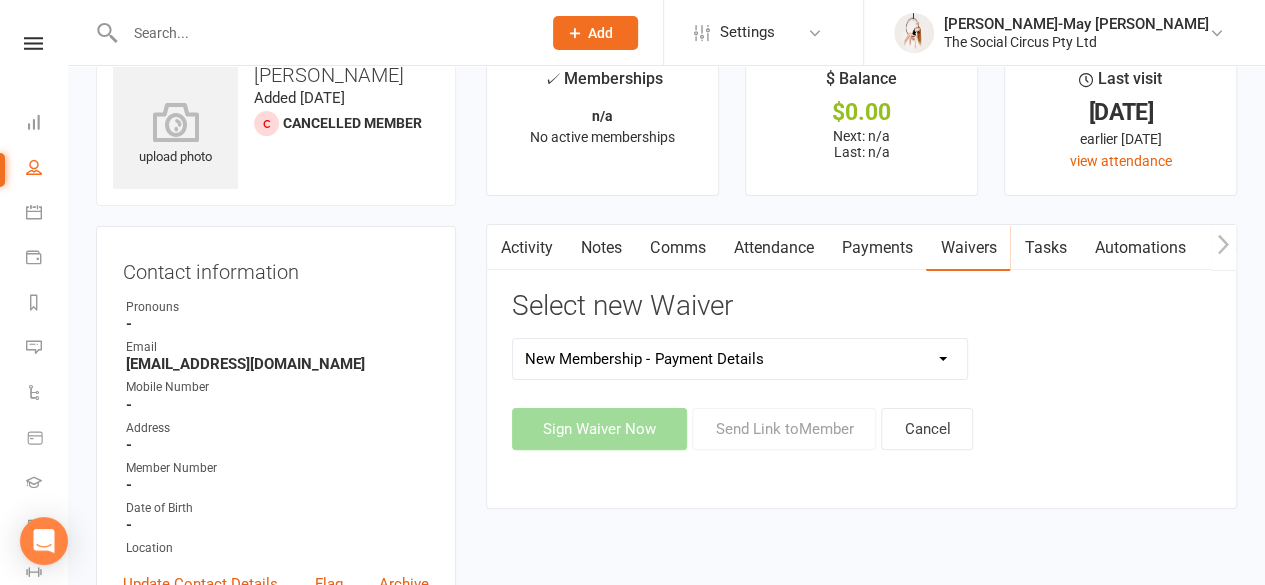 click on "Advanced Addict Foundation Membership 18+ Advanced Addict Membership 18+ Advanced Curious Membership 18+ Advanced Lover Foundation Membership 18+ Advanced Lover Membership 18+ Aerial Explorer 2-week trial membership All Memberships Circus Addict Foundation Membership 18+ Circus Addict Membership 18+ Circus Curious Membership 18+ Circus Lover Foundation Membership 18+ Circus Lover Membership 18+ Core Program Class Pack Waiver Free Trial Class 18+ Free Trial Class - Family Kids Party Waiver Kids Program Learn the Ropes Class Pack Waiver Learn the Ropes membership Membership Waiver New Member New Membership - Payment Details Open Training waiver Payment Form School Holiday Workshop Waiver School Holiday Workshop Waiver & Payment Teen Program Workshop Automated" at bounding box center [740, 359] 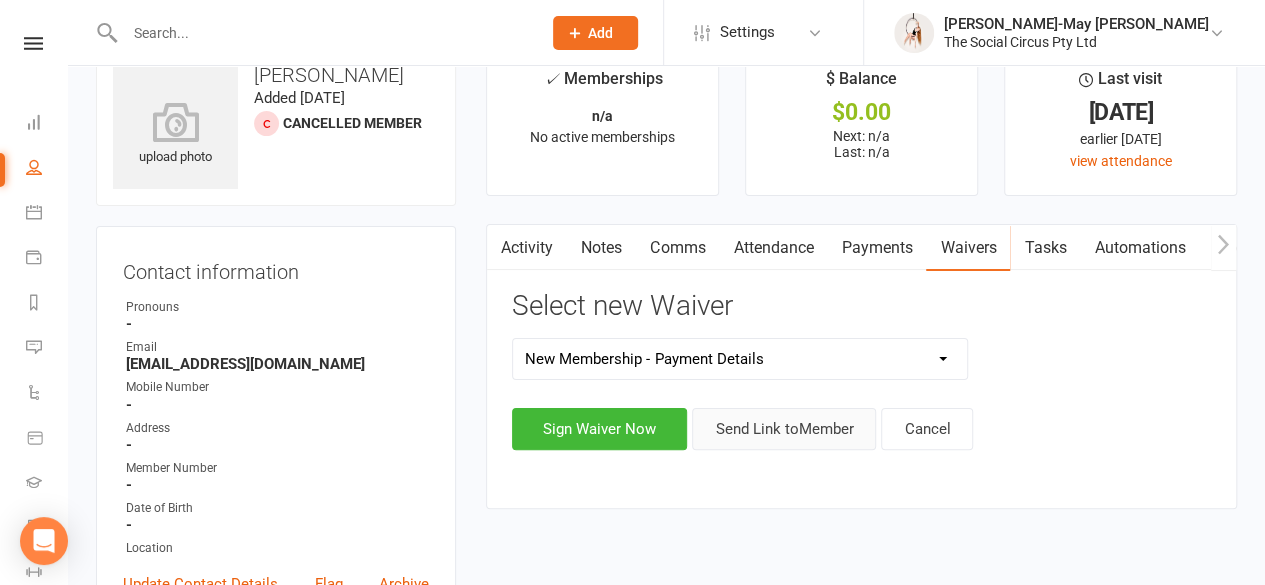 click on "Send Link to  Member" at bounding box center (784, 429) 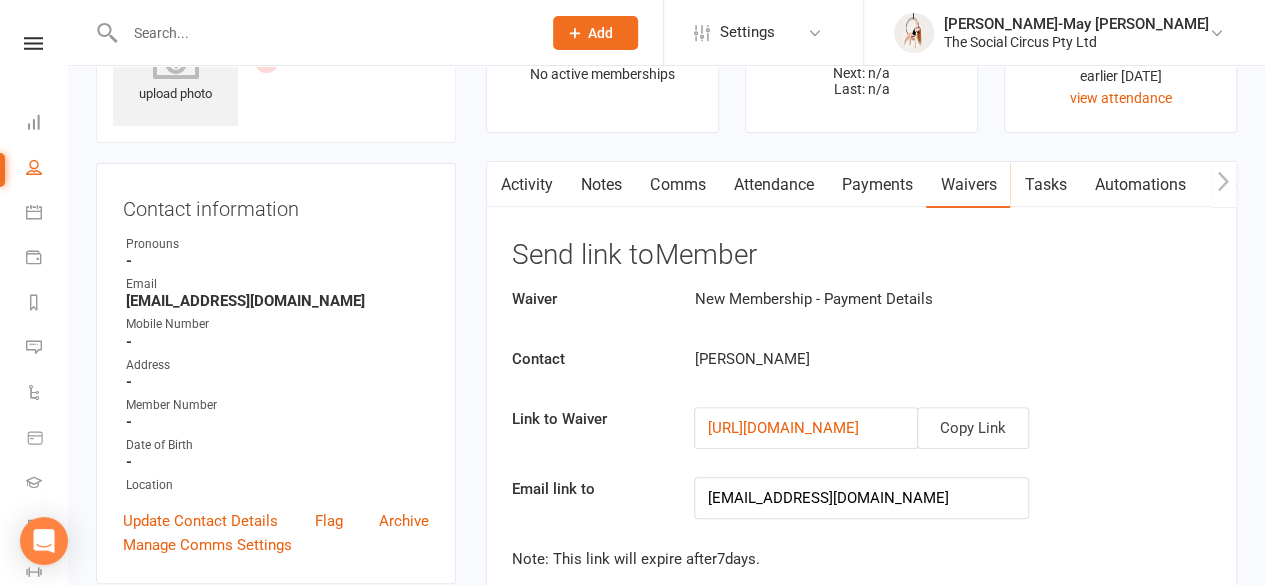 scroll, scrollTop: 200, scrollLeft: 0, axis: vertical 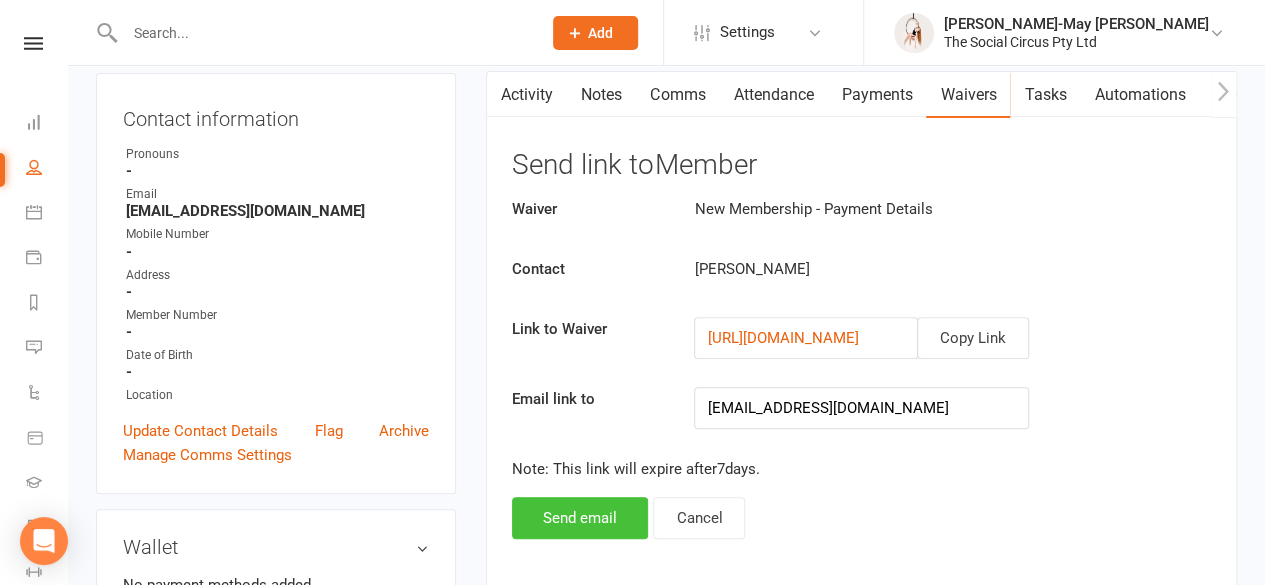 click on "Send email" at bounding box center (580, 518) 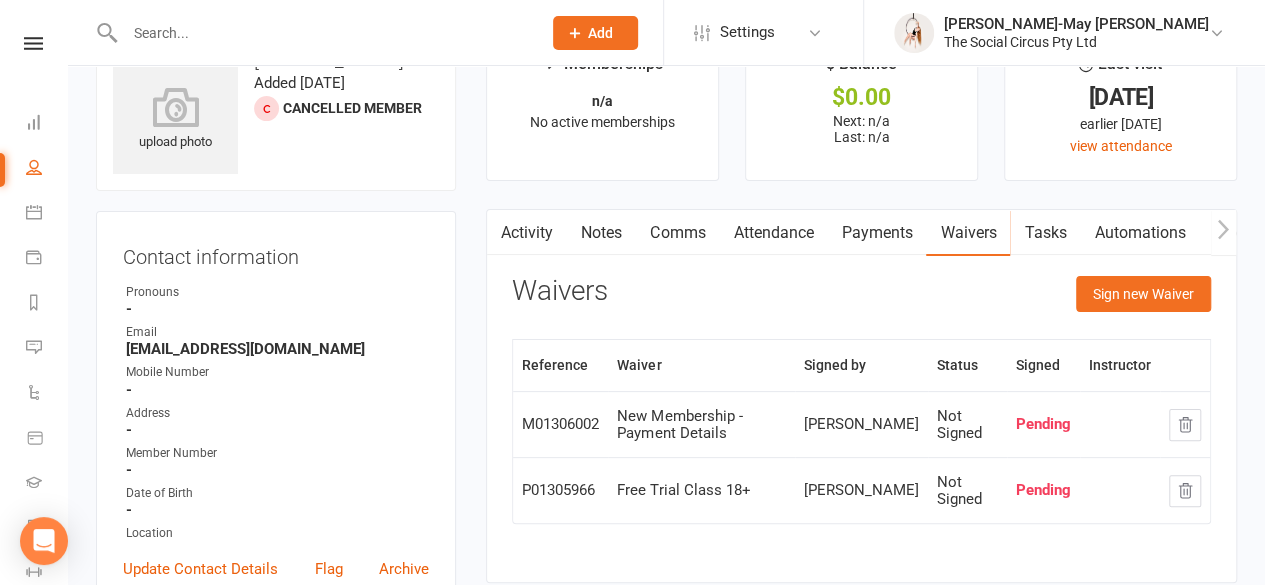 scroll, scrollTop: 52, scrollLeft: 0, axis: vertical 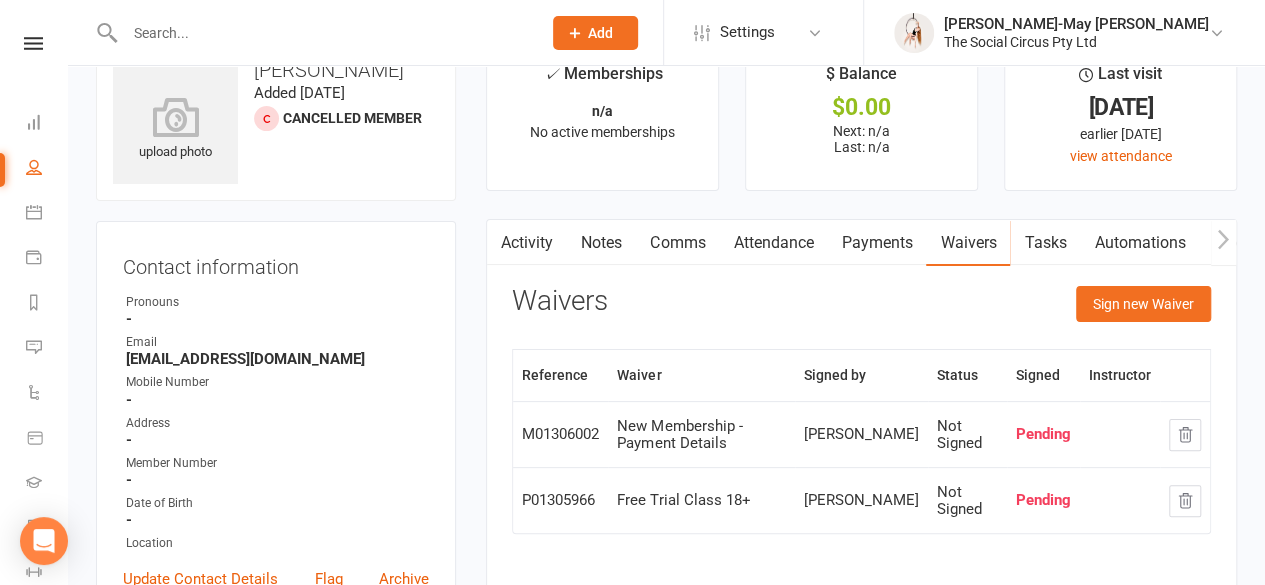 click 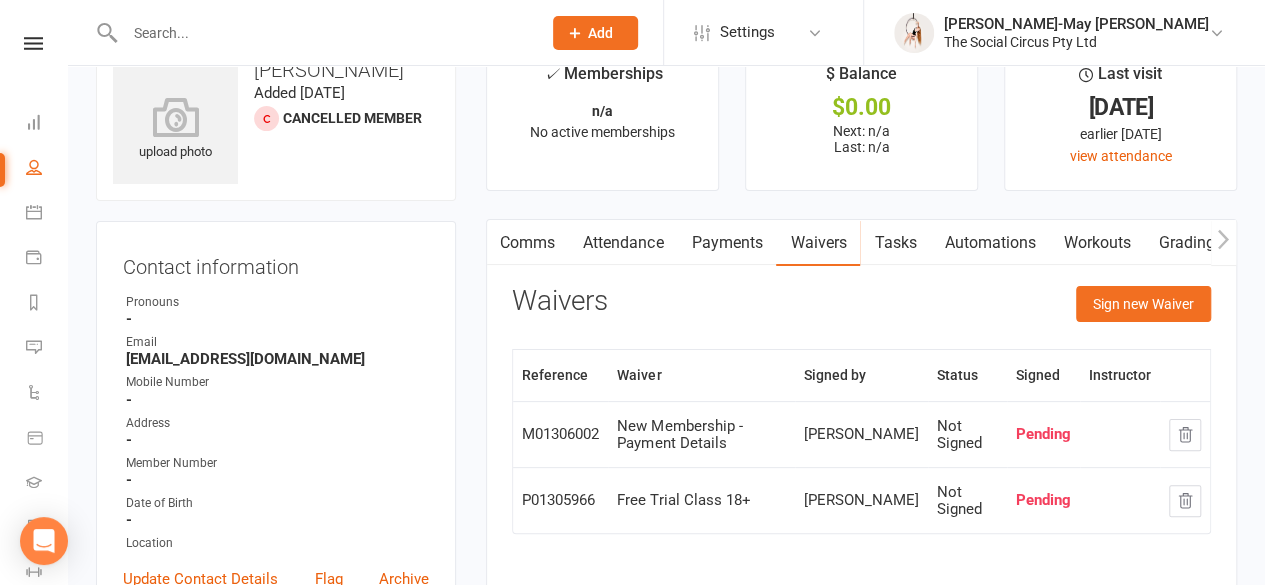 scroll, scrollTop: 0, scrollLeft: 150, axis: horizontal 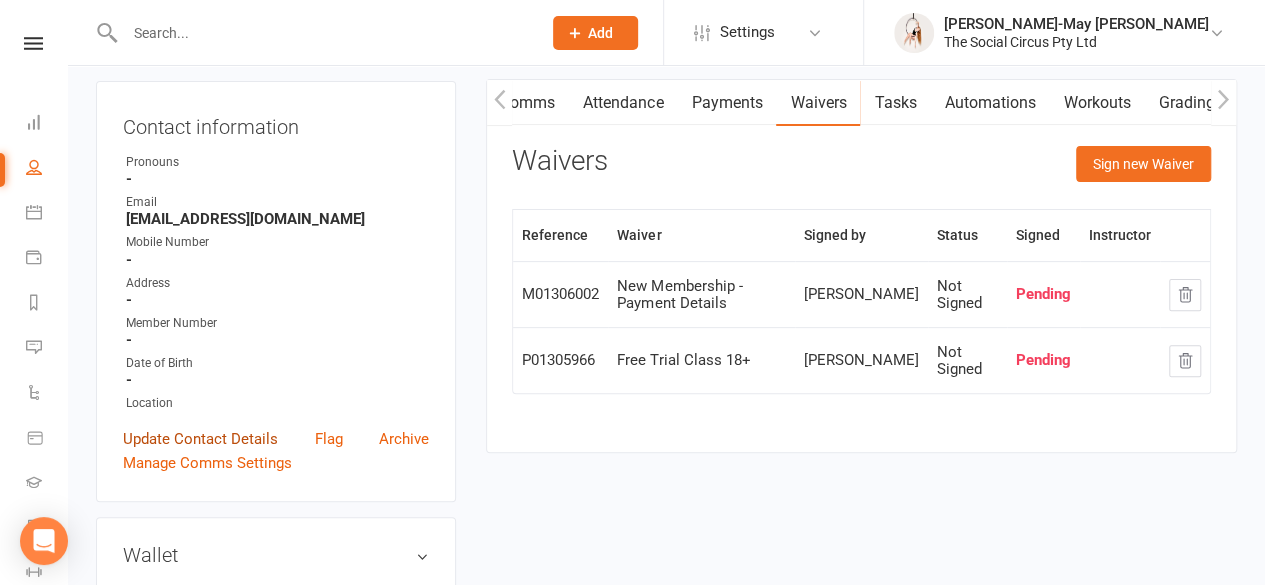 click on "Update Contact Details" at bounding box center (200, 439) 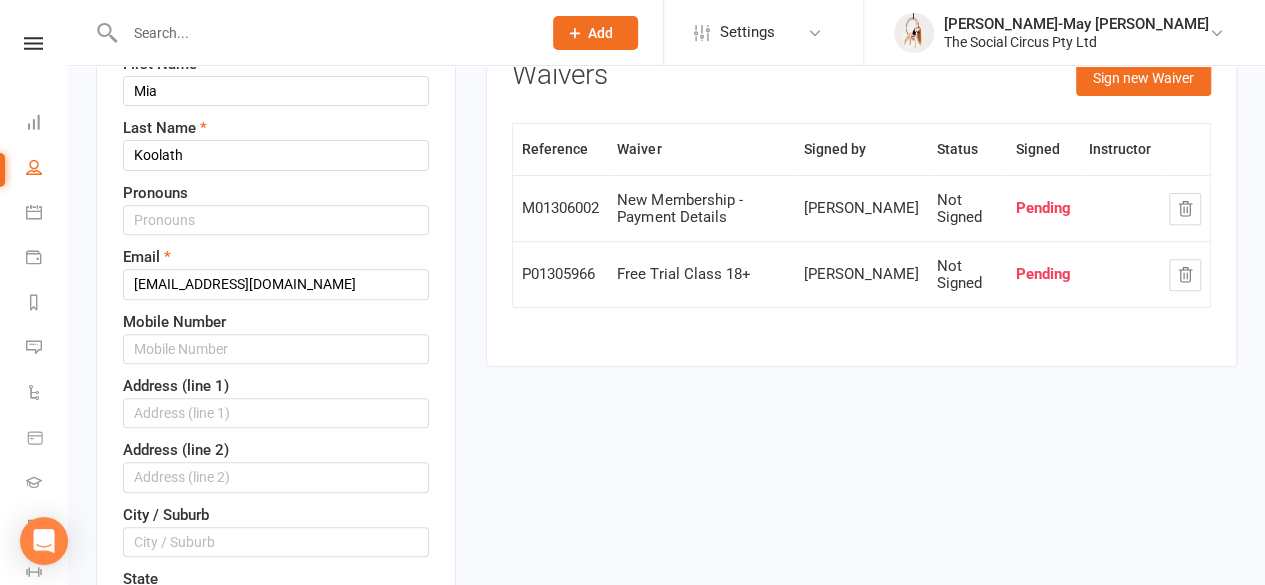 scroll, scrollTop: 279, scrollLeft: 0, axis: vertical 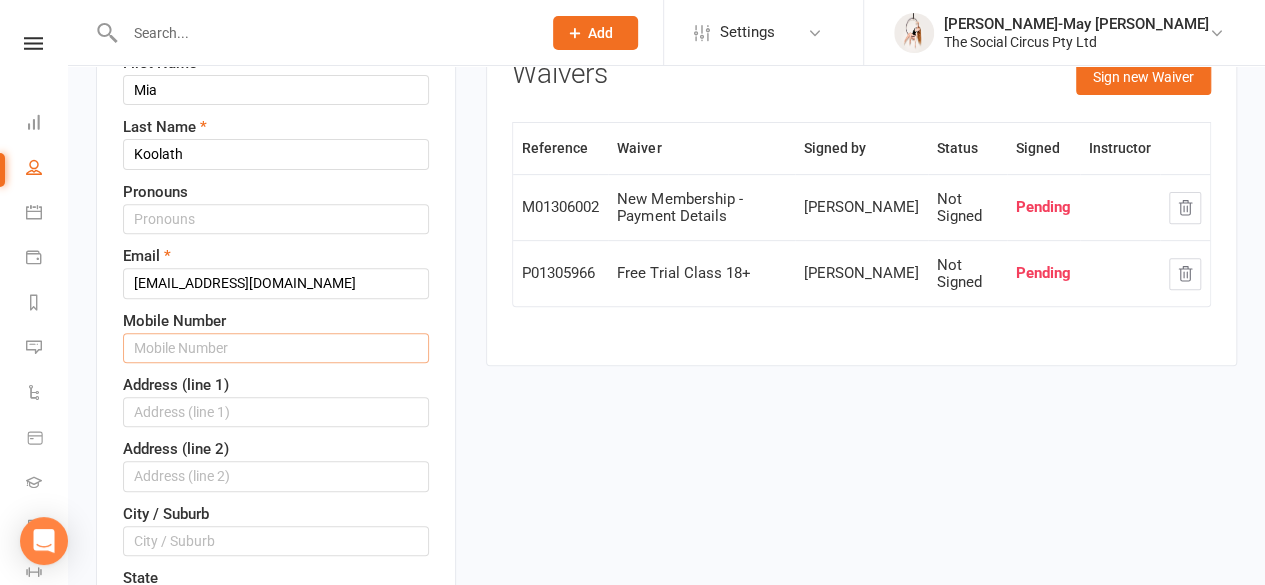 click at bounding box center [276, 348] 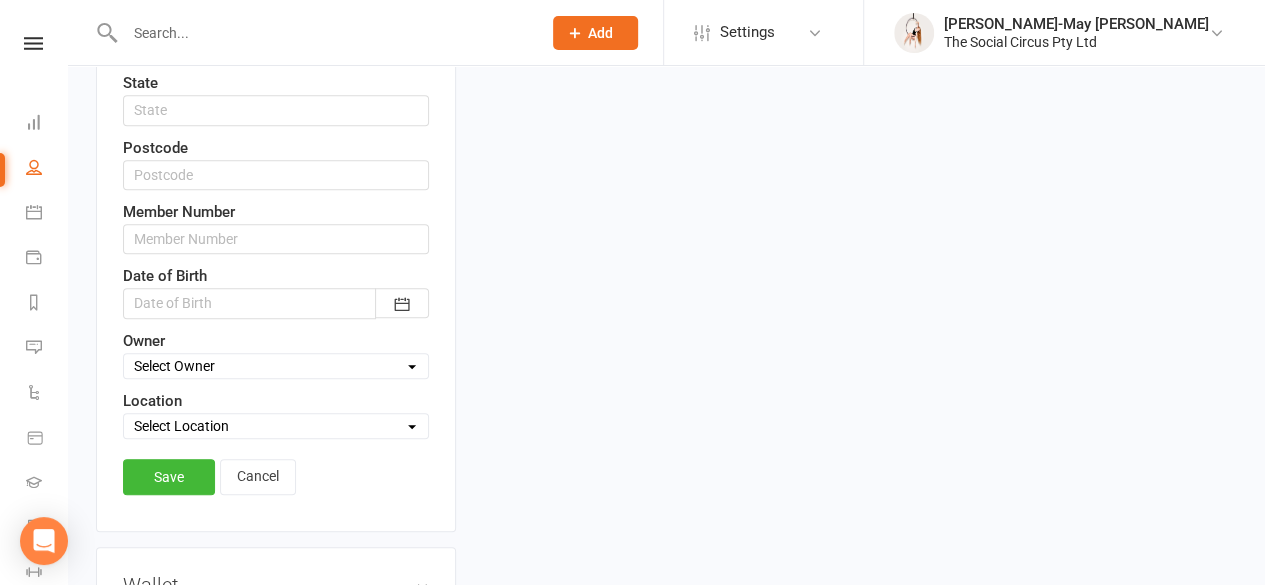 scroll, scrollTop: 776, scrollLeft: 0, axis: vertical 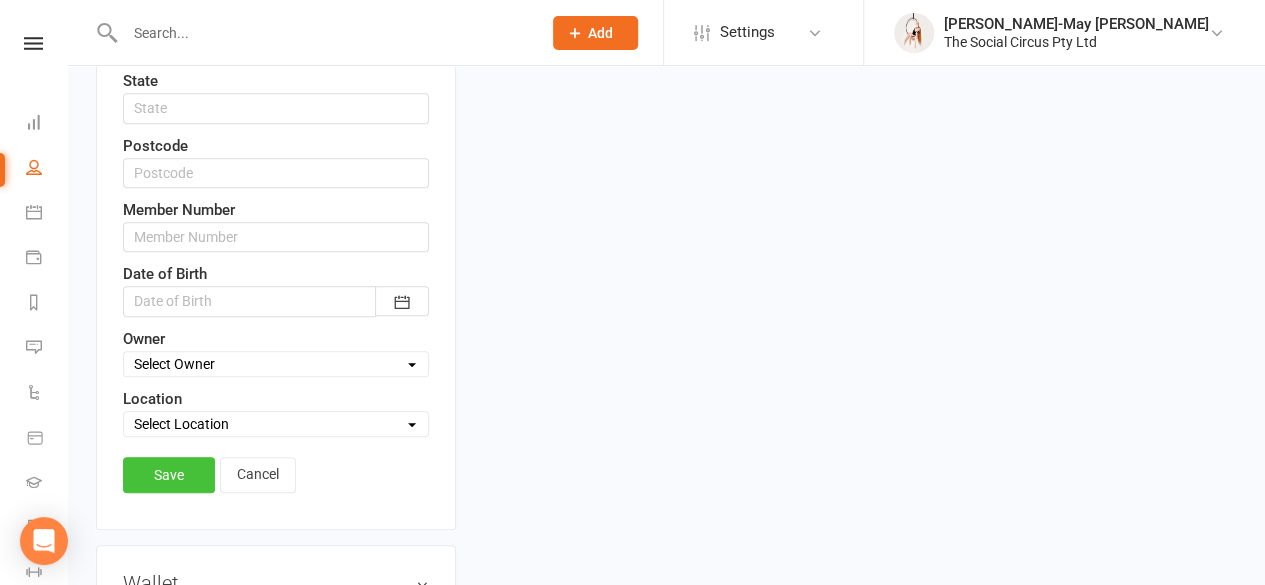 type on "0460304643" 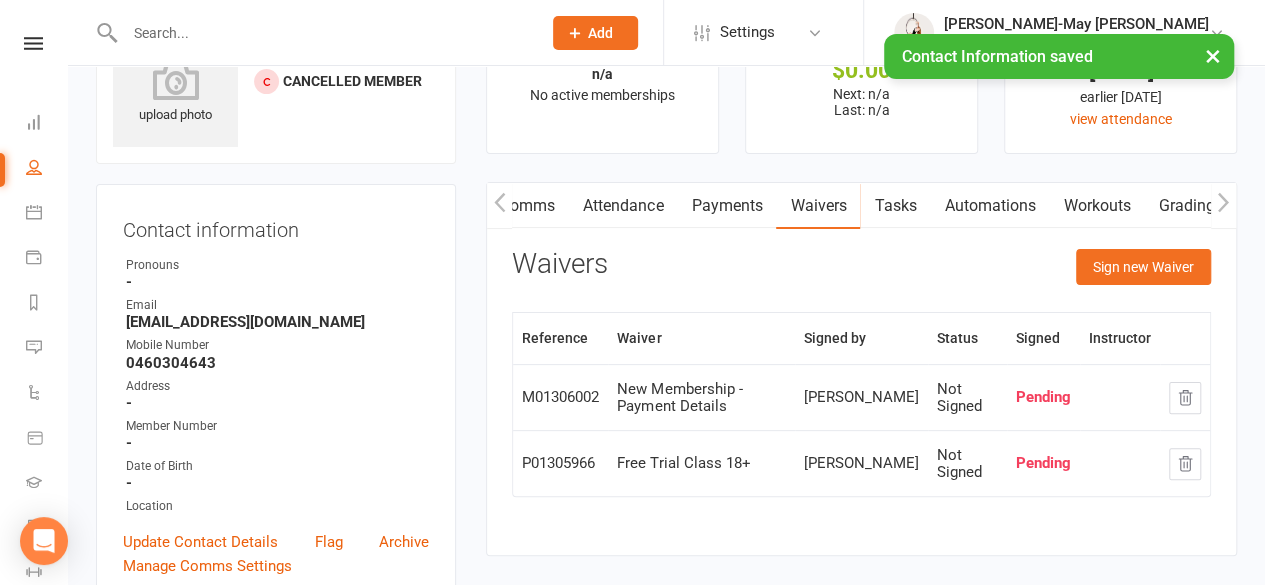 scroll, scrollTop: 88, scrollLeft: 0, axis: vertical 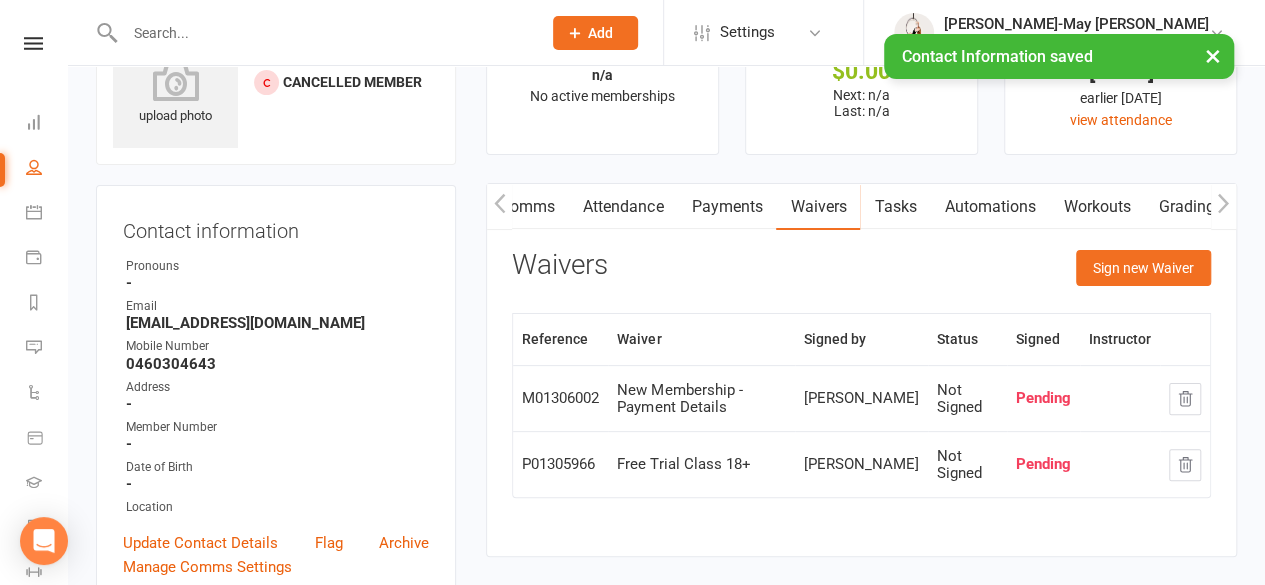 click 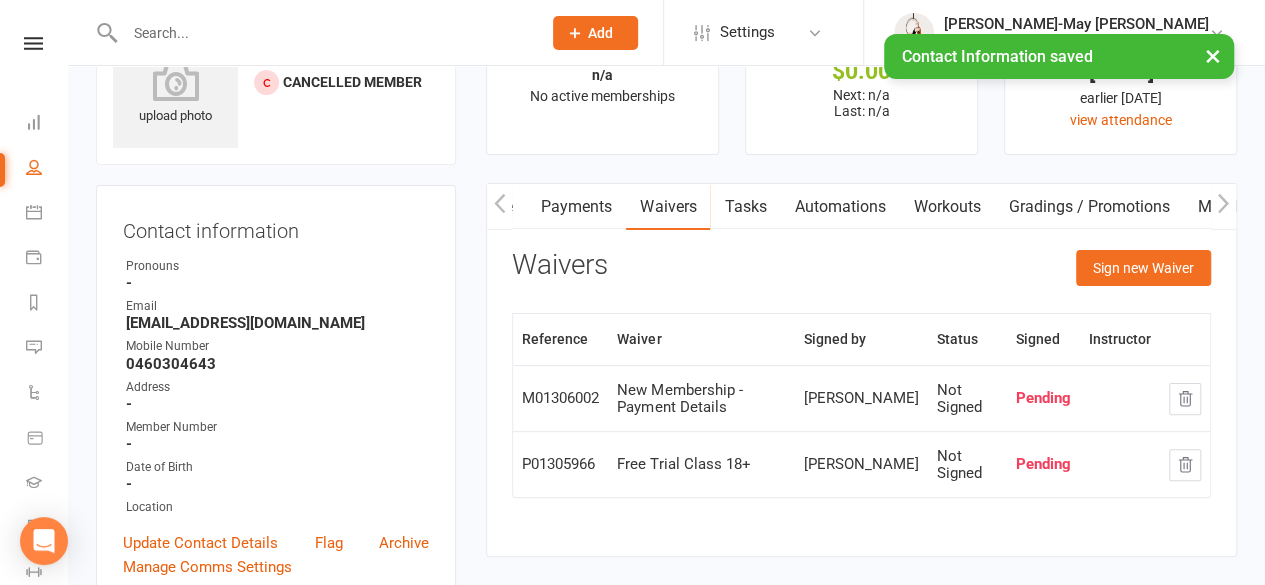 click 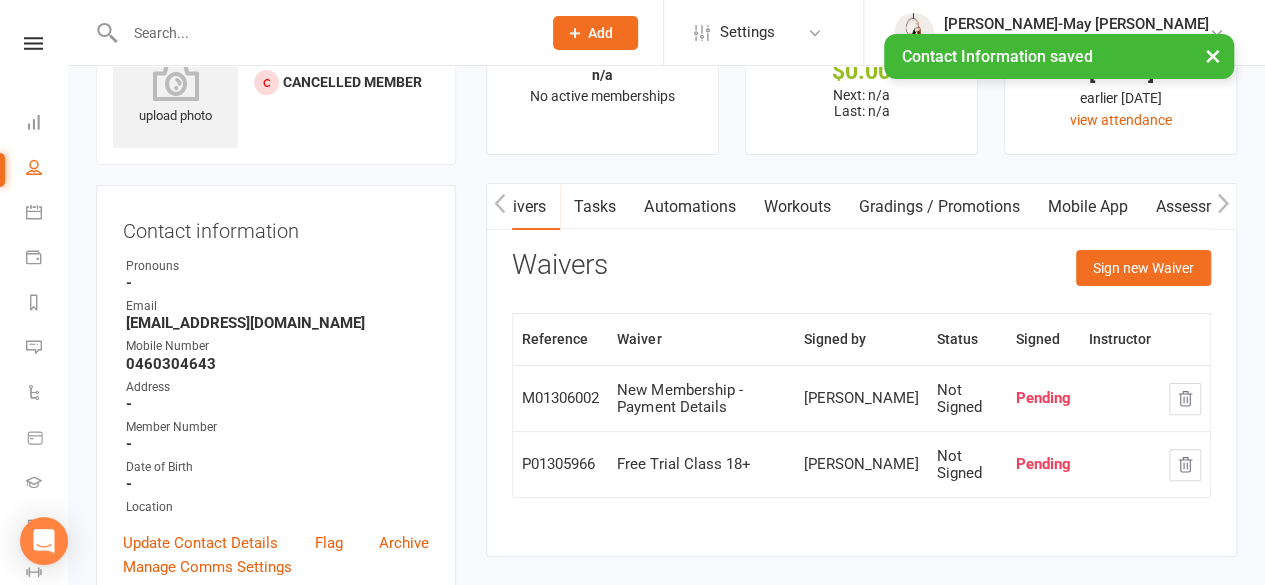click 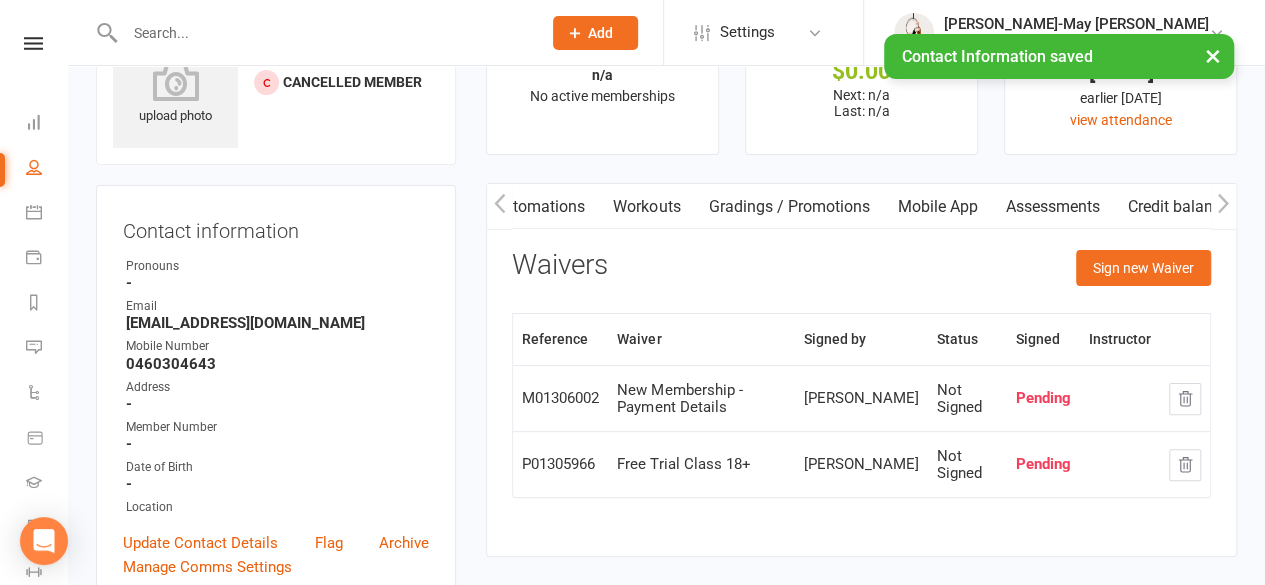 click 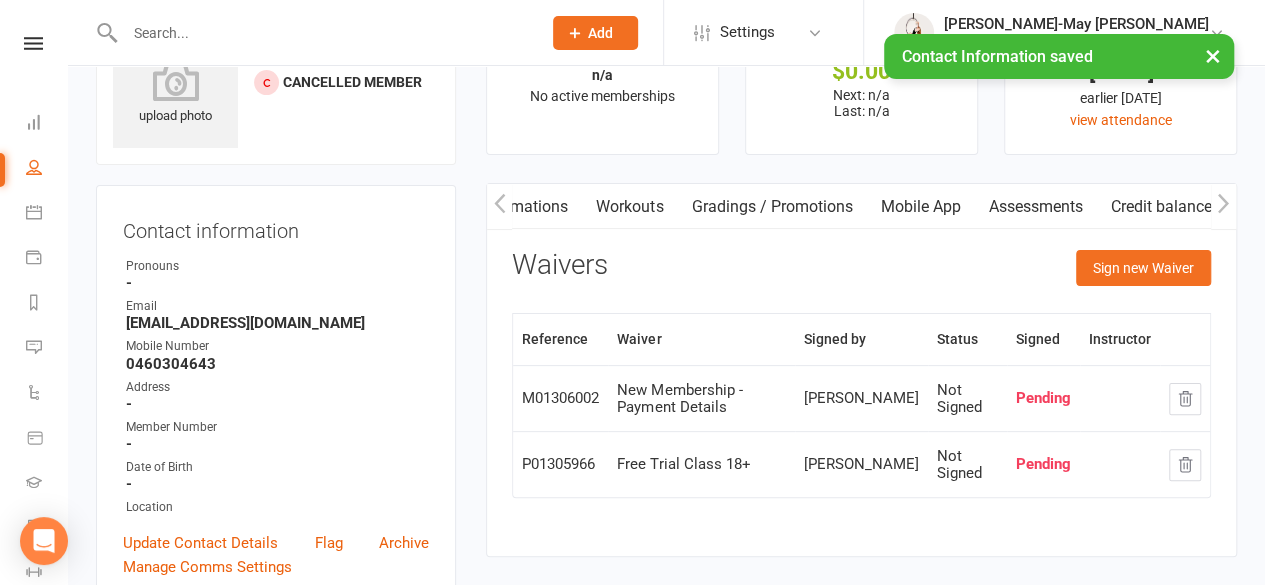 click 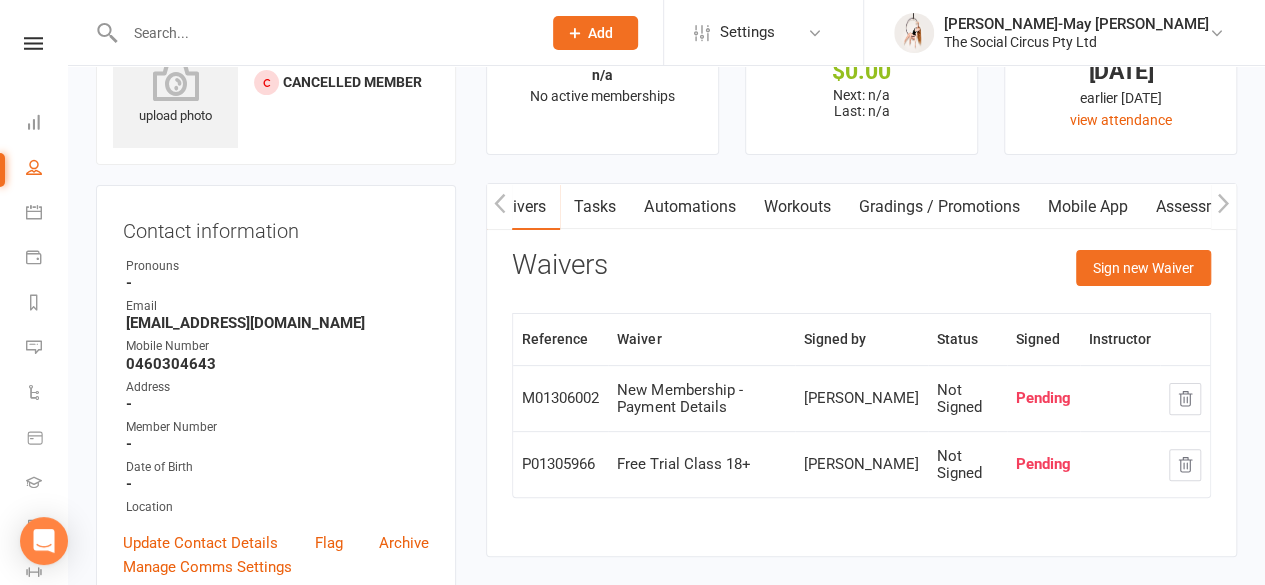 click 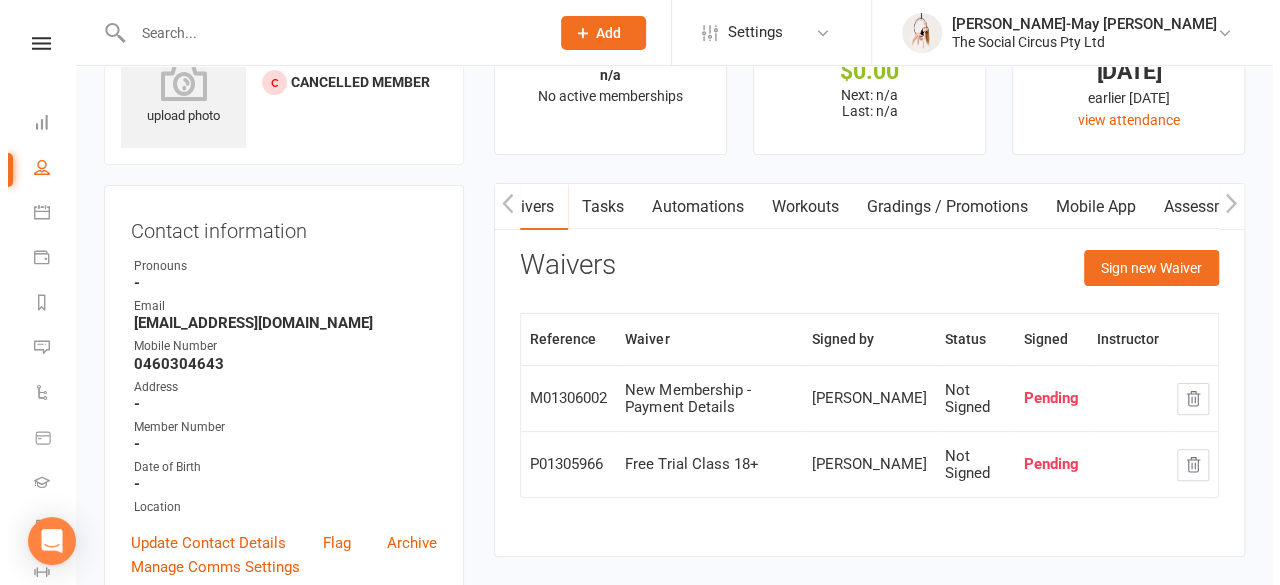 scroll, scrollTop: 0, scrollLeft: 616, axis: horizontal 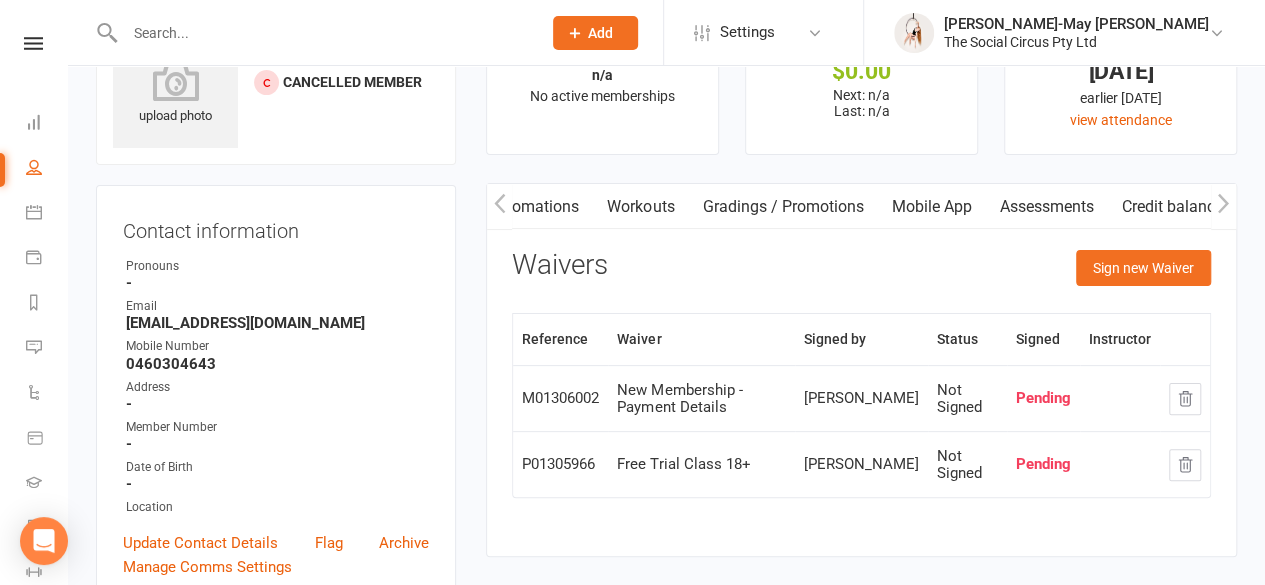 click 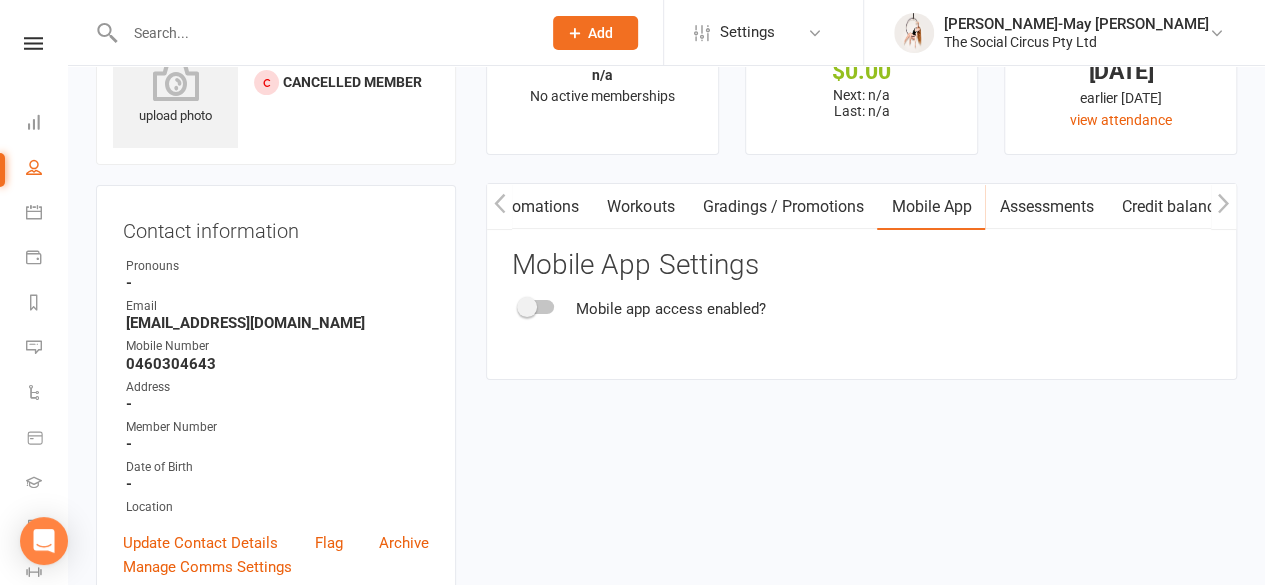 click at bounding box center (537, 307) 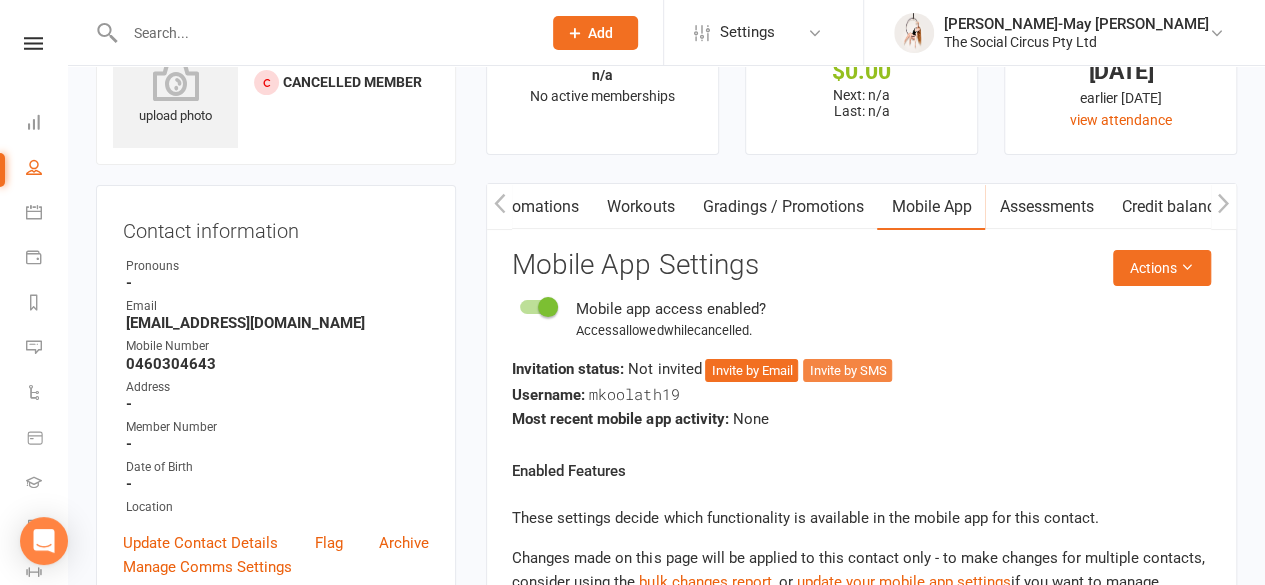 click on "Invite by SMS" at bounding box center [847, 371] 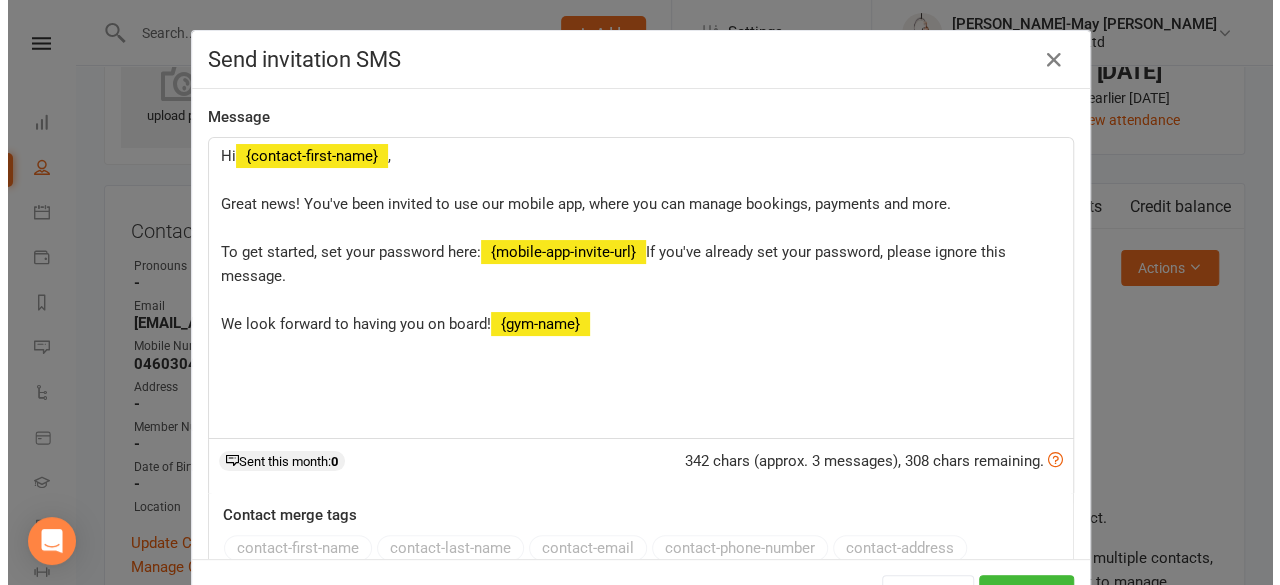scroll, scrollTop: 0, scrollLeft: 606, axis: horizontal 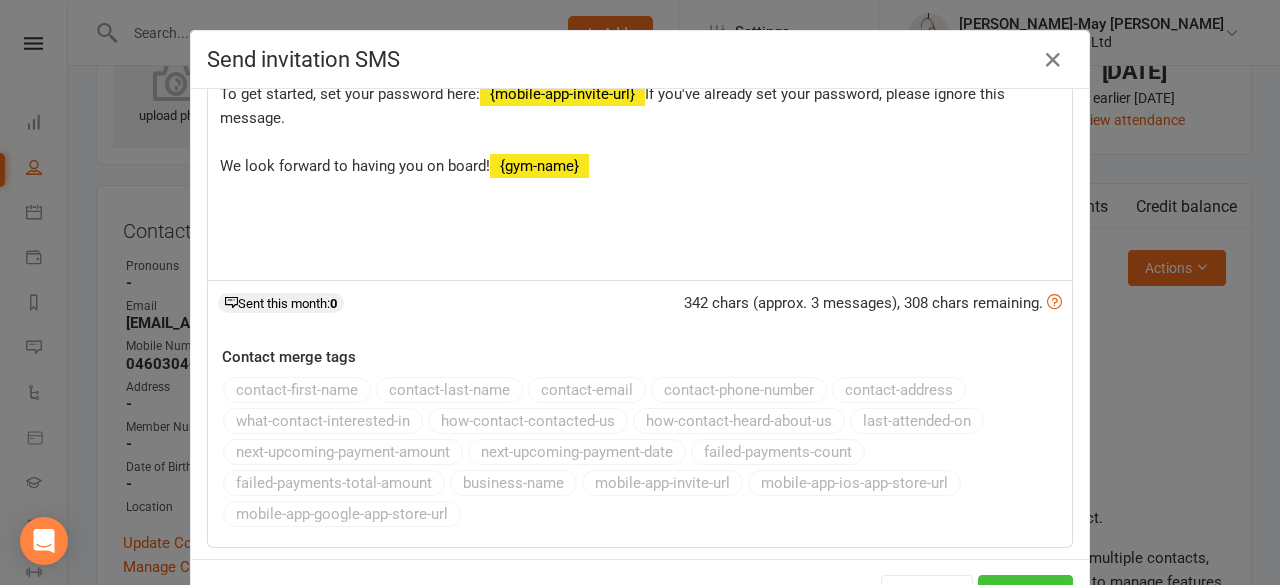 click on "Send" at bounding box center [1025, 596] 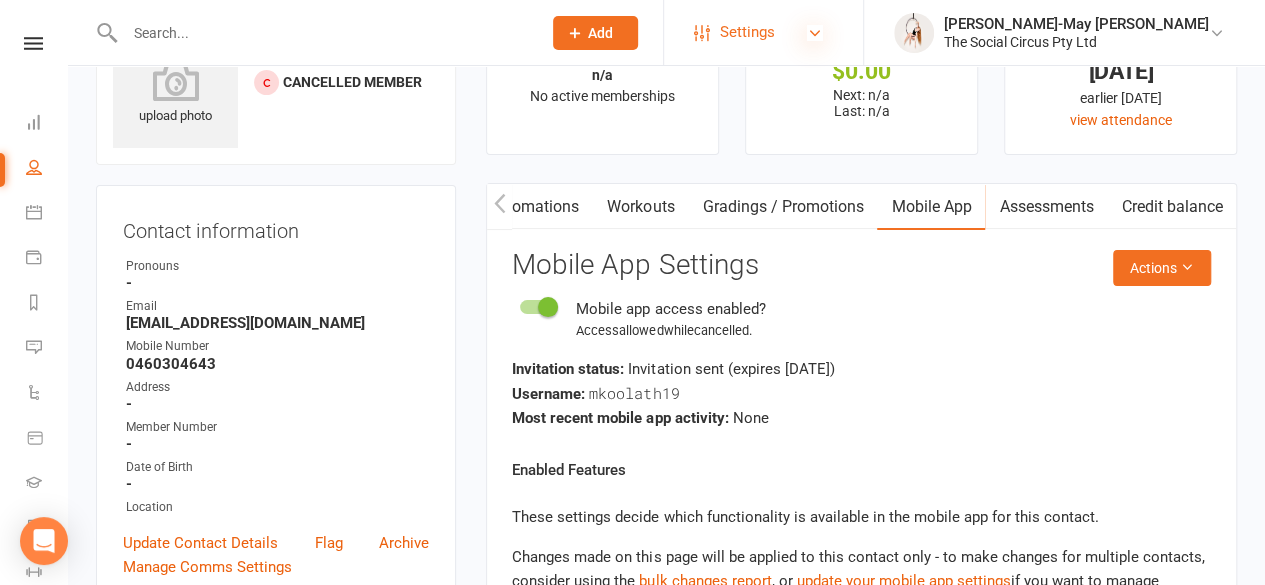 click at bounding box center [815, 33] 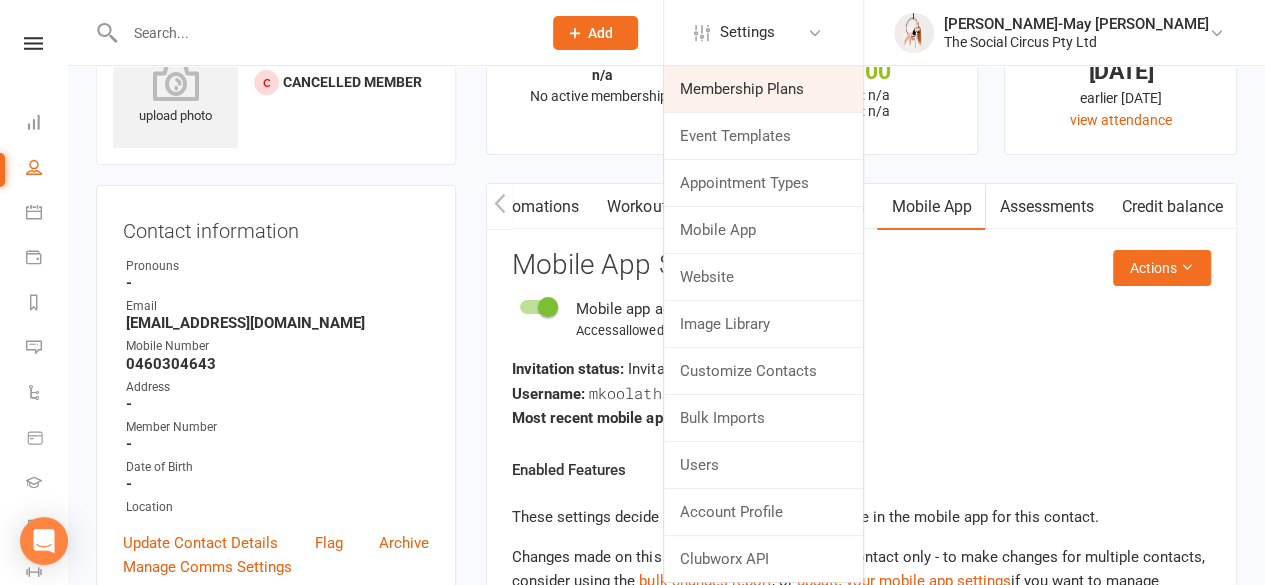 click on "Membership Plans" at bounding box center [763, 89] 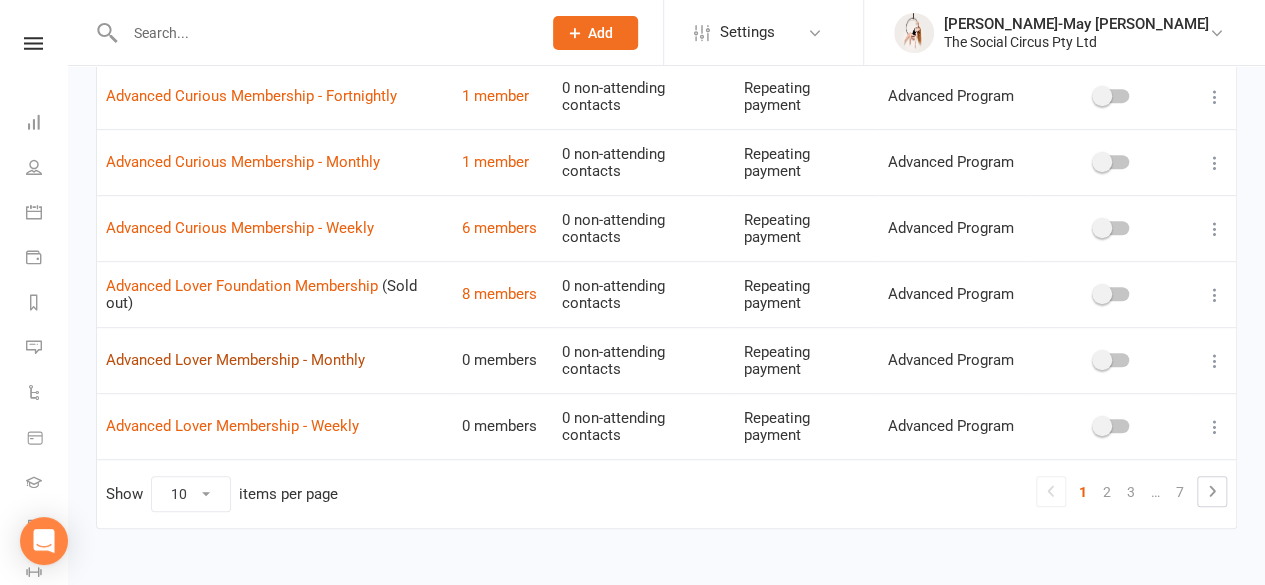 scroll, scrollTop: 498, scrollLeft: 0, axis: vertical 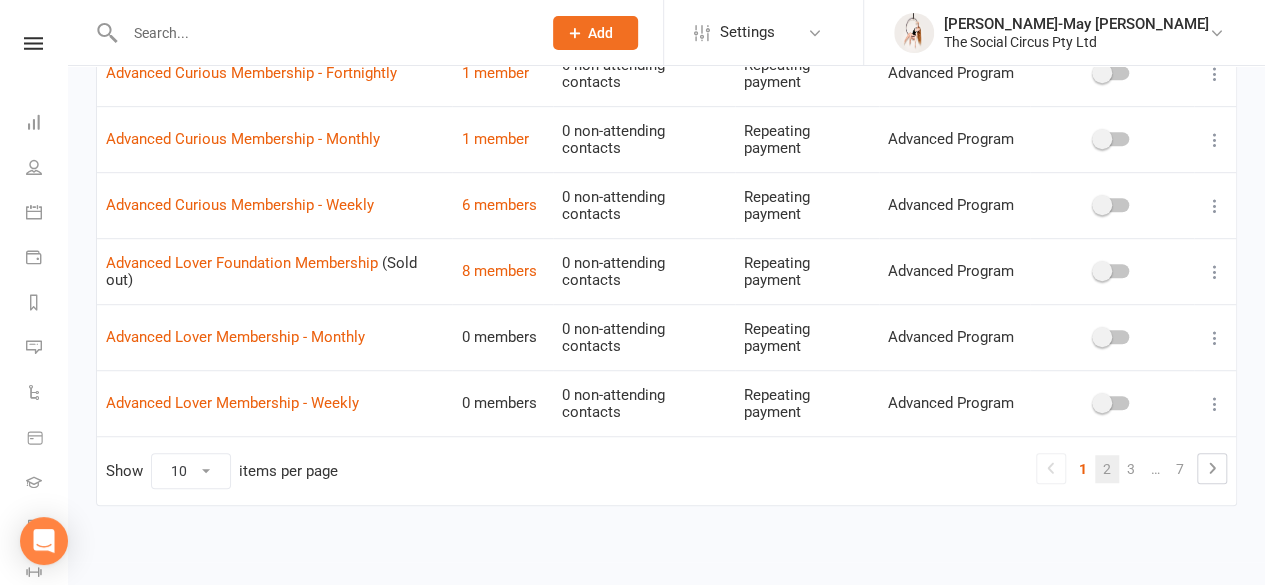 click on "2" at bounding box center [1107, 469] 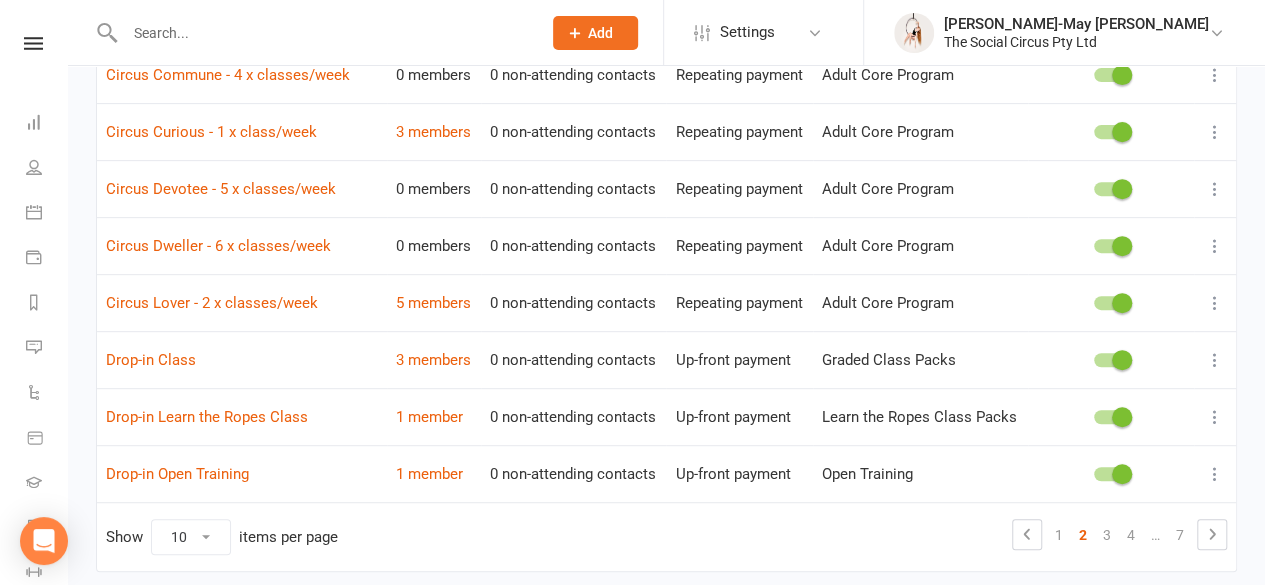 scroll, scrollTop: 408, scrollLeft: 0, axis: vertical 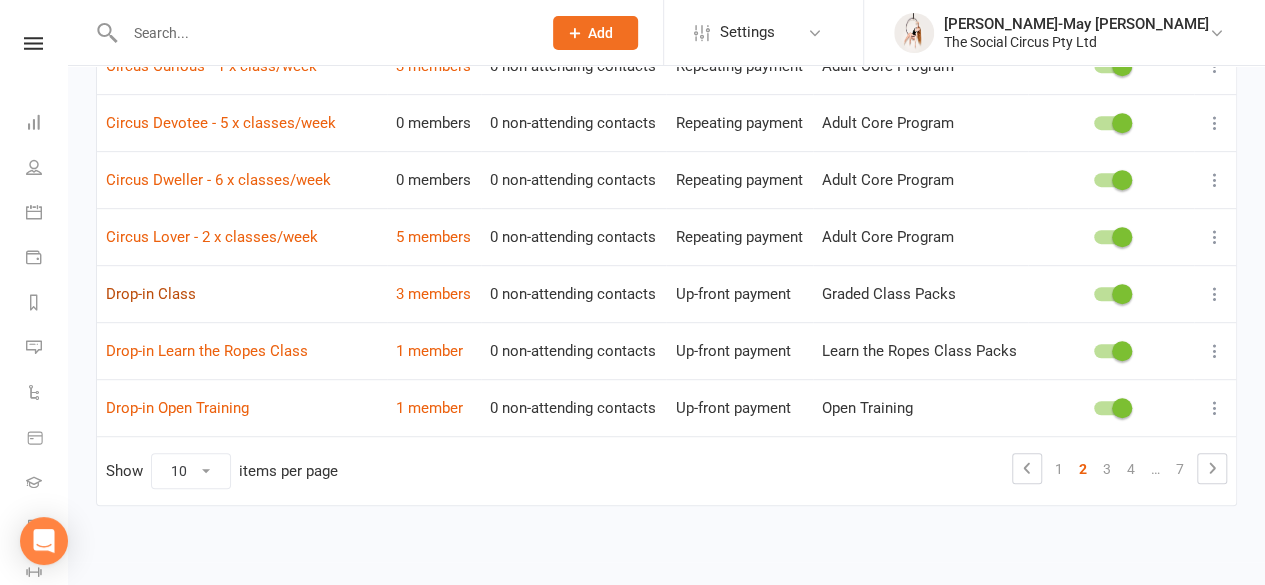 click on "Drop-in Class" at bounding box center [151, 294] 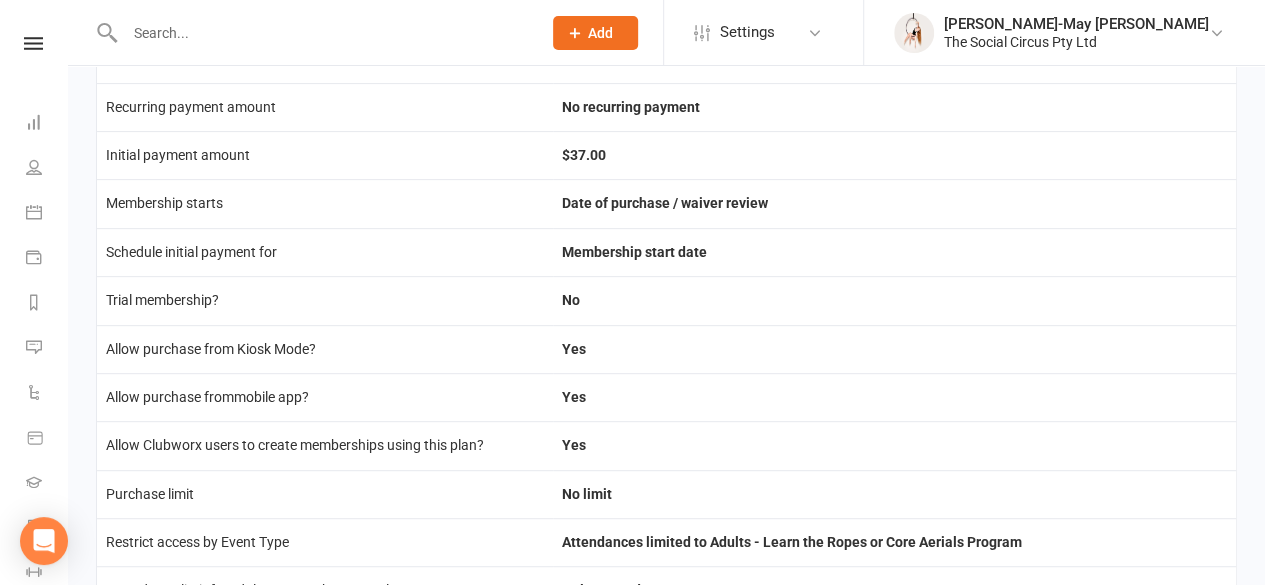 scroll, scrollTop: 290, scrollLeft: 0, axis: vertical 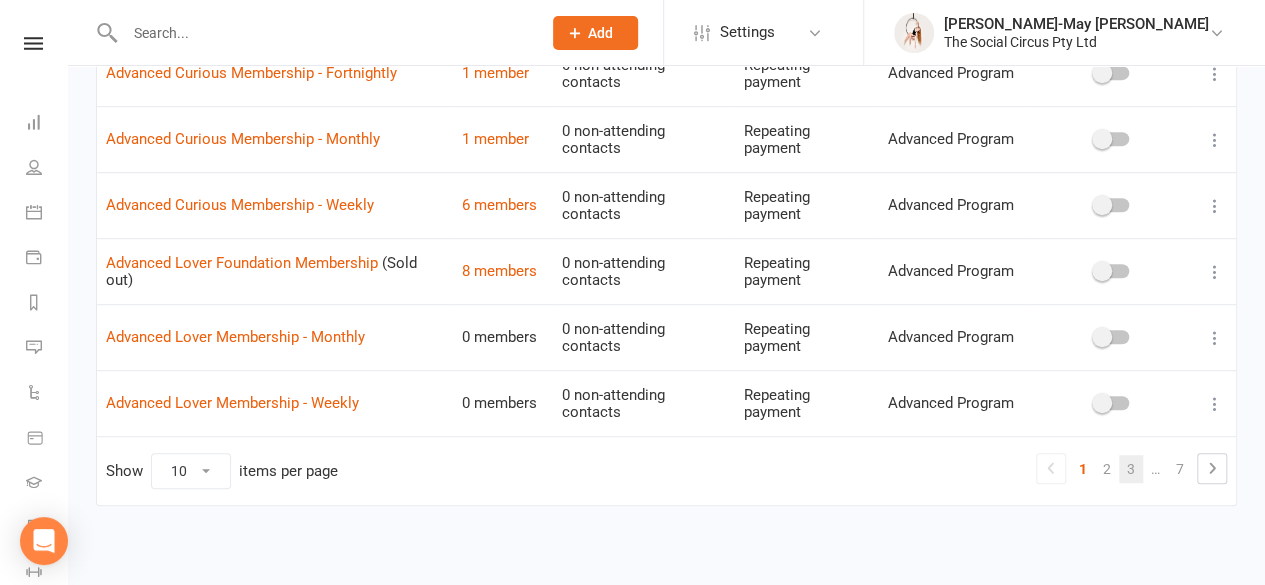 click on "3" at bounding box center [1131, 469] 